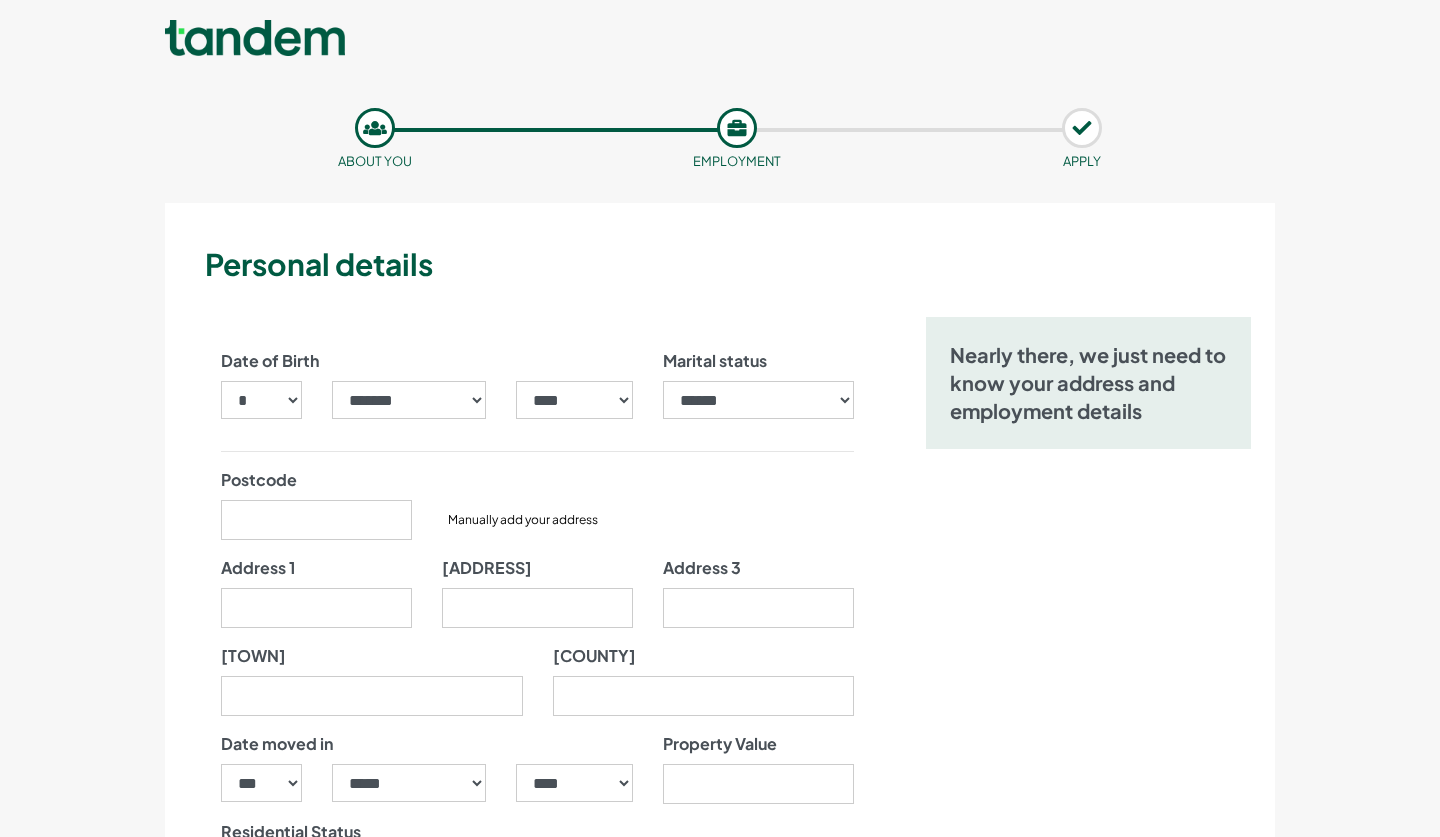 select on "**" 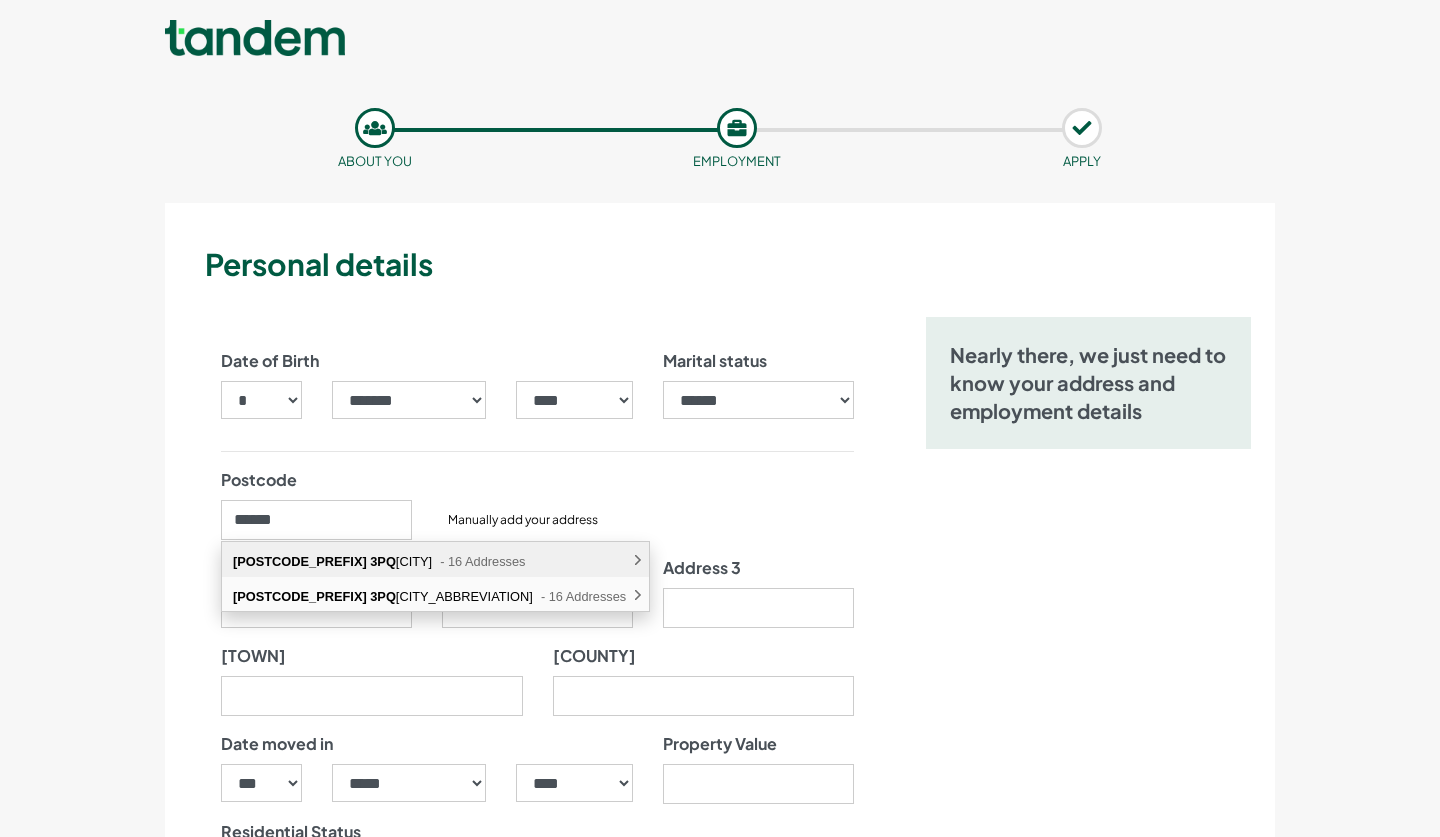 click on "[POSTCODE] [CITY] - [NUMBER] Addresses , There are multiple address options at this location, select this location to expand the address options." at bounding box center (435, 559) 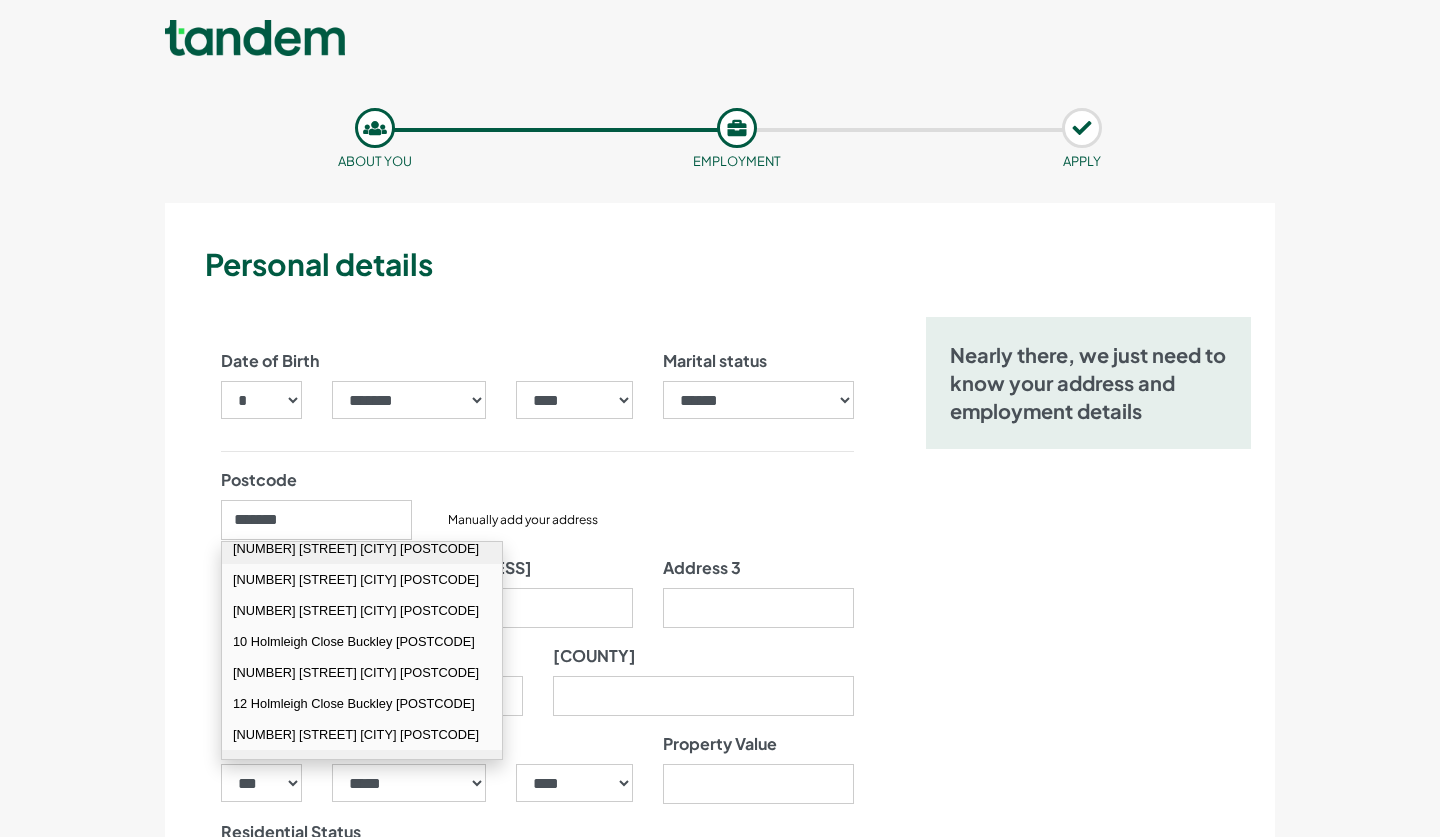 scroll, scrollTop: 226, scrollLeft: 0, axis: vertical 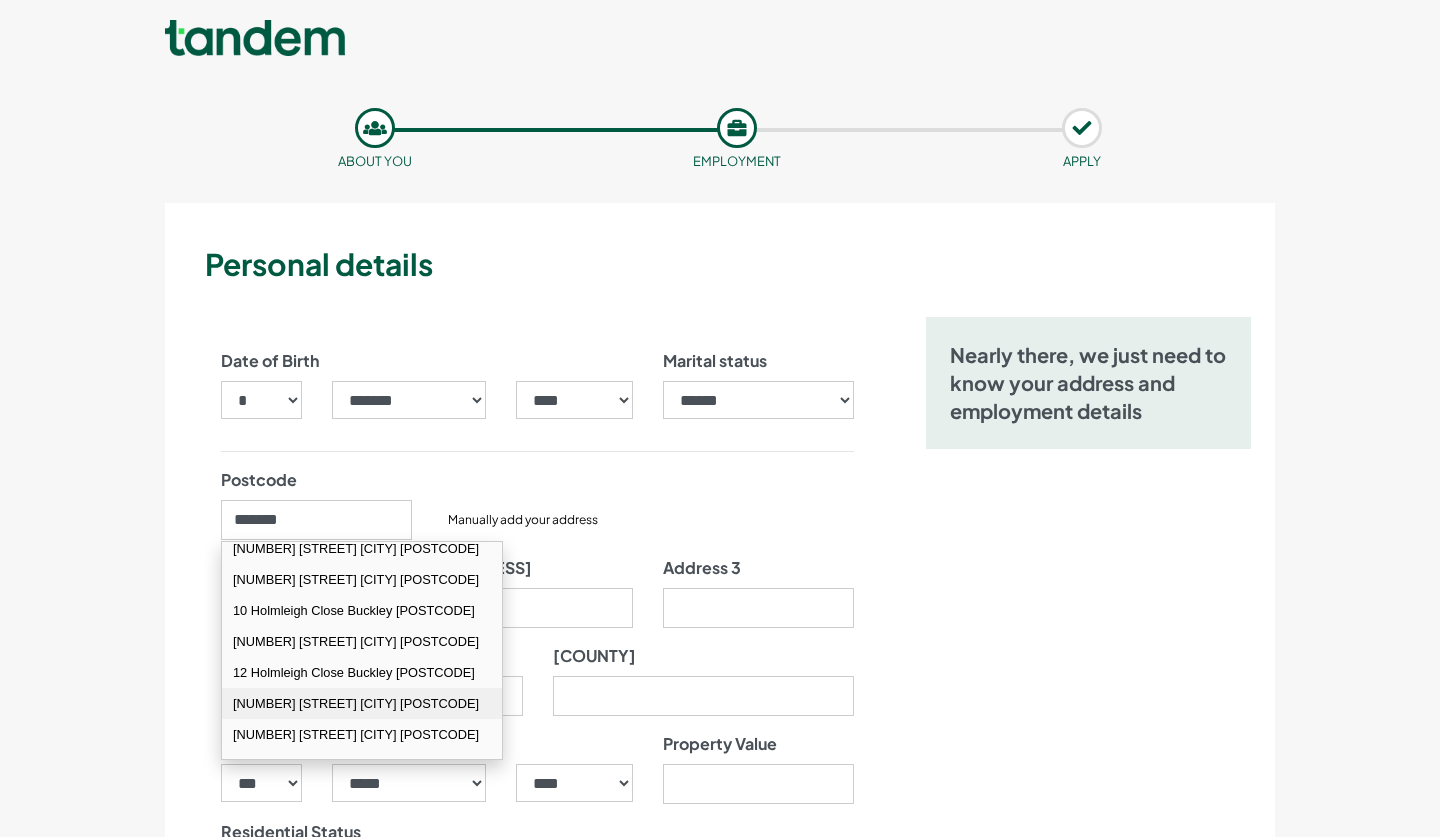 click on "[NUMBER] [STREET] [CITY] [POSTCODE]" at bounding box center [362, 703] 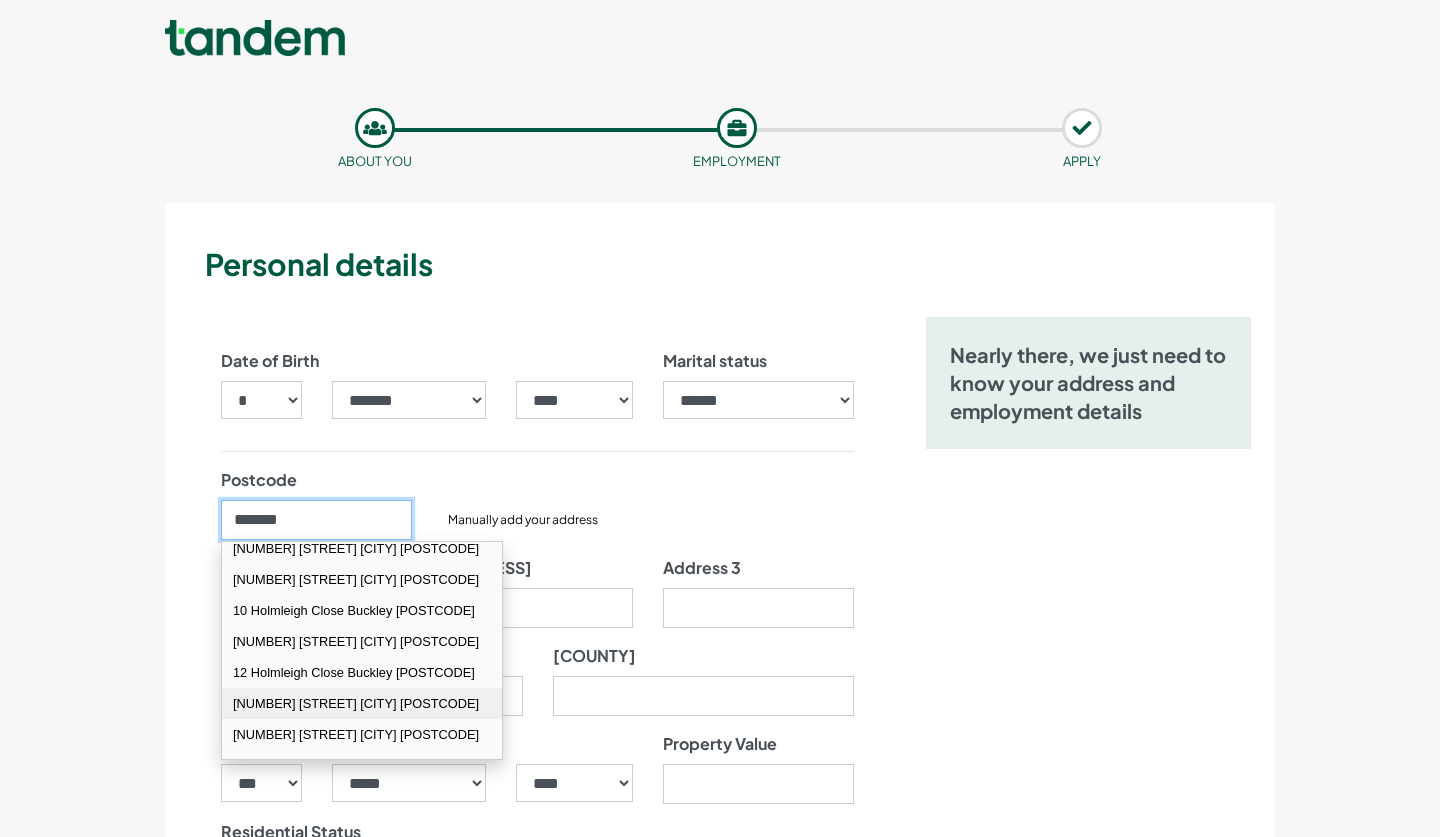 type on "*******" 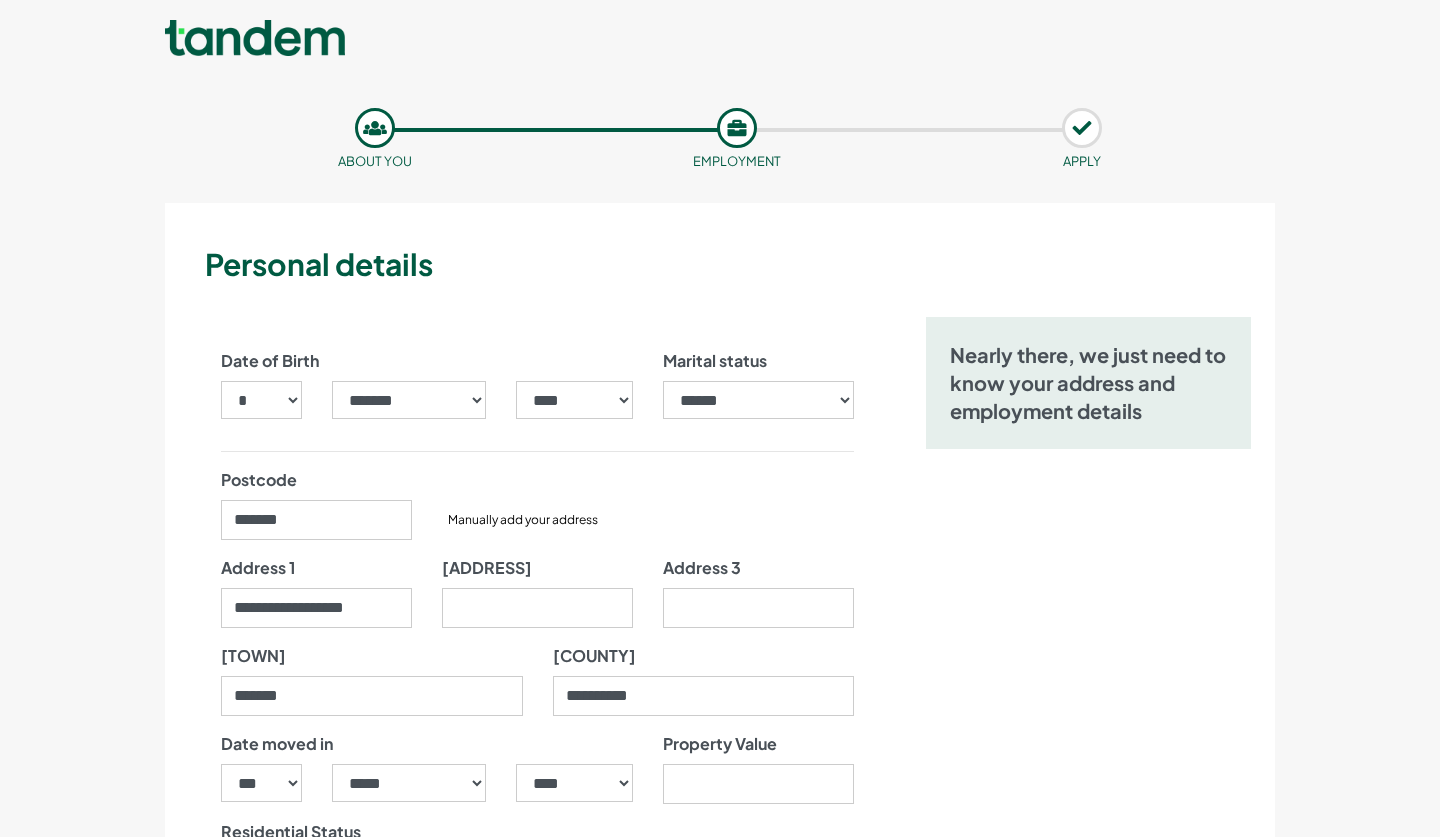 click on "Nearly there, we just need to know your address and employment details" at bounding box center (1088, 1317) 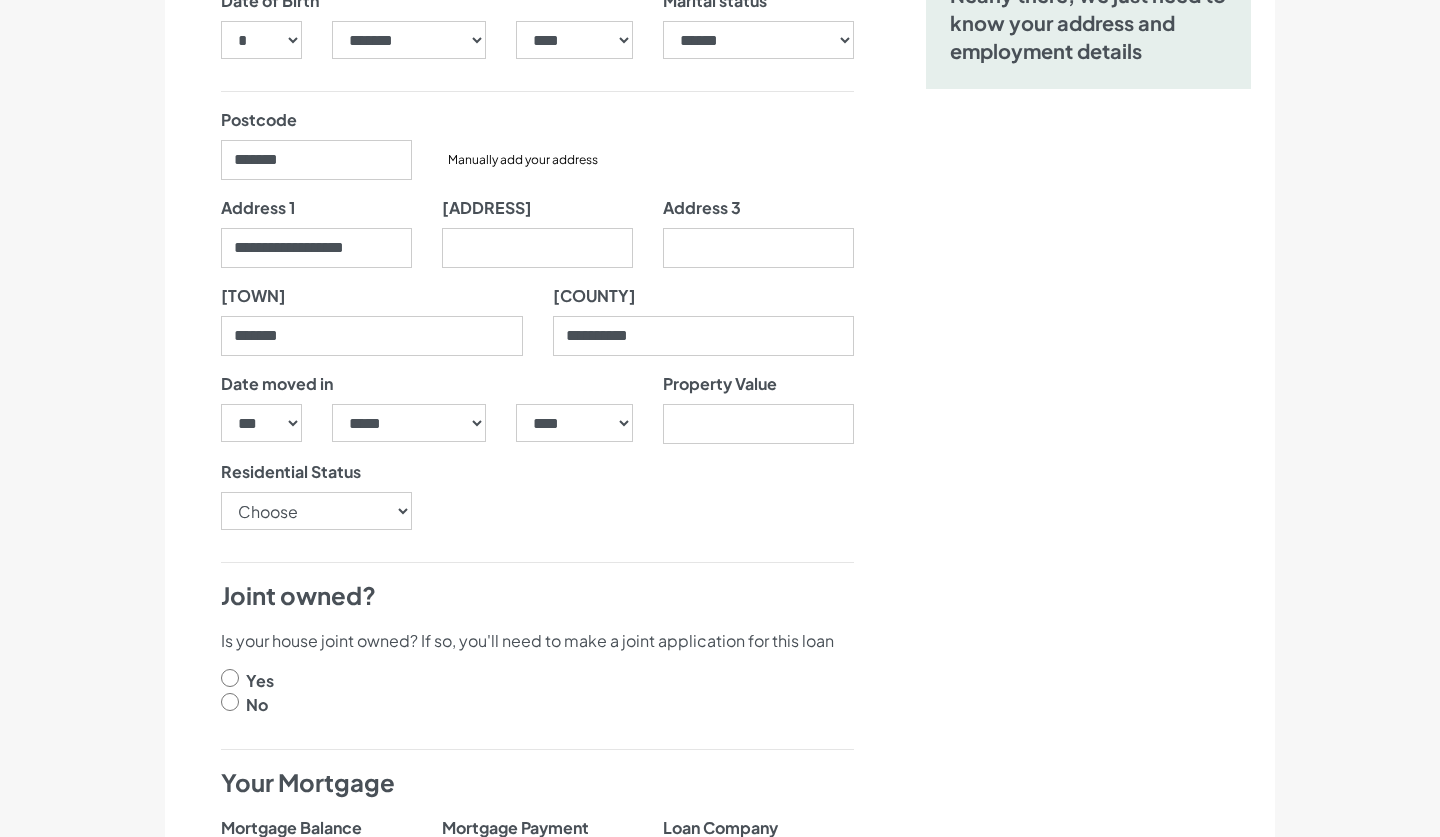 scroll, scrollTop: 440, scrollLeft: 0, axis: vertical 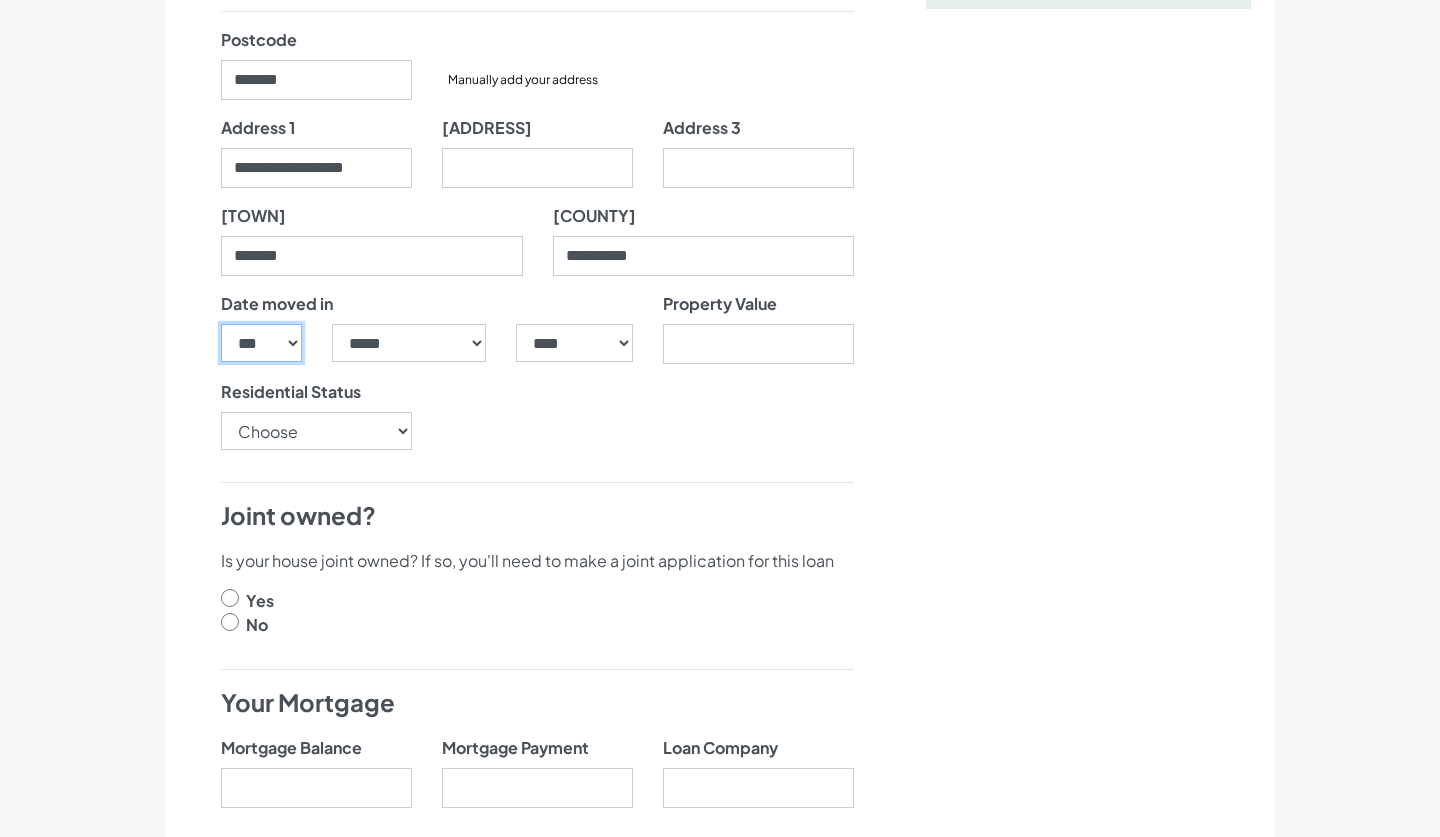 select on "**" 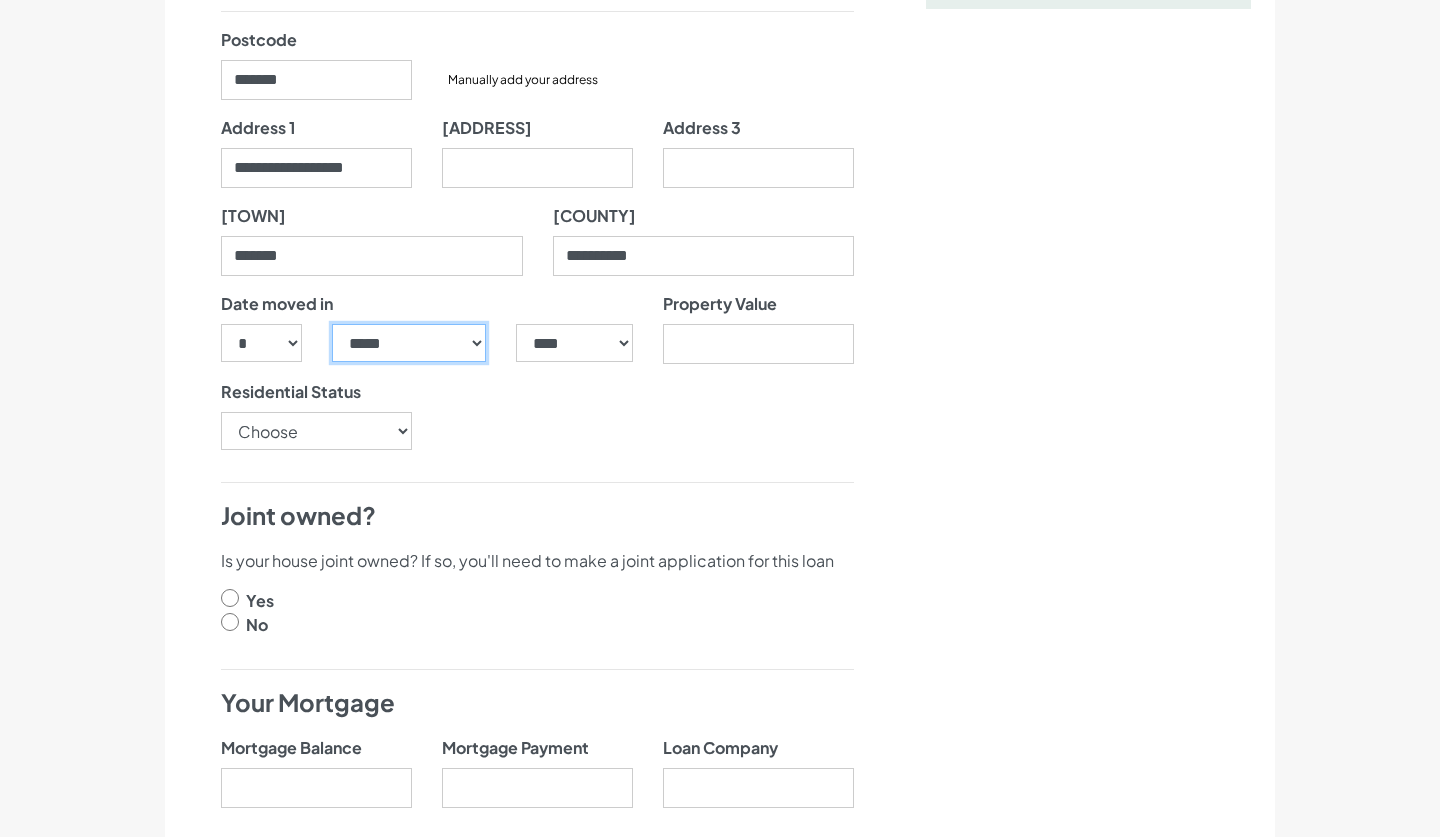 select on "**" 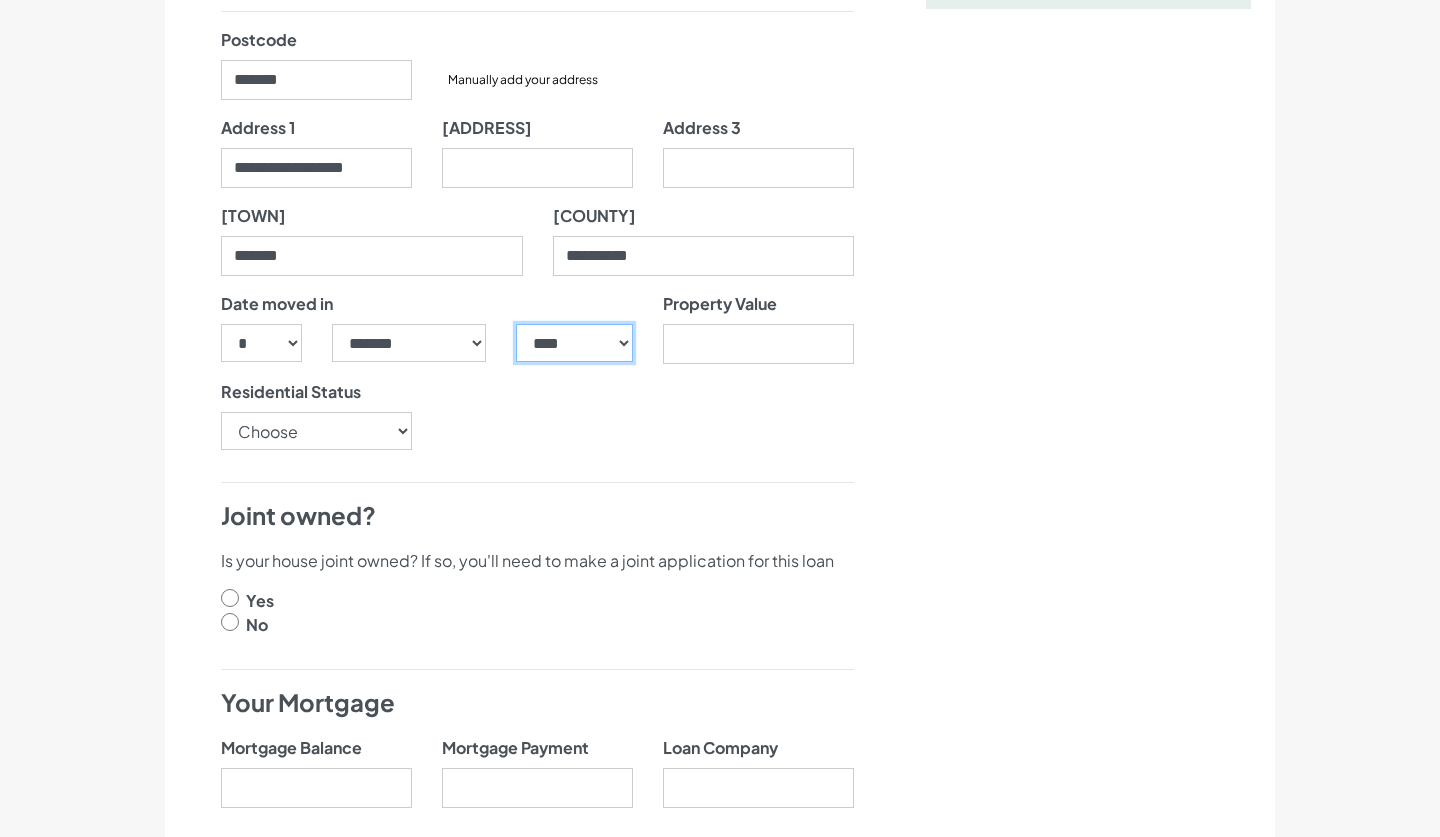 select on "****" 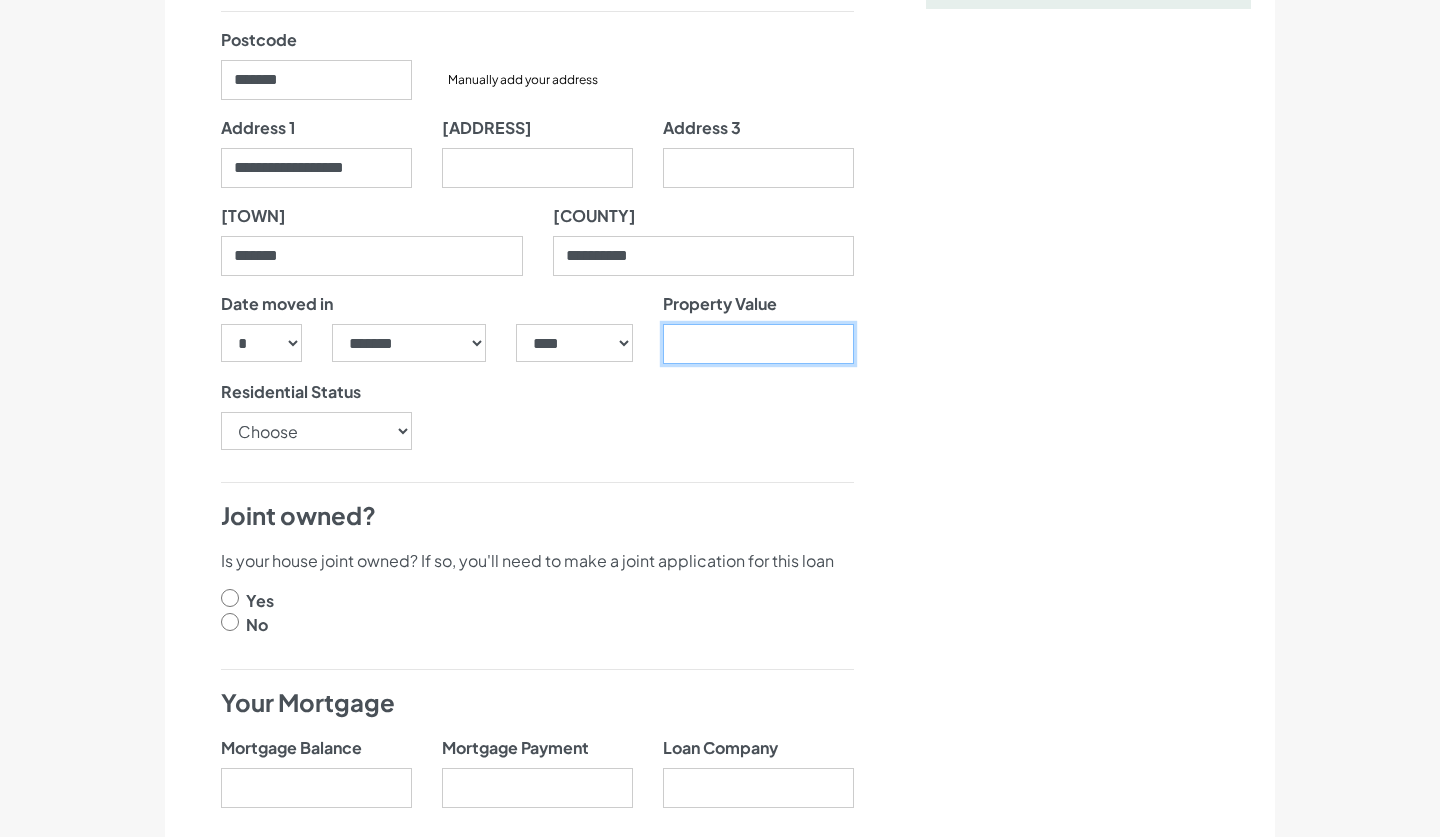 click on "Property Value" at bounding box center [758, 344] 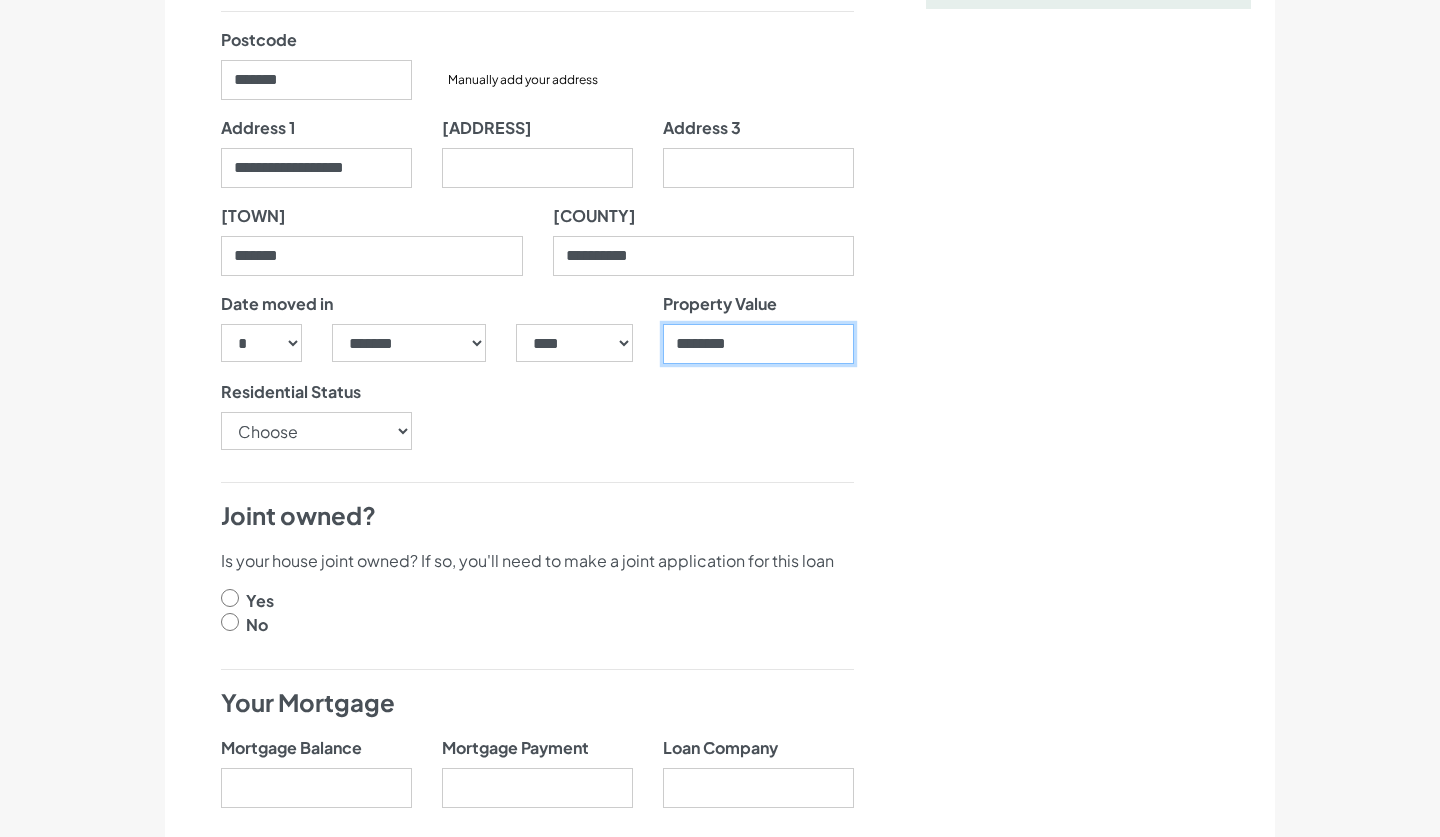 type on "********" 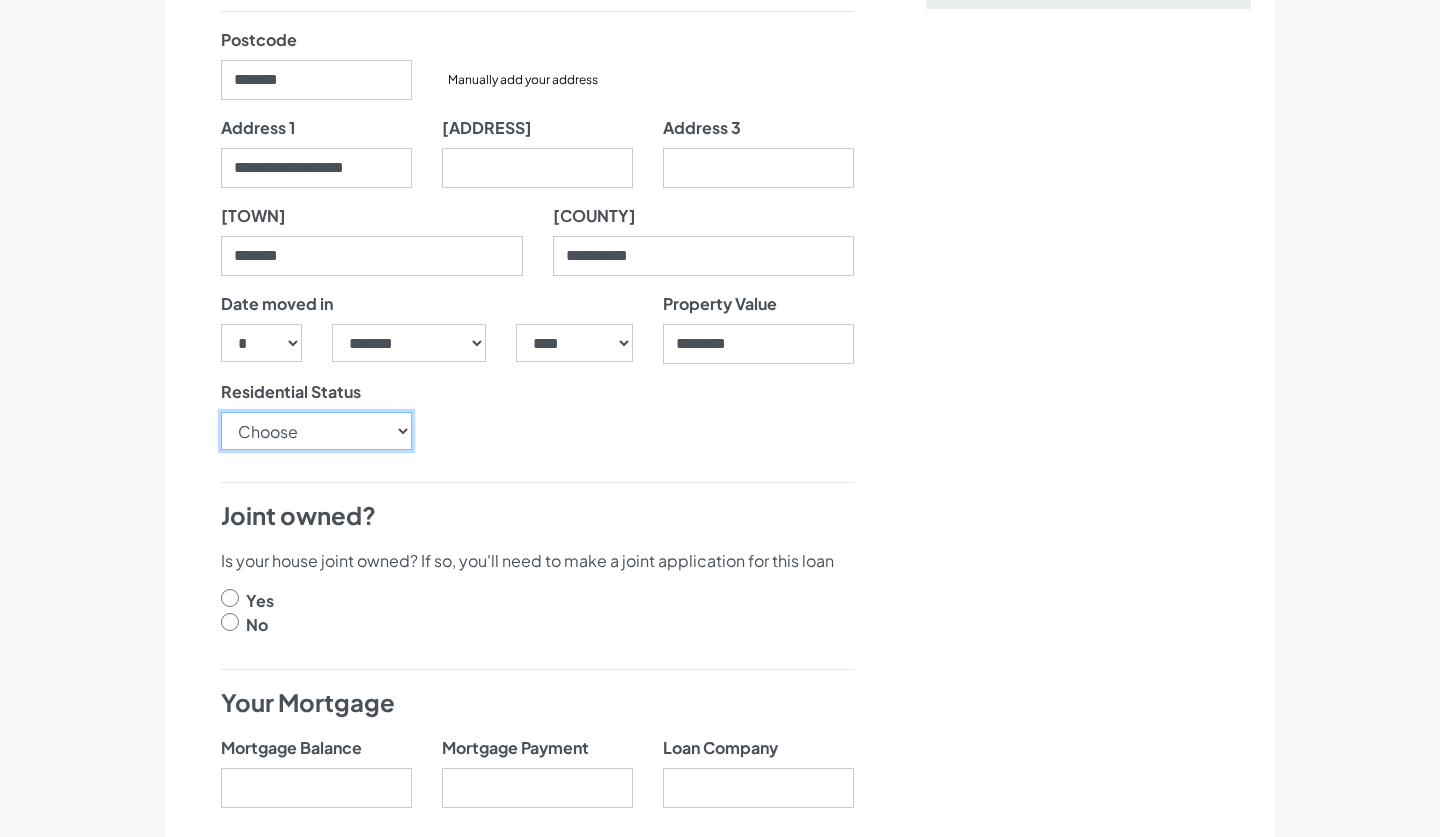 select on "OwnerOccupier" 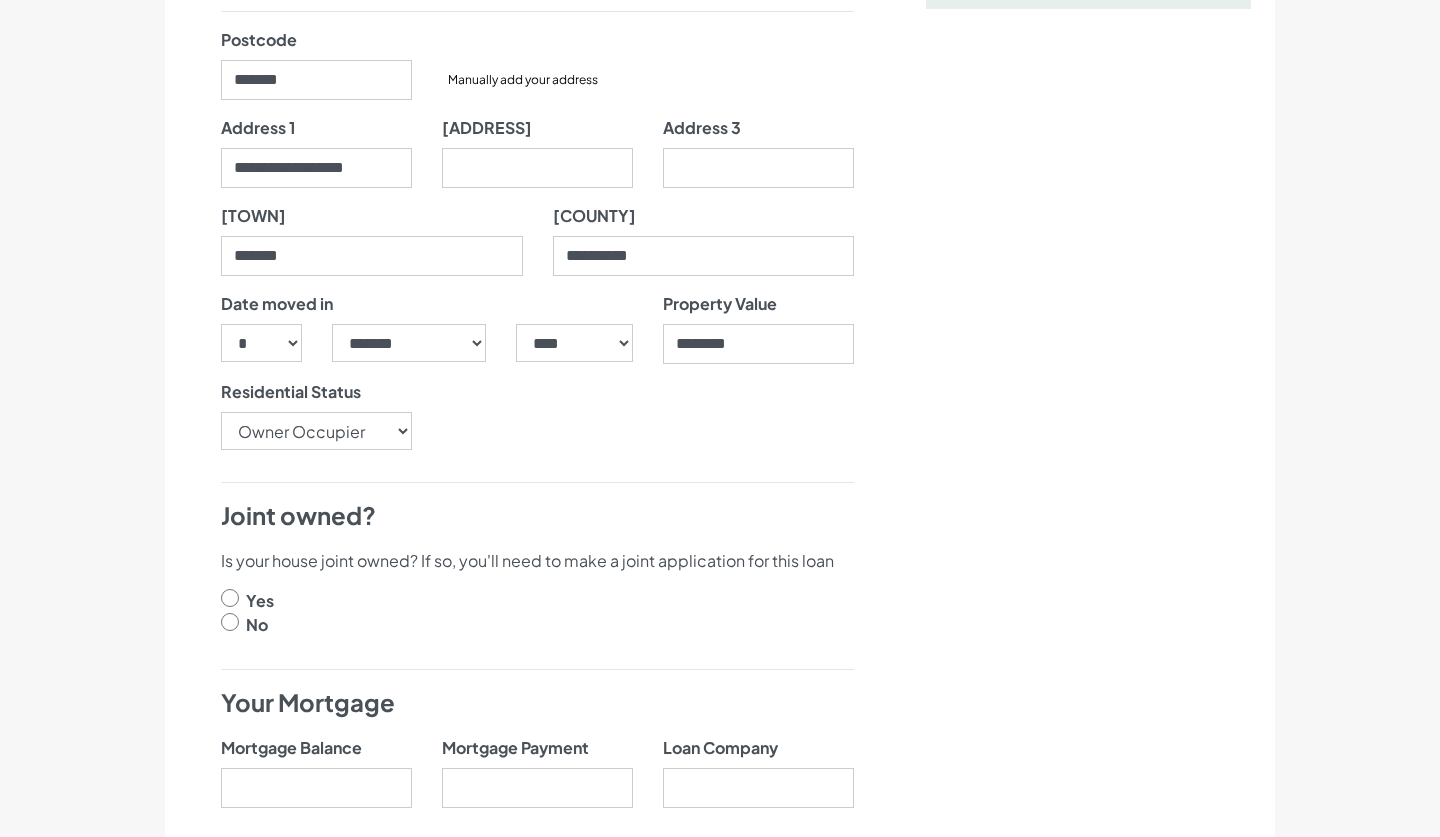 click on "Date of Birth
***
* * * * * * * * * ** ** ** ** ** ** ** ** ** ** ** ** ** ** ** ** ** ** ** ** ** **
*****
*******
********
*****
*****
***
****
****
******
********* *" at bounding box center (537, 877) 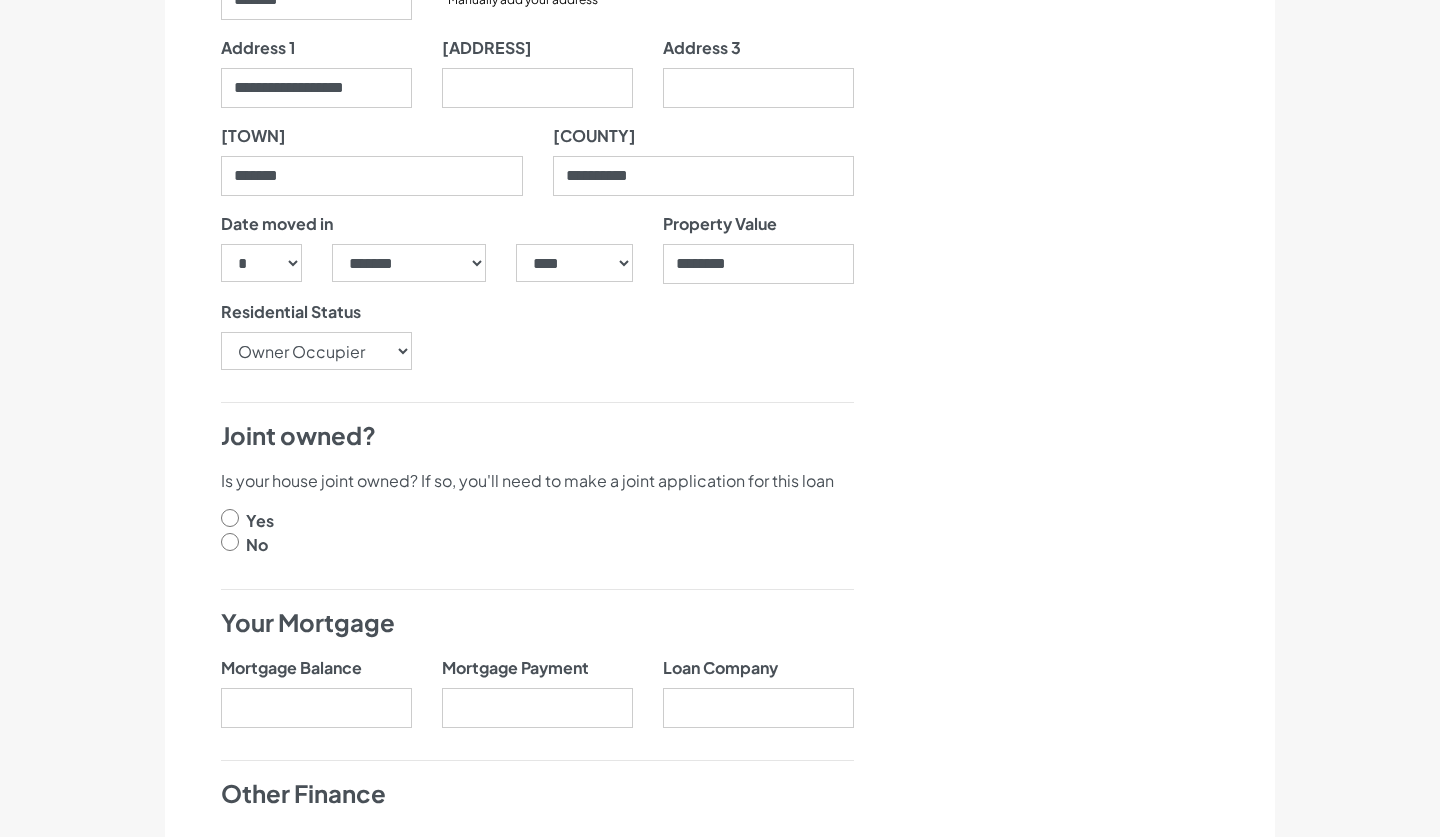 scroll, scrollTop: 560, scrollLeft: 0, axis: vertical 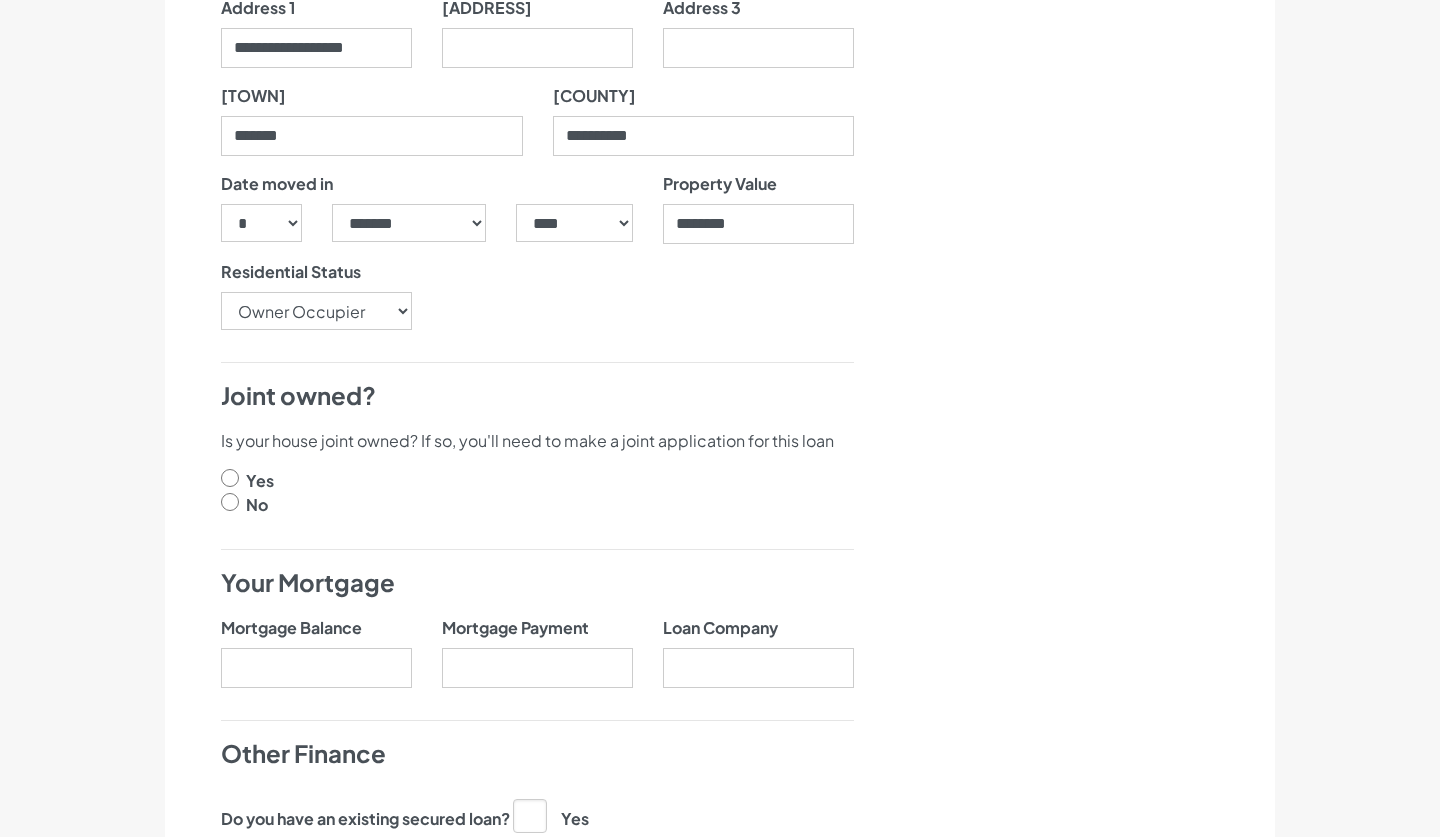 click at bounding box center [230, 478] 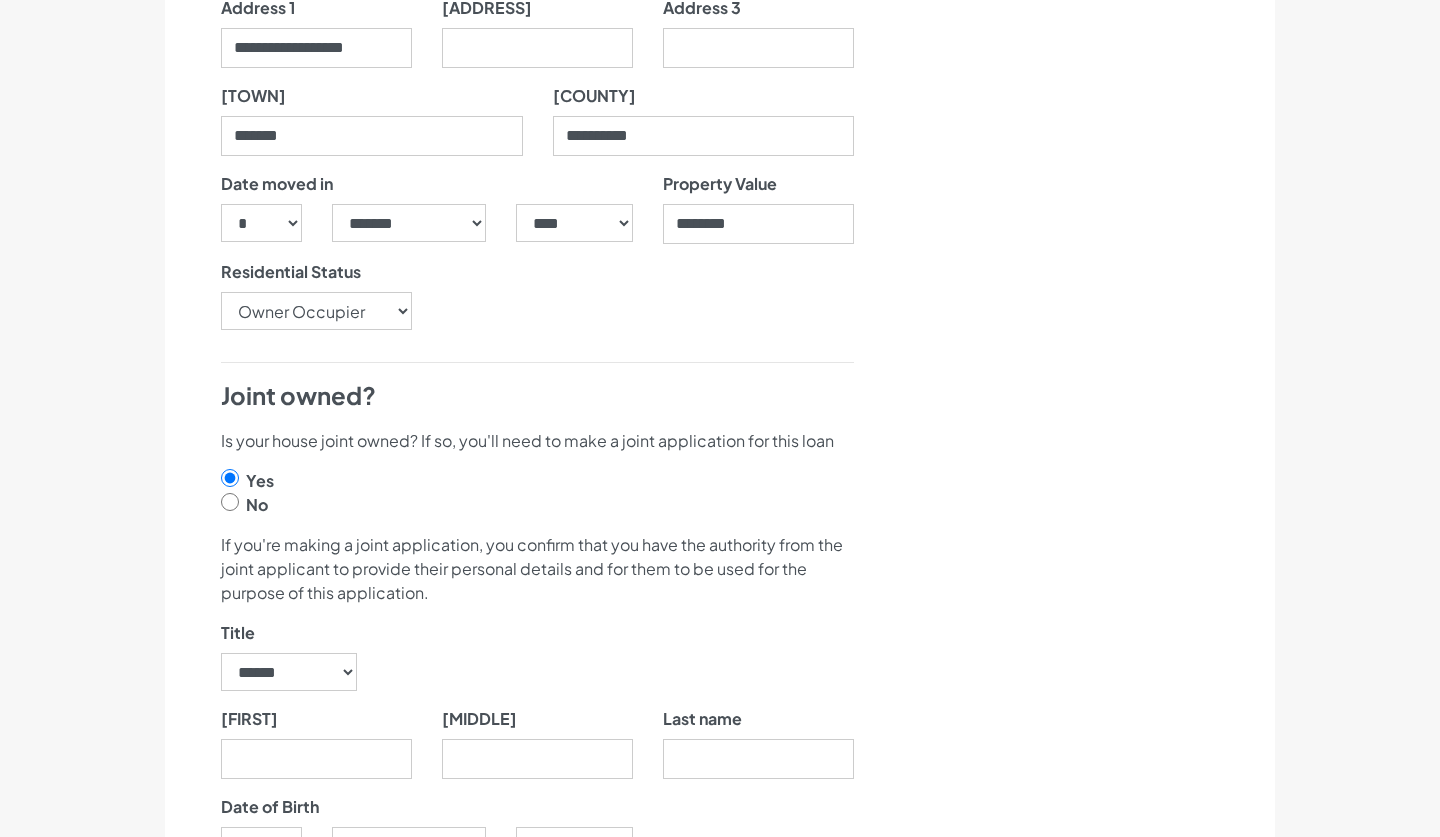 click on "Yes" at bounding box center (537, 481) 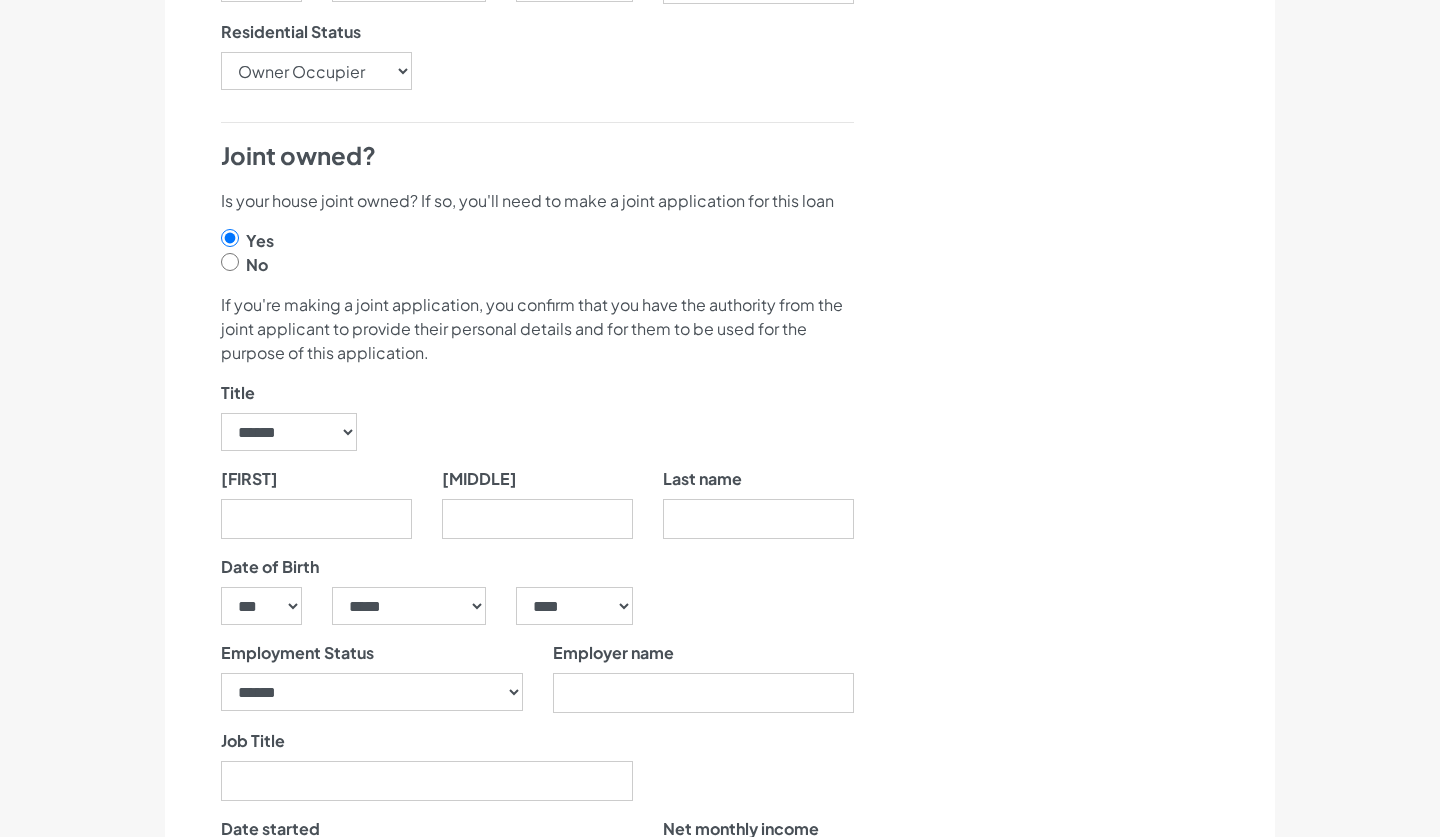 scroll, scrollTop: 840, scrollLeft: 0, axis: vertical 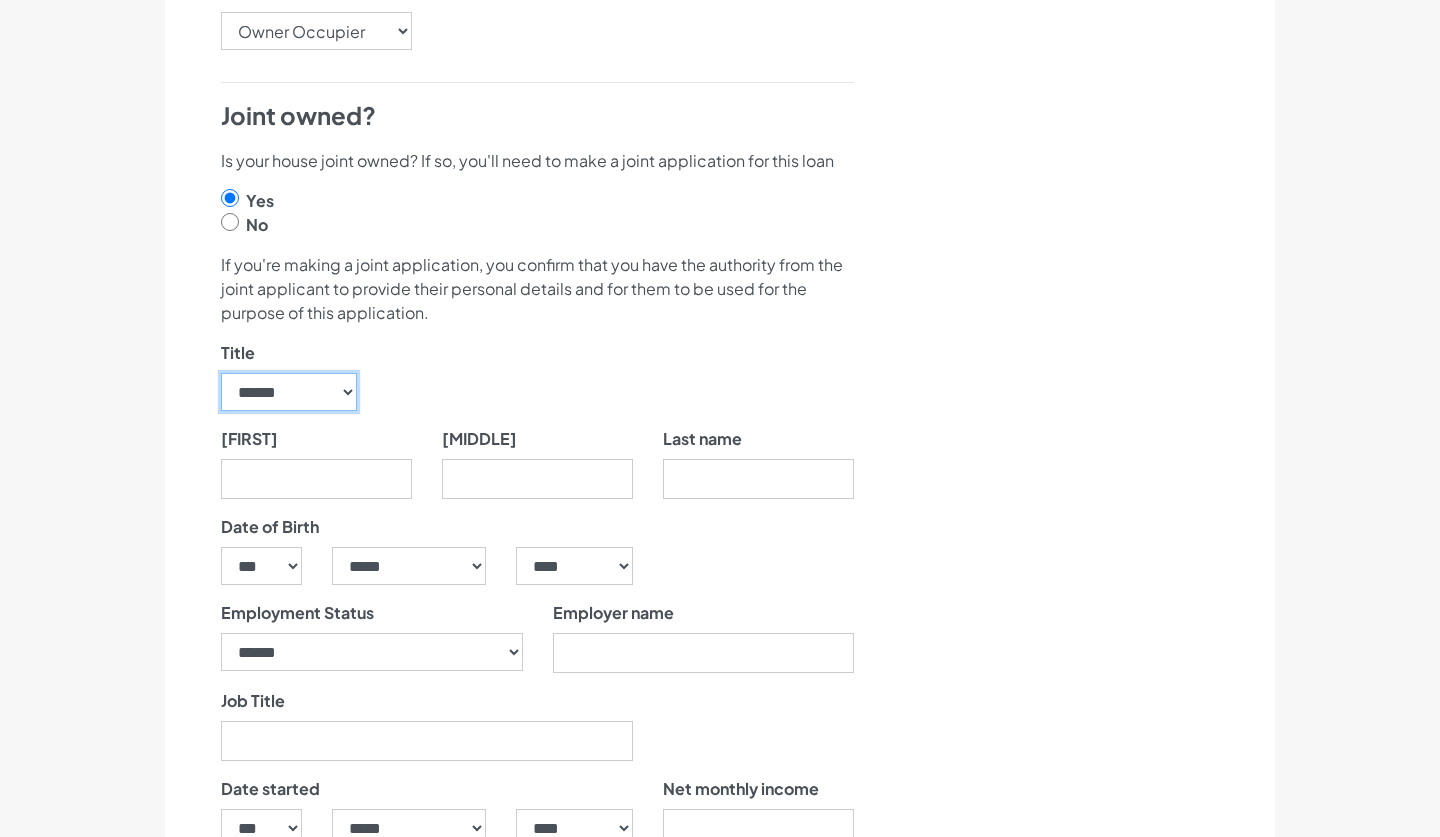 select on "***" 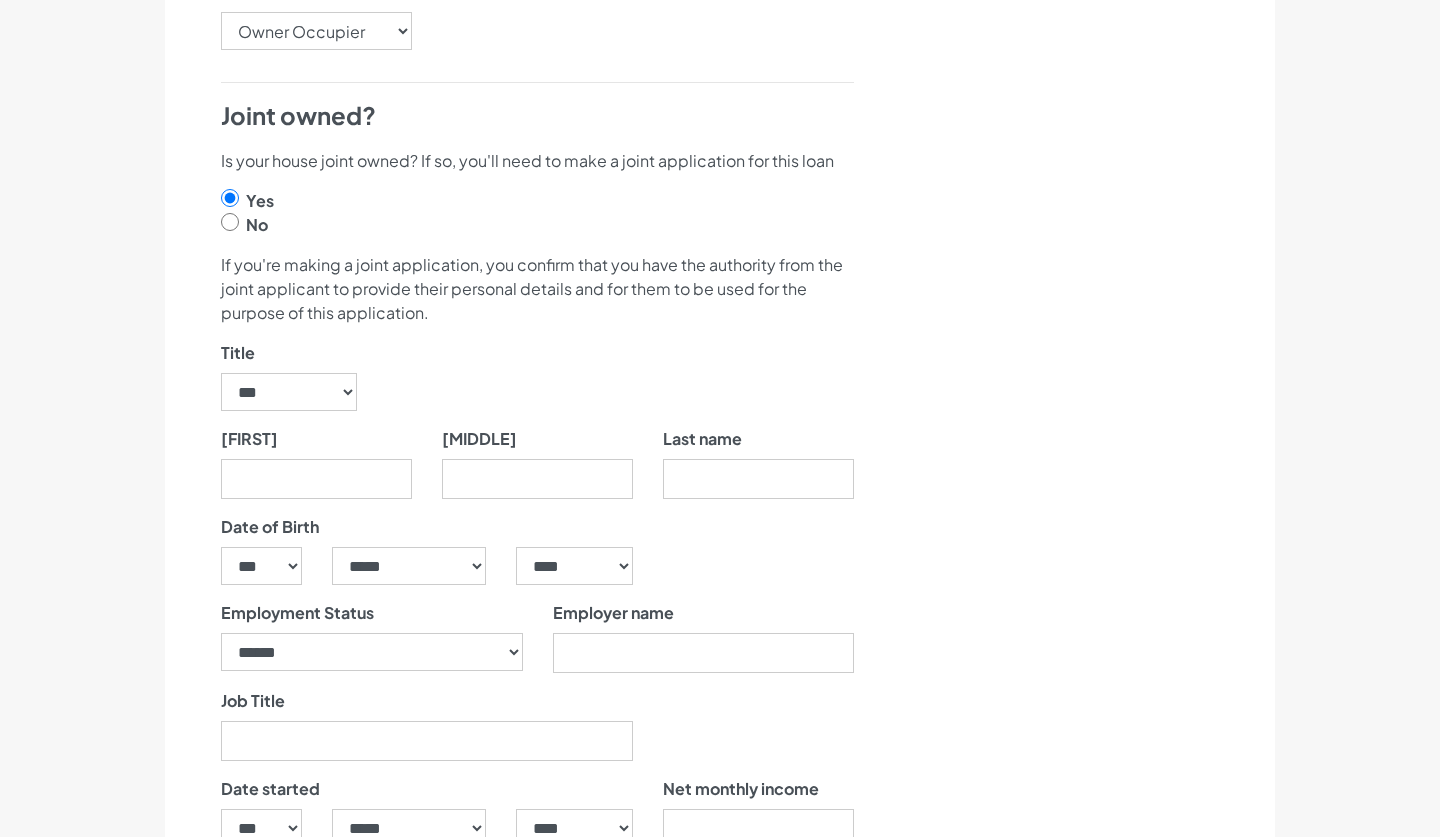 click on "Date of Birth
***
* * * * * * * * * ** ** ** ** ** ** ** ** ** ** ** ** ** ** ** ** ** ** ** ** ** **
*****
*******
********
*****
*****
***
****
****
******
********* *" at bounding box center [537, 783] 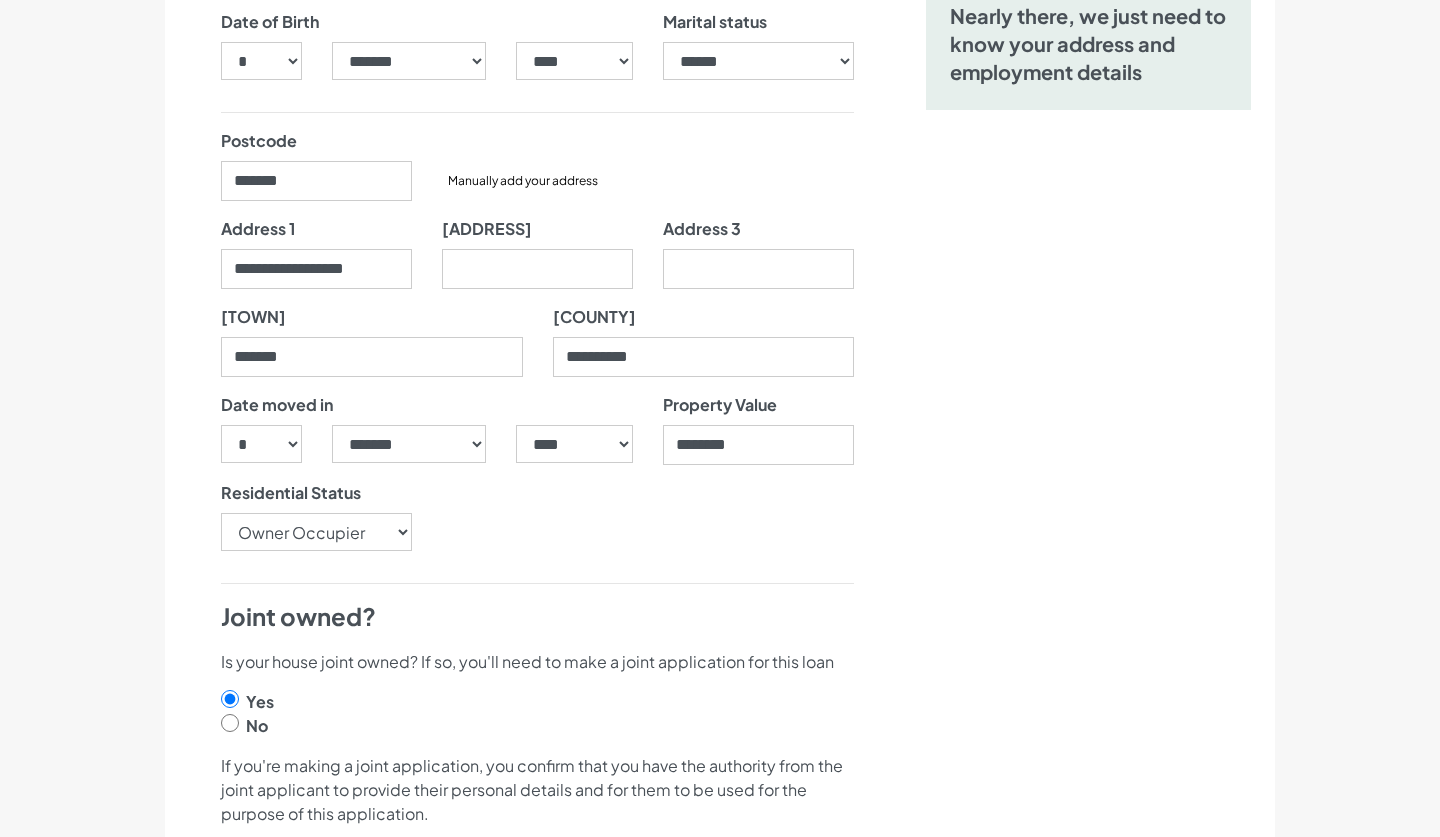 scroll, scrollTop: 320, scrollLeft: 0, axis: vertical 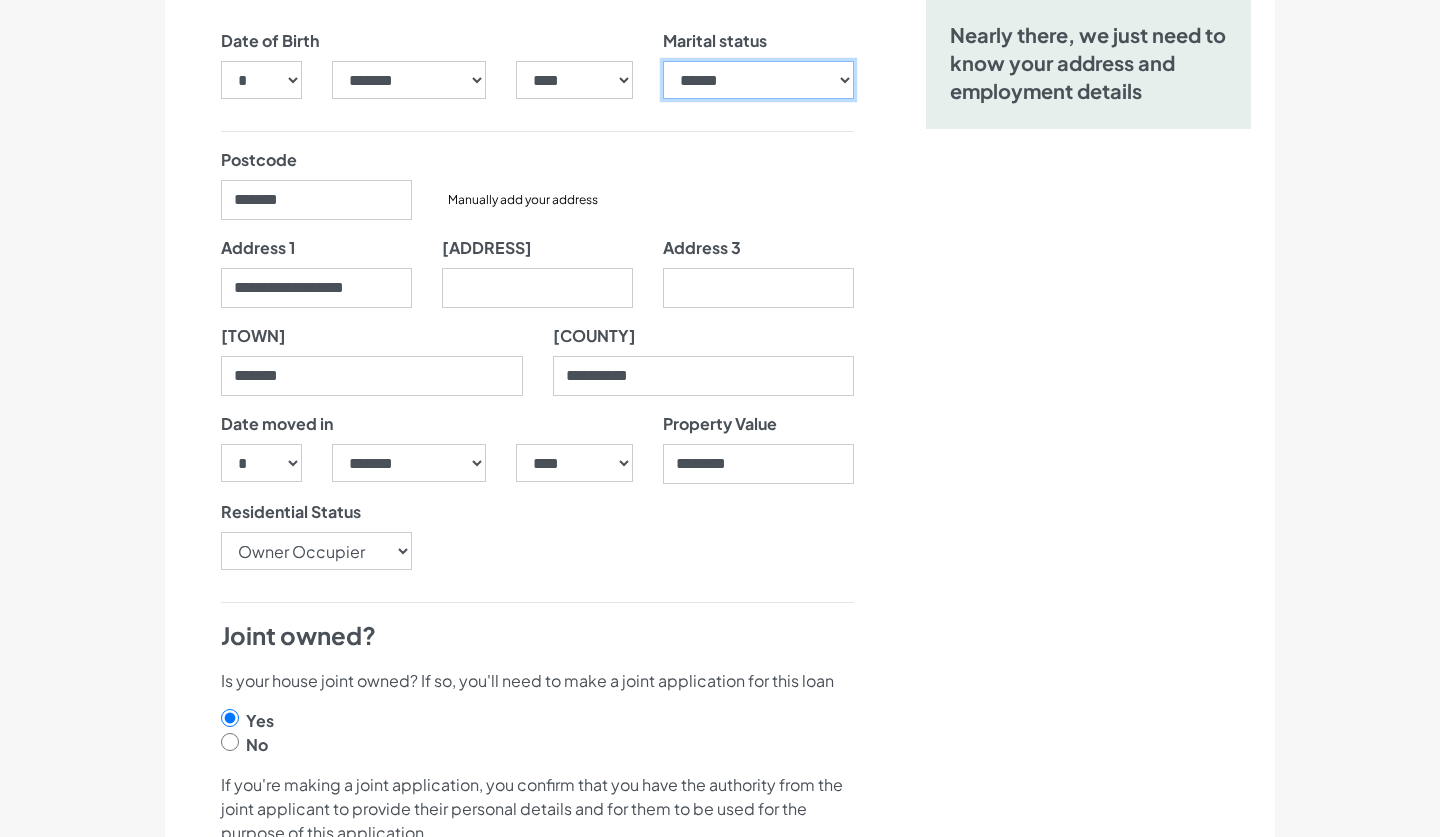 select on "*******" 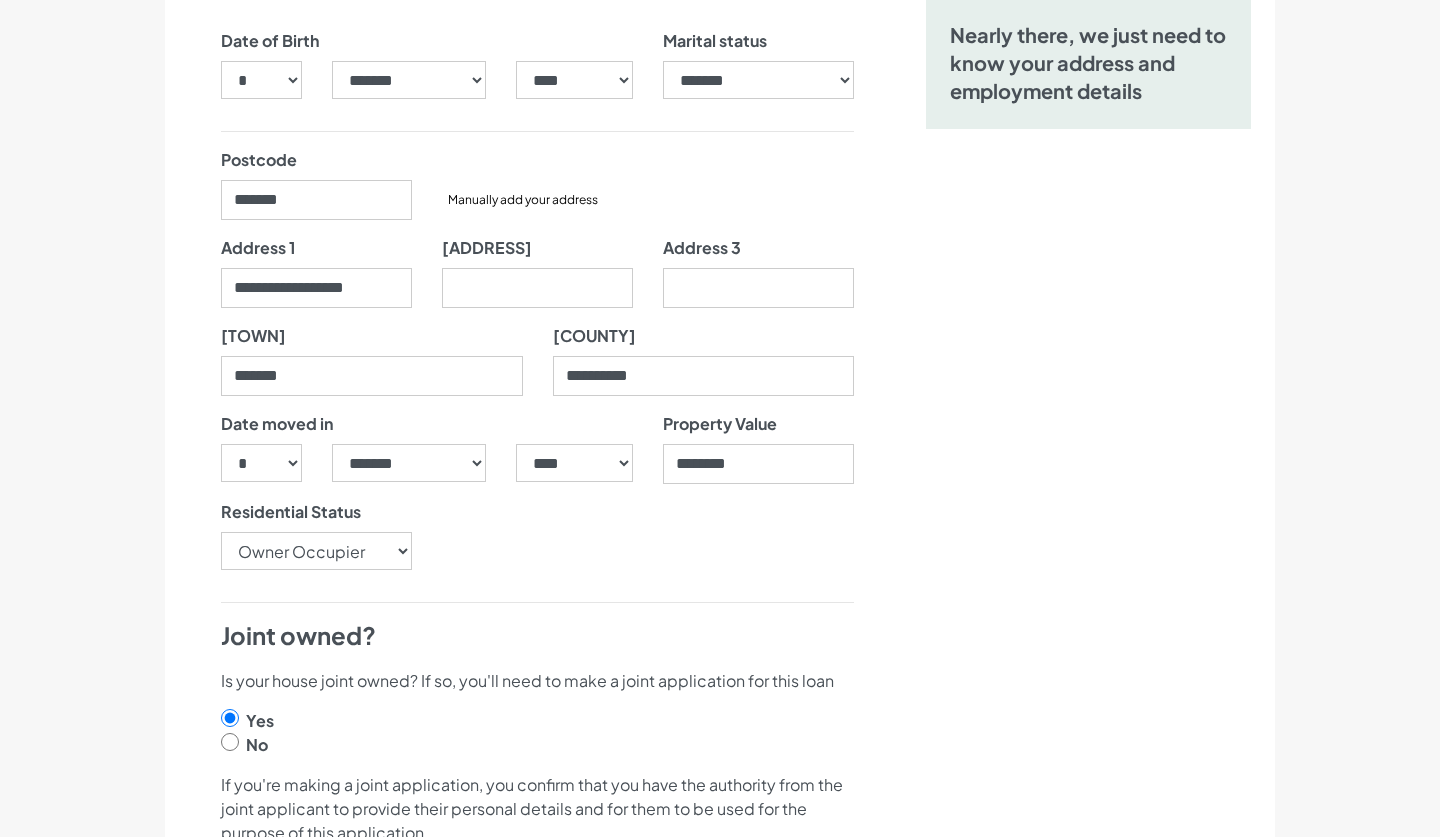 click on "Nearly there, we just need to know your address and employment details" at bounding box center [1088, 1303] 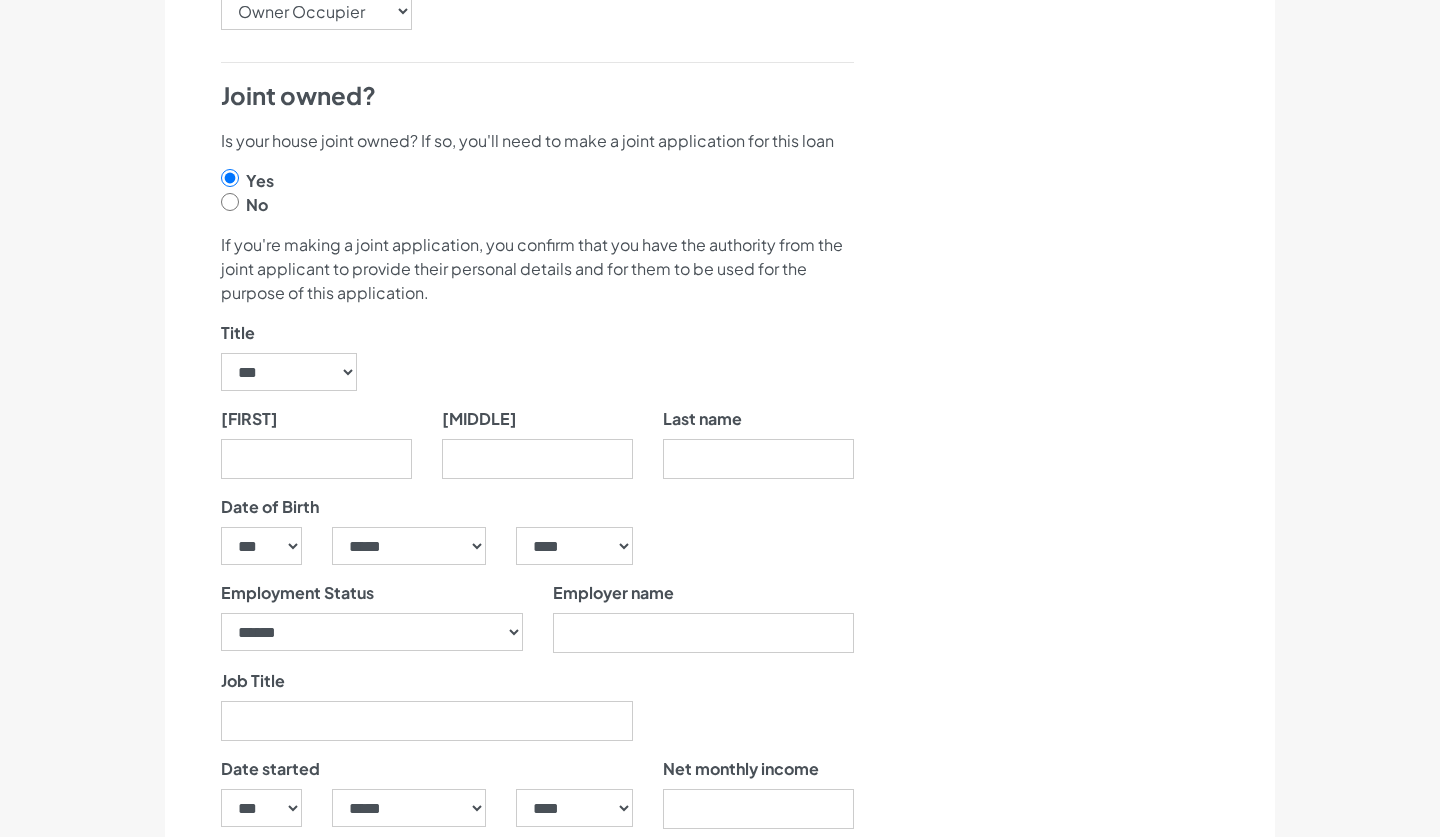 scroll, scrollTop: 880, scrollLeft: 0, axis: vertical 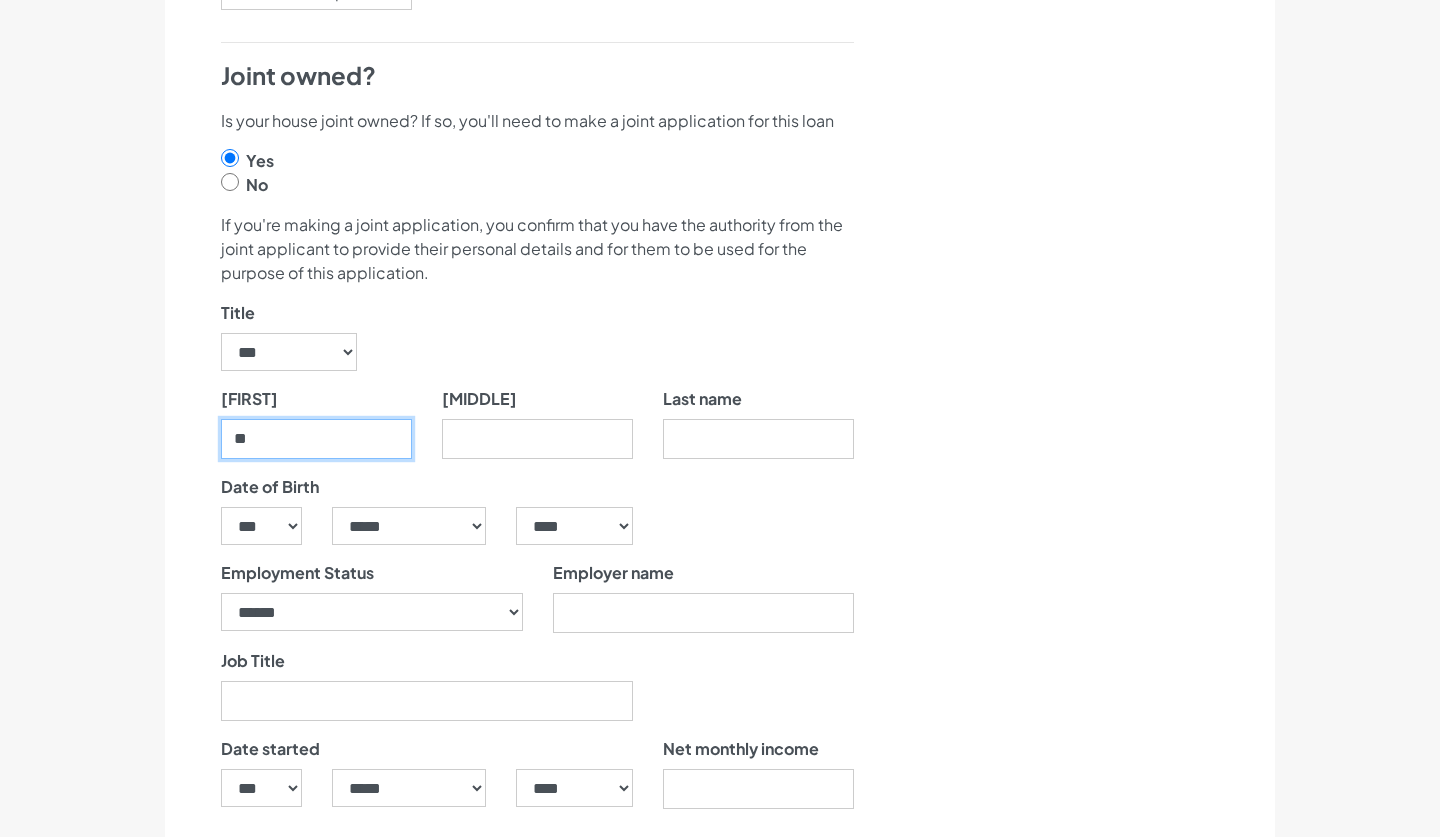 type on "*" 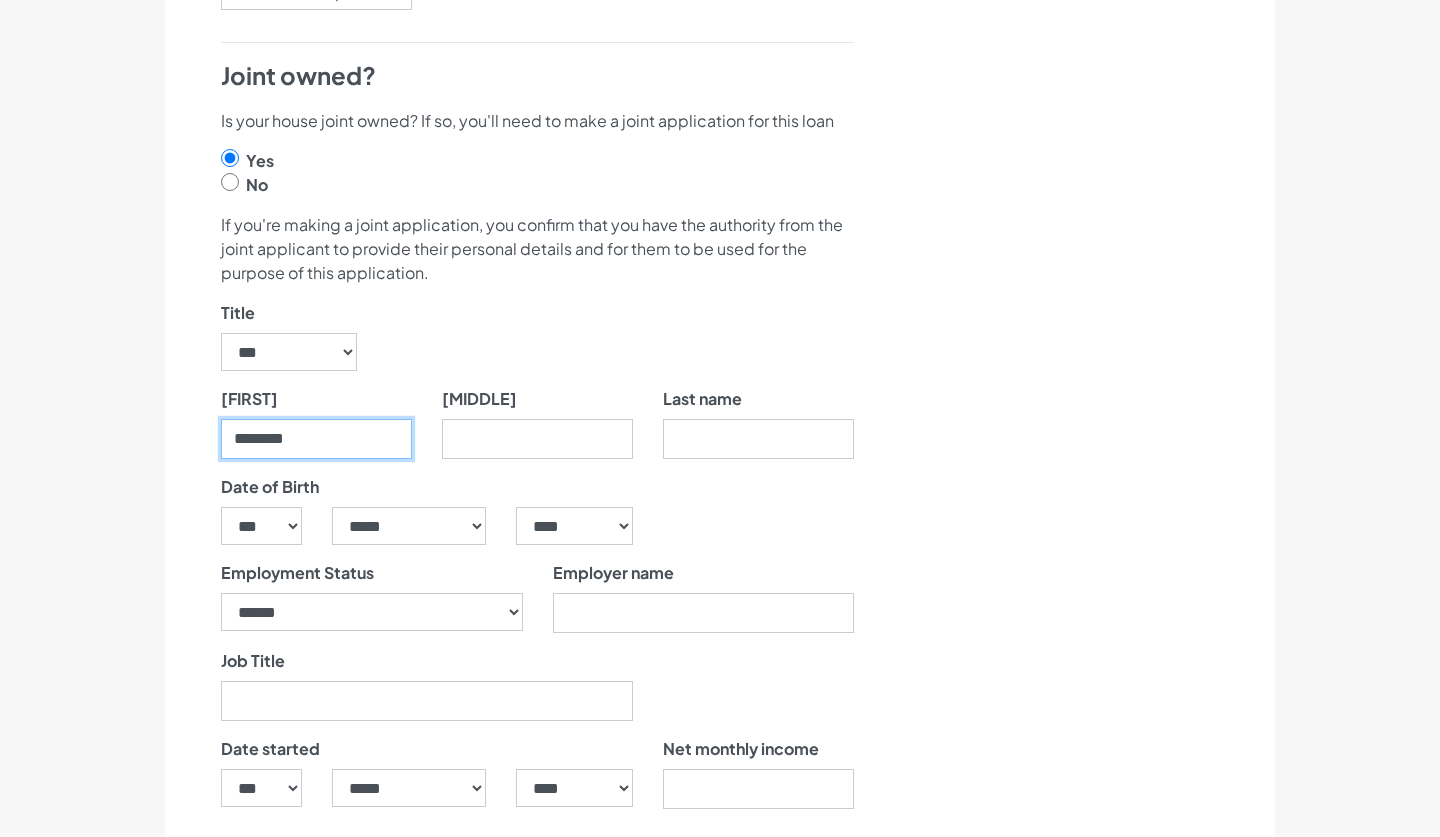 type on "********" 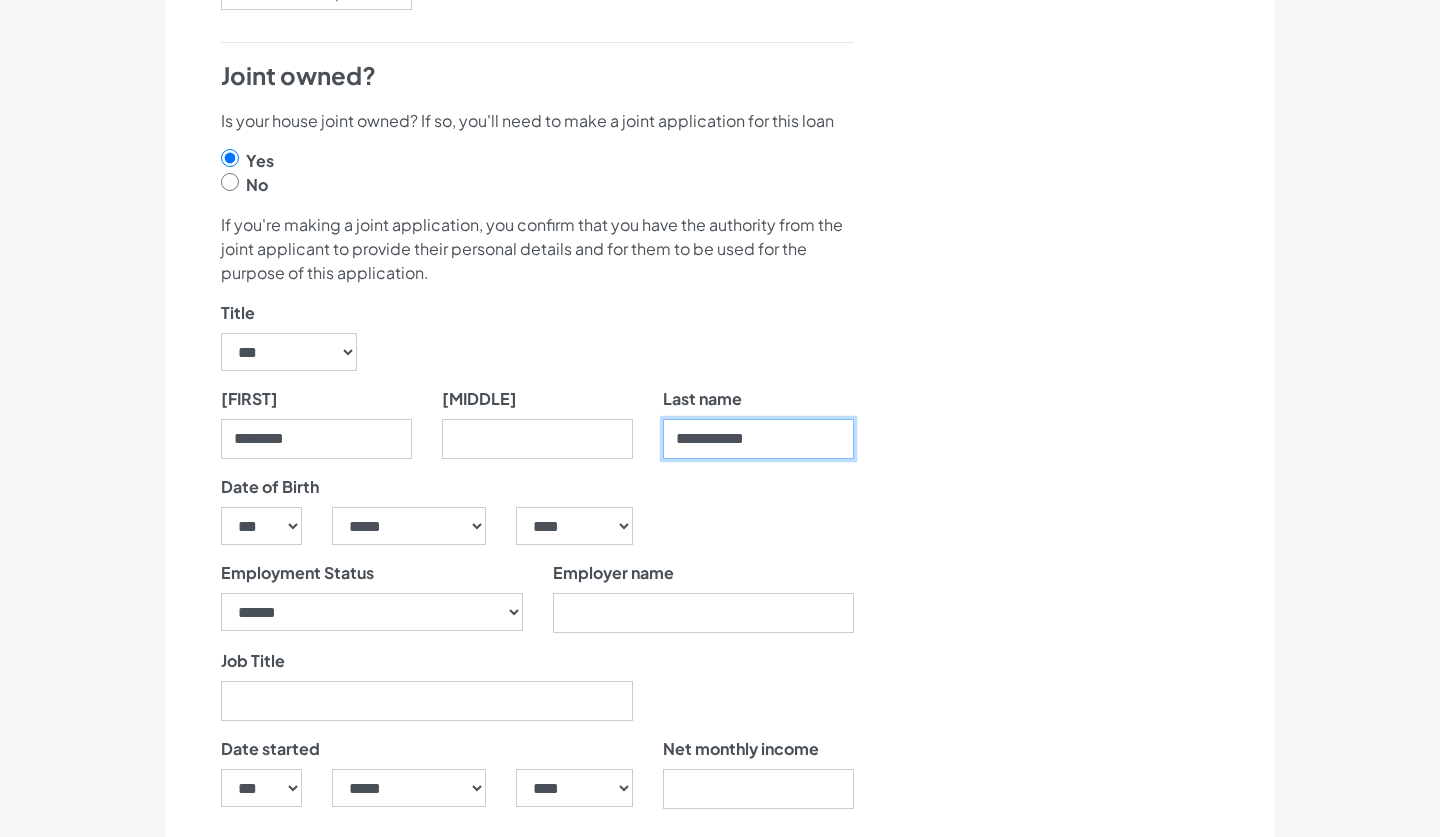 type on "**********" 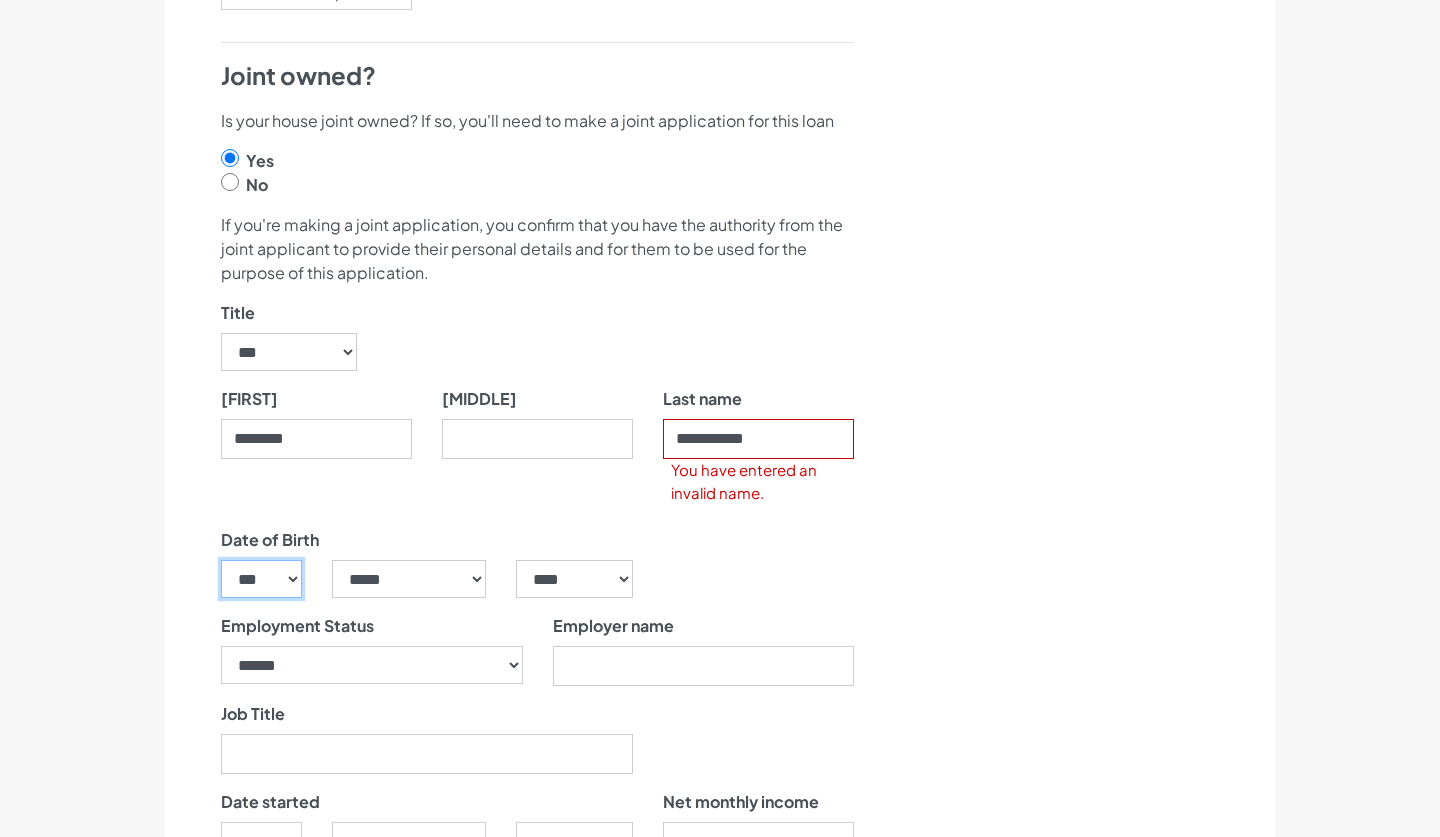 select on "**" 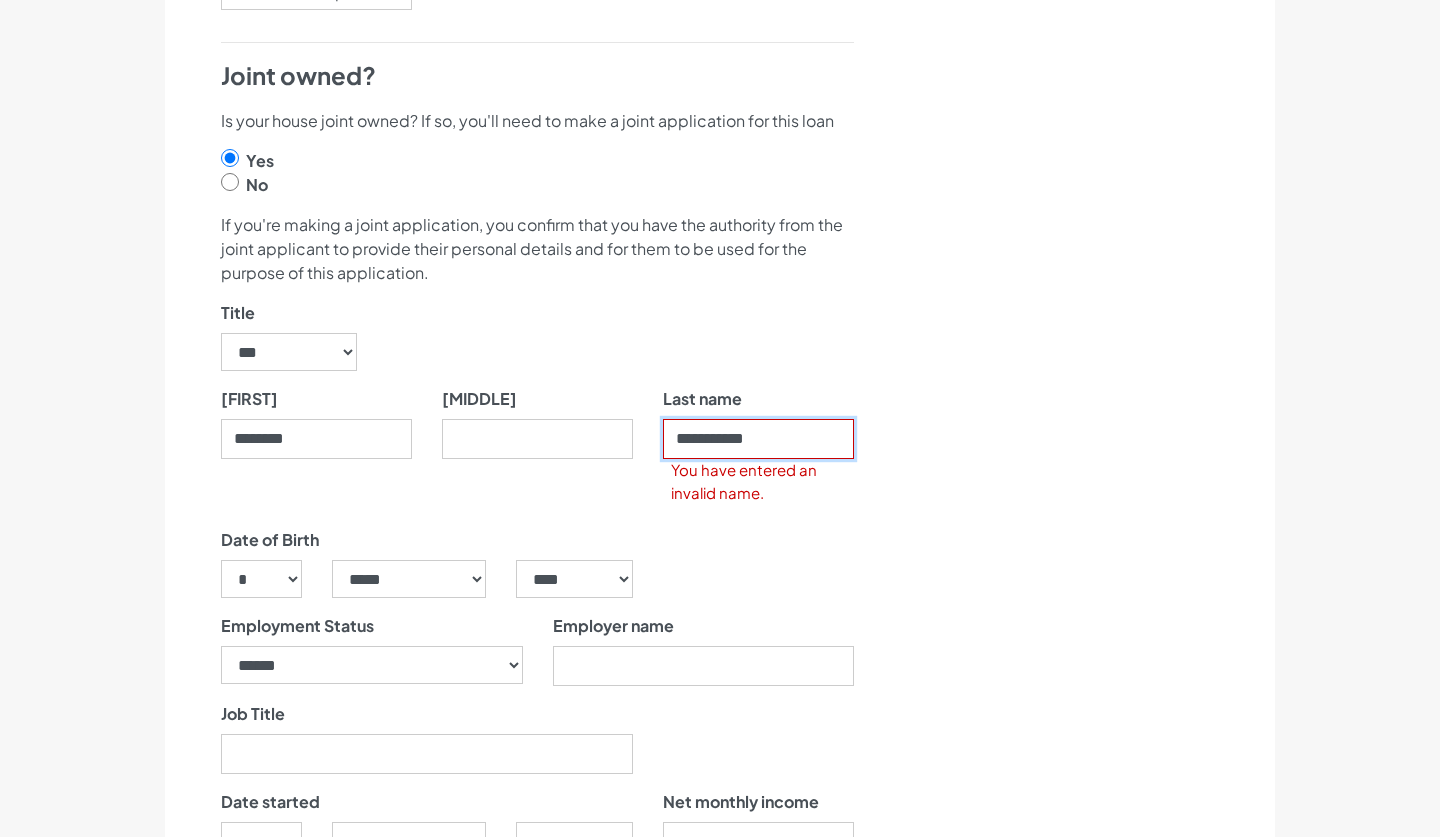 click on "**********" at bounding box center (758, 439) 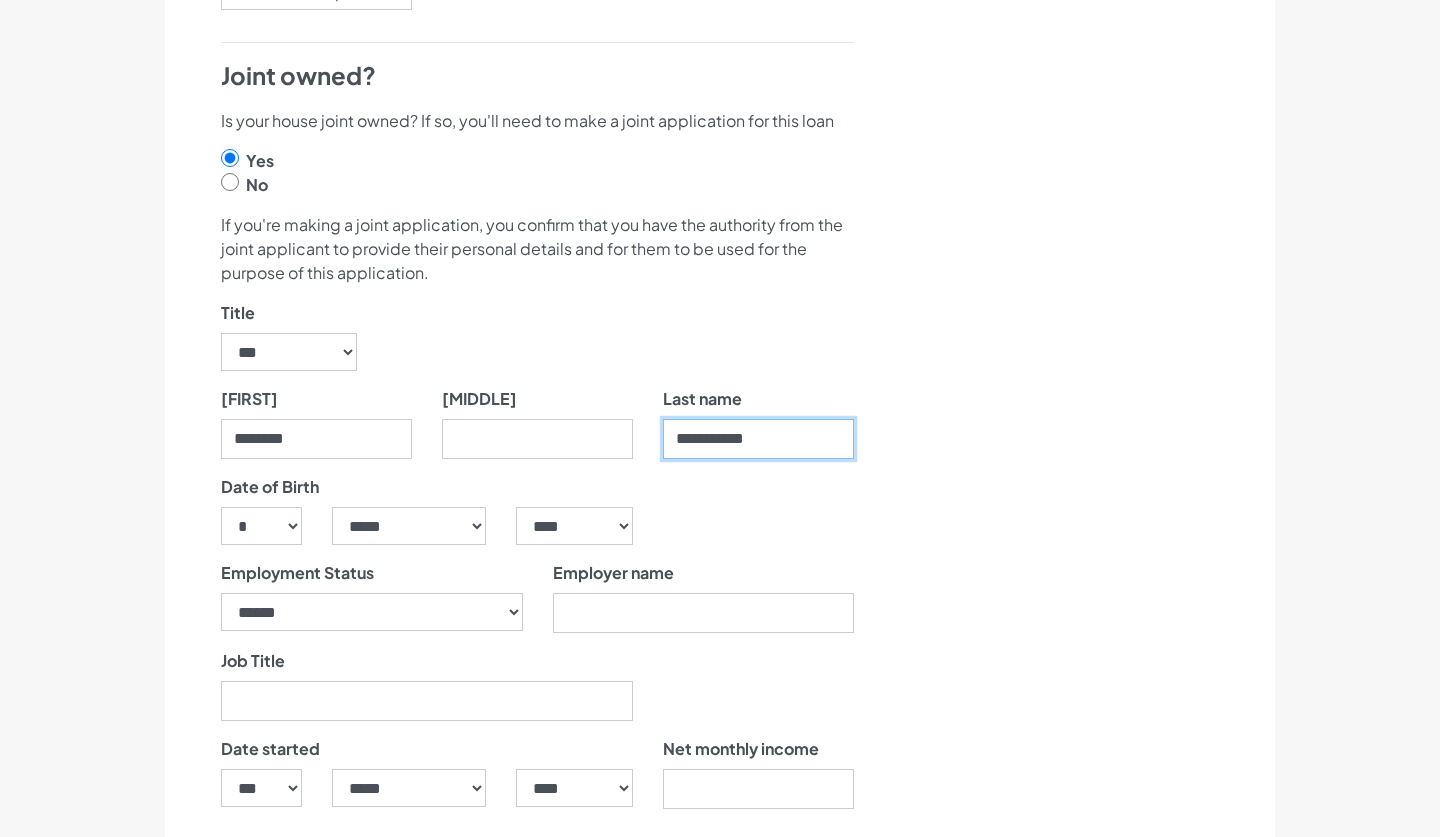 type on "**********" 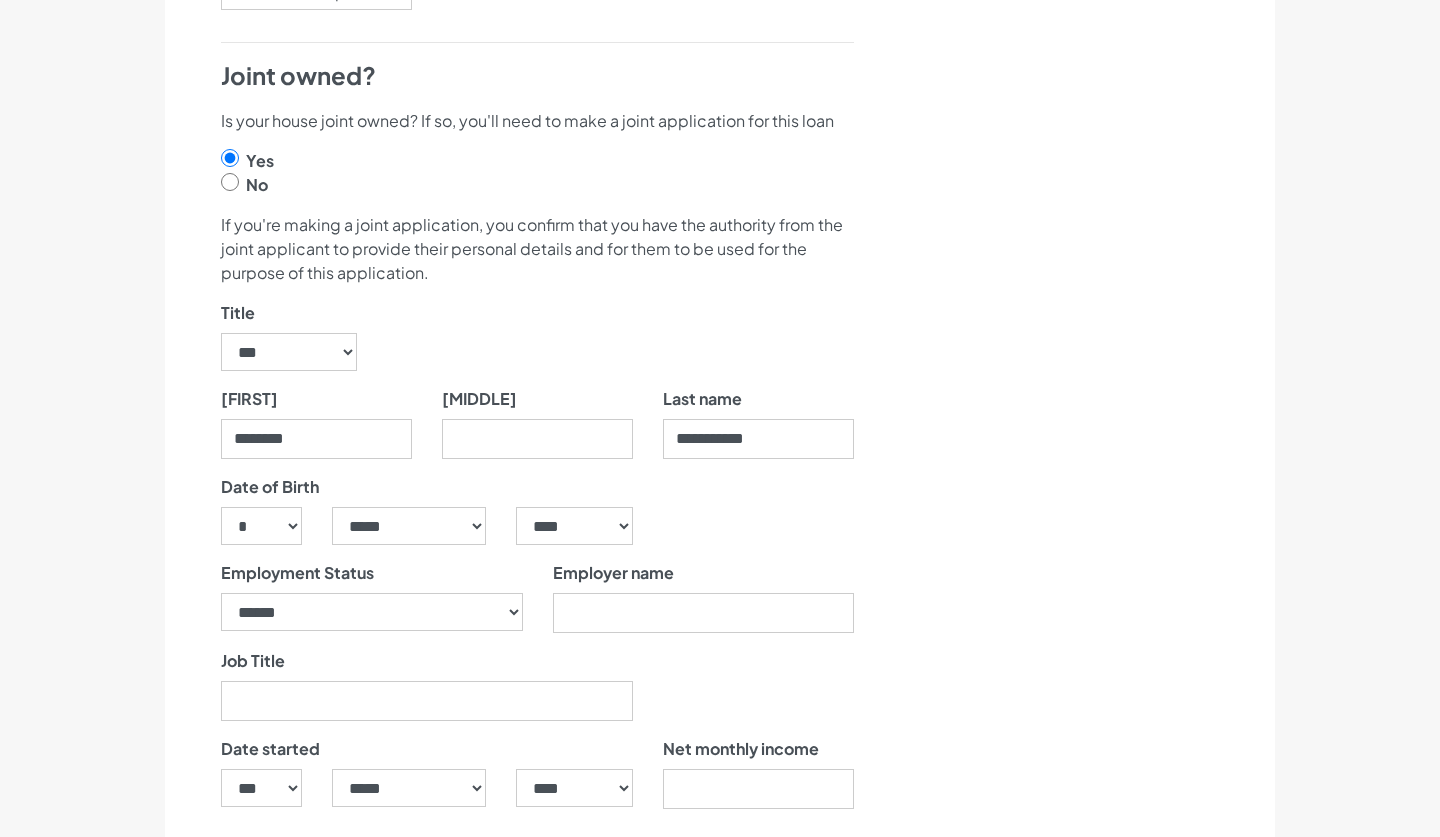 click on "Last name
[LAST NAME]" at bounding box center [758, 431] 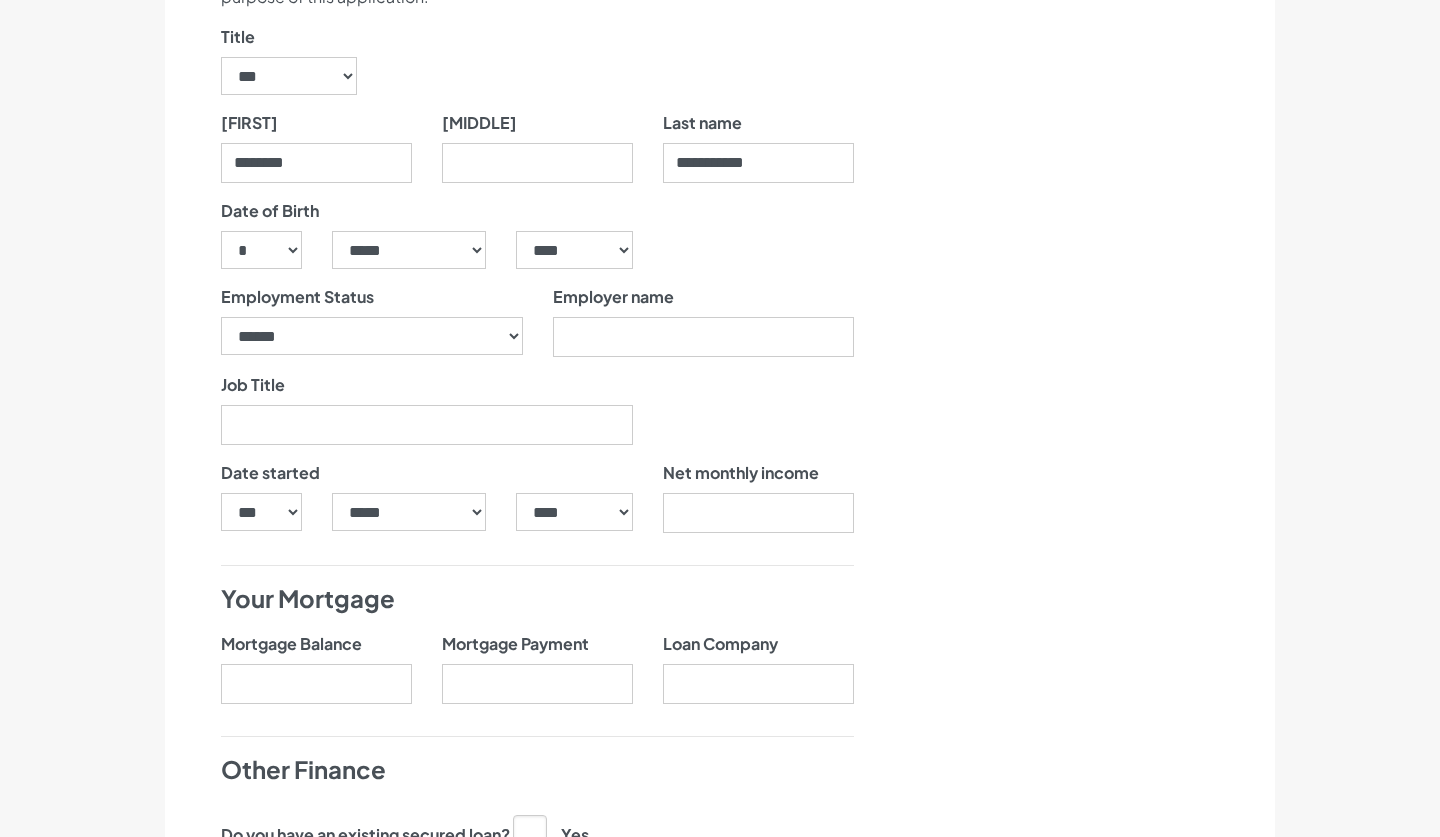 scroll, scrollTop: 1152, scrollLeft: 0, axis: vertical 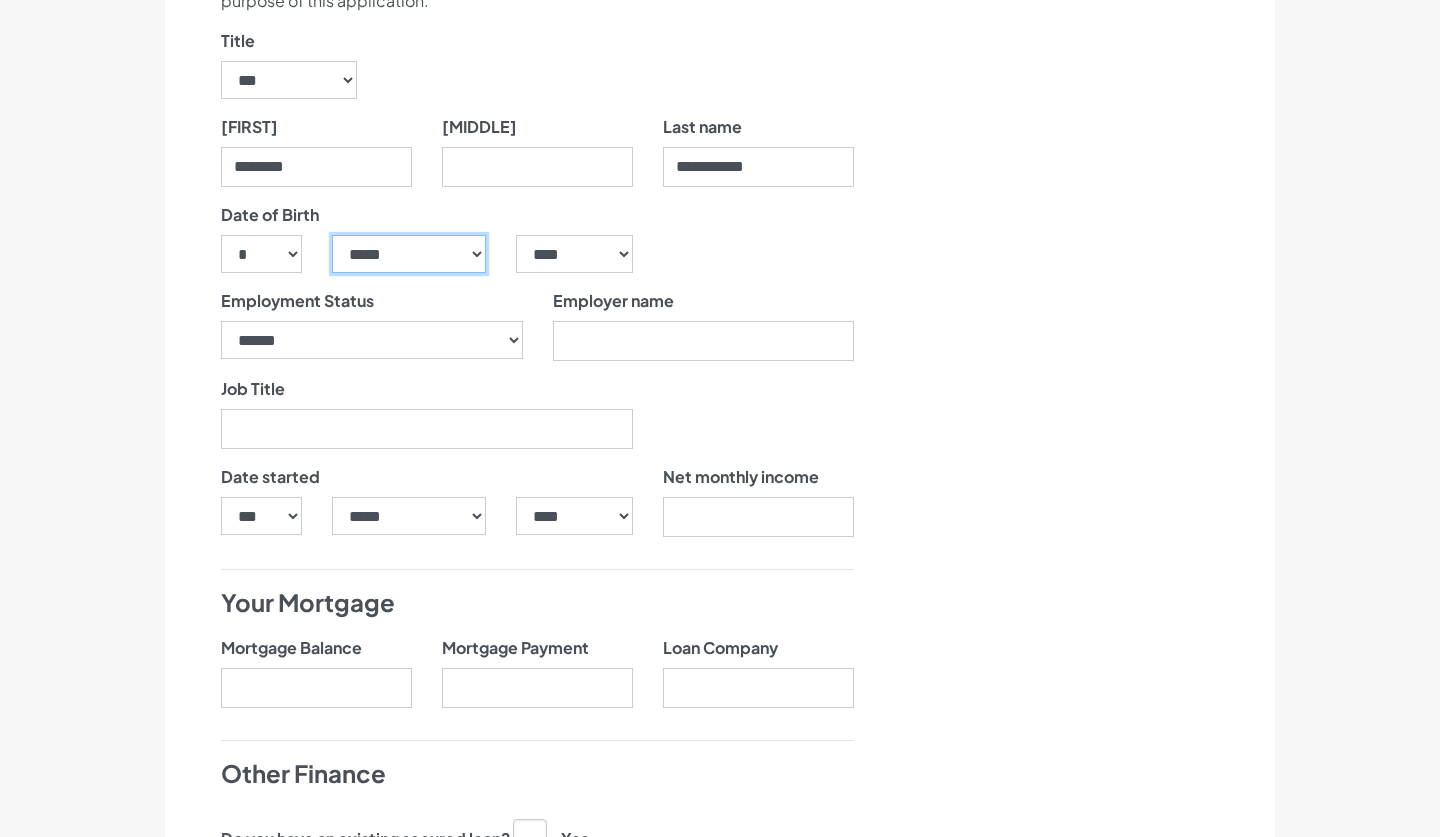 select on "**" 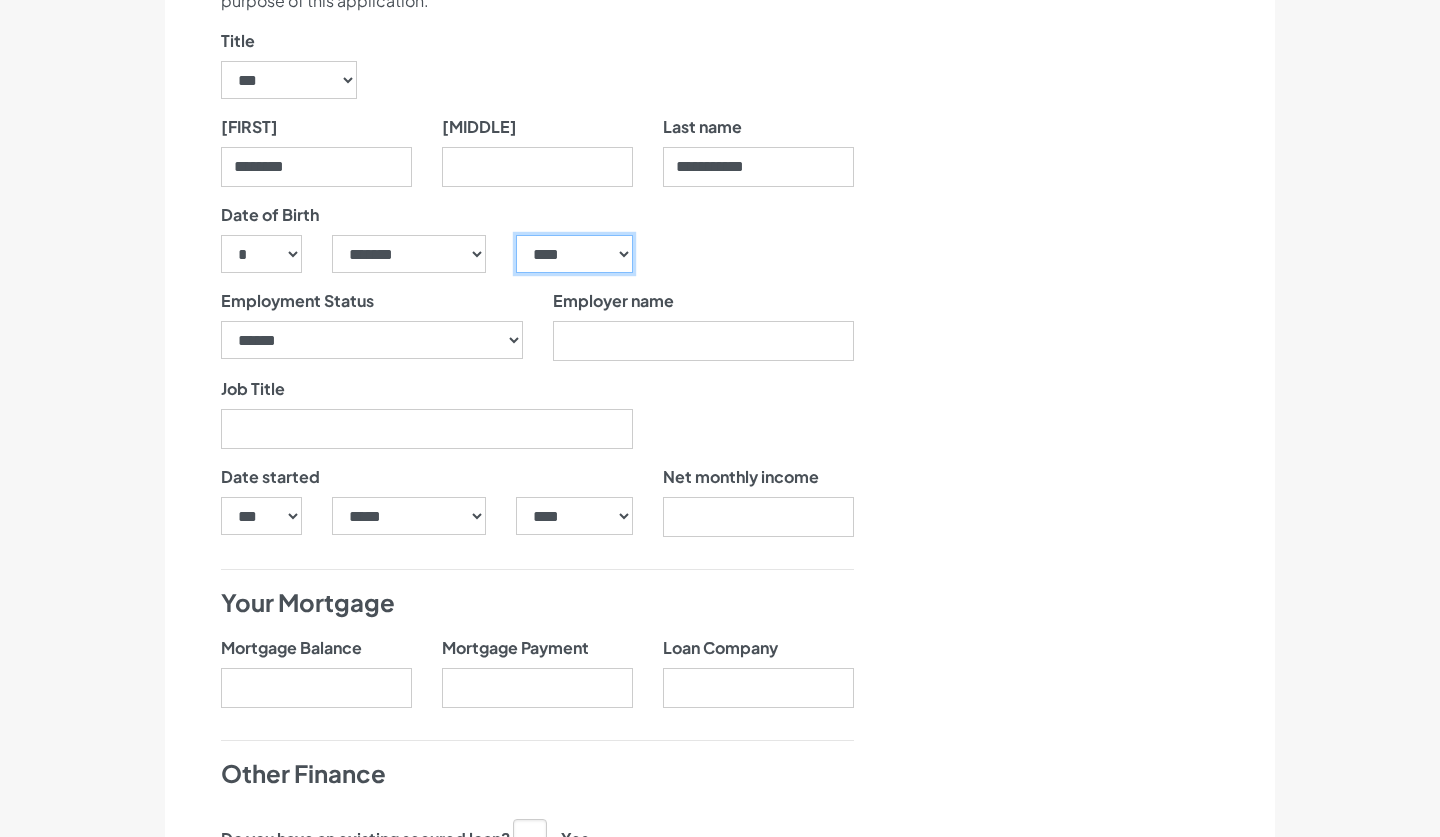 select on "****" 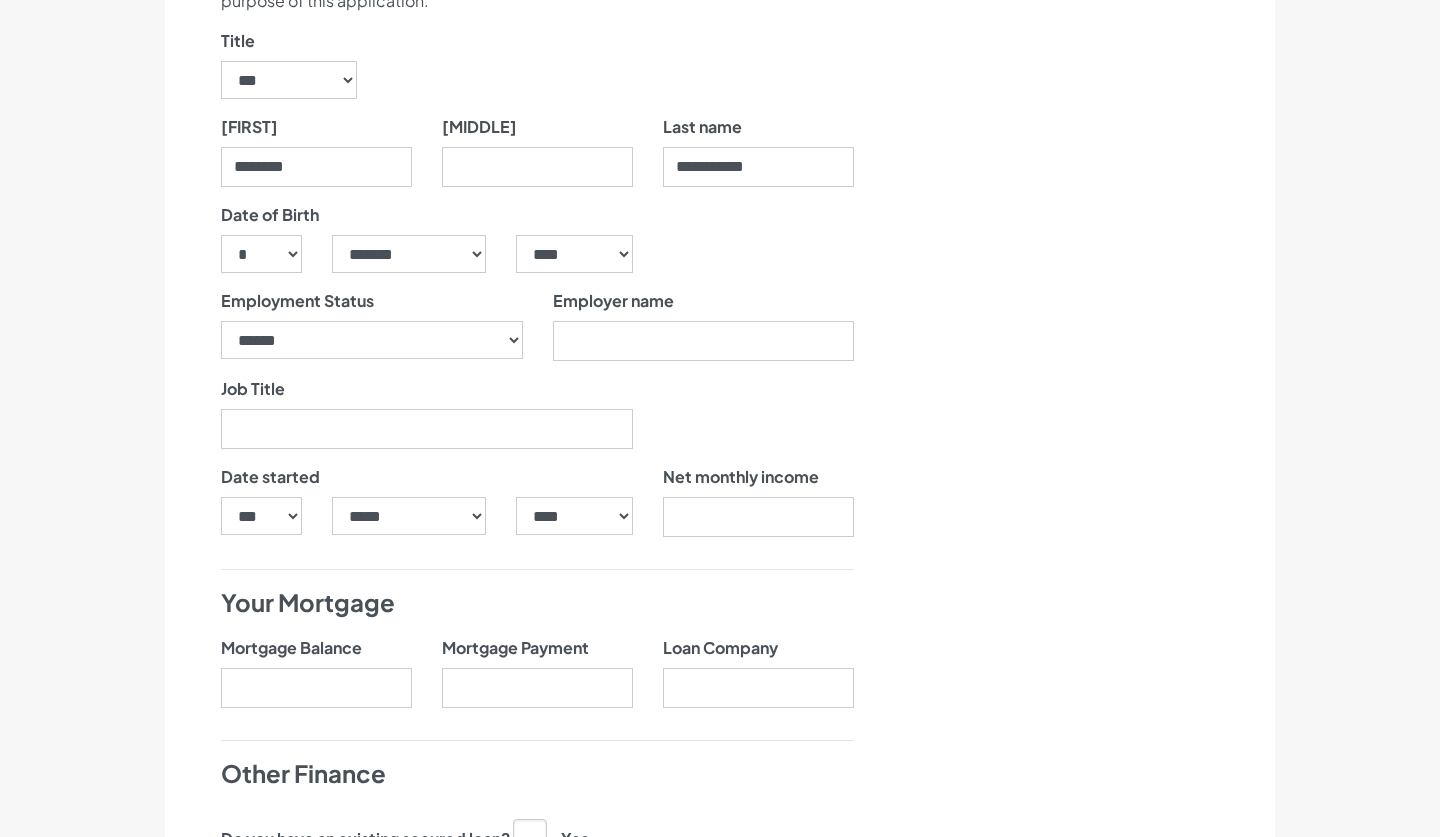click on "**********" at bounding box center (372, 333) 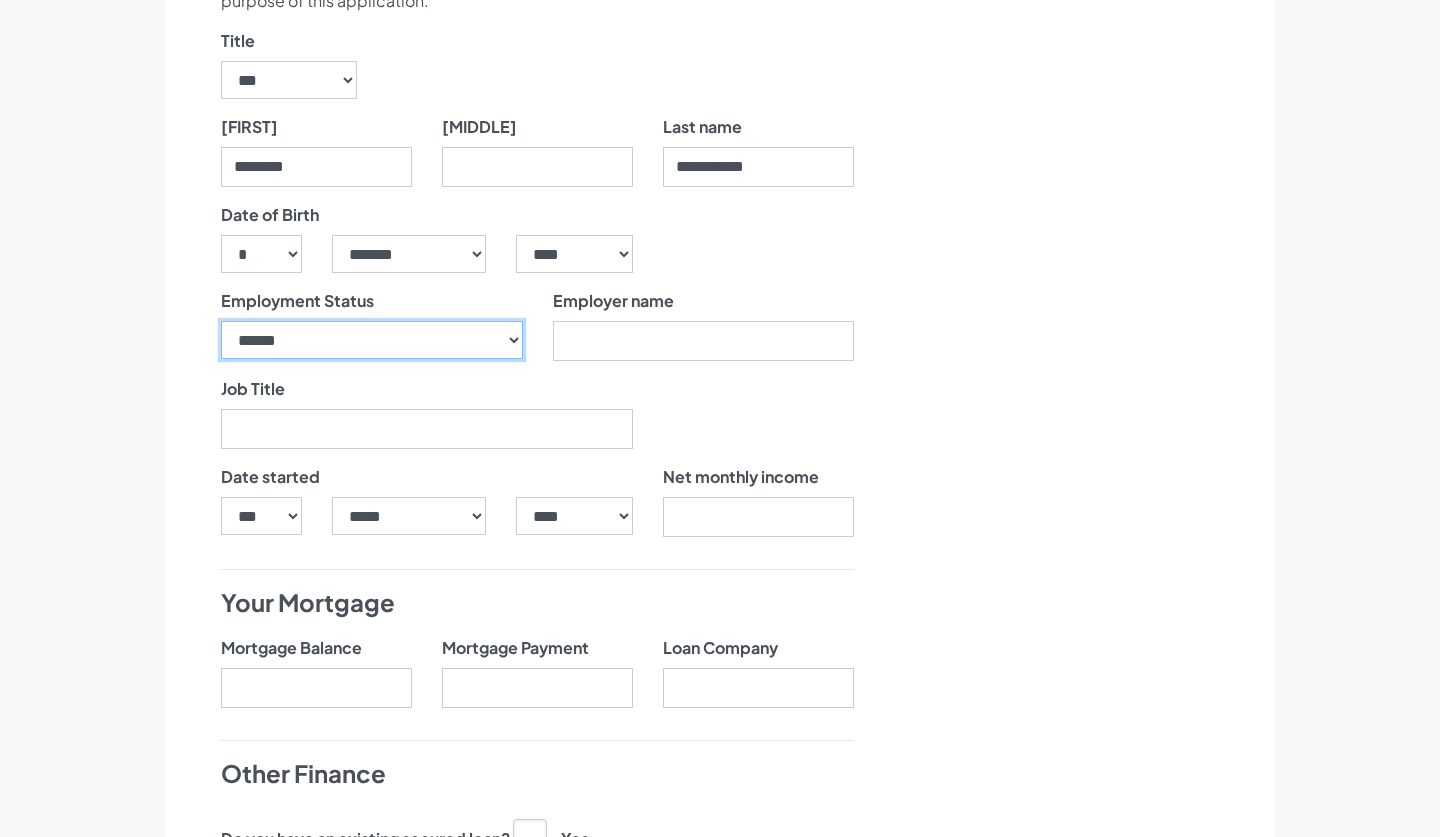 click on "**********" at bounding box center (372, 340) 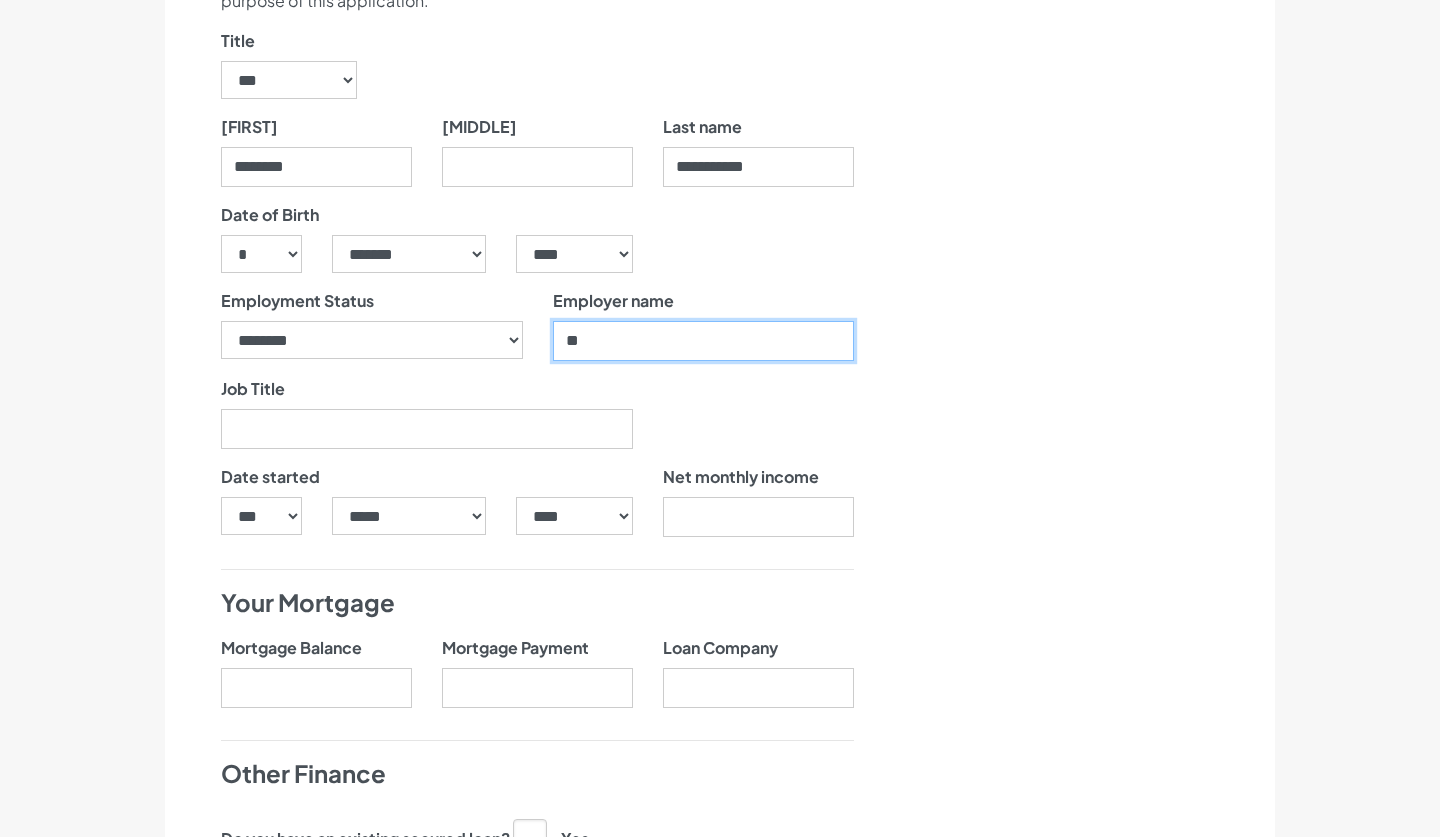 type on "*" 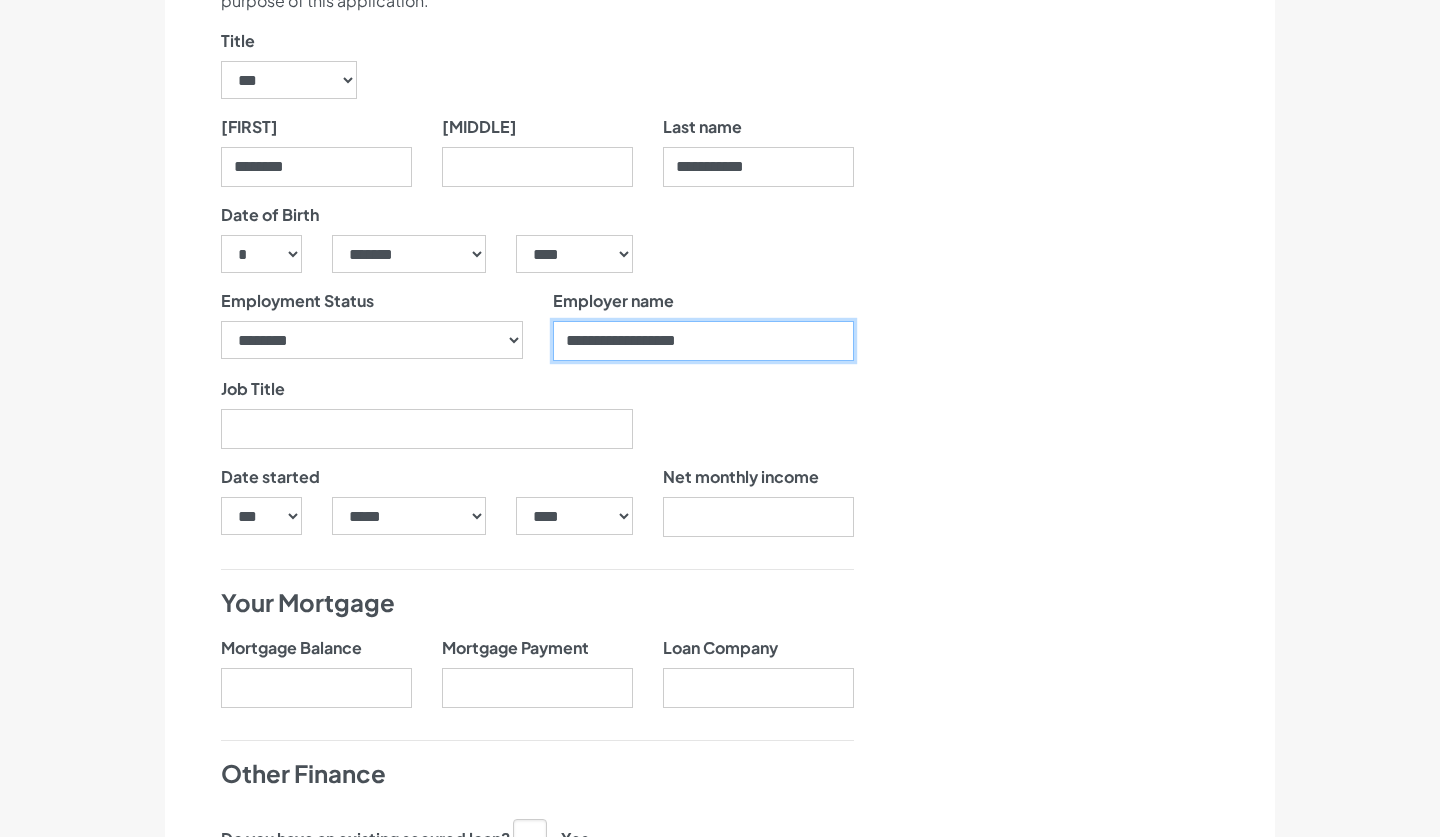type on "**********" 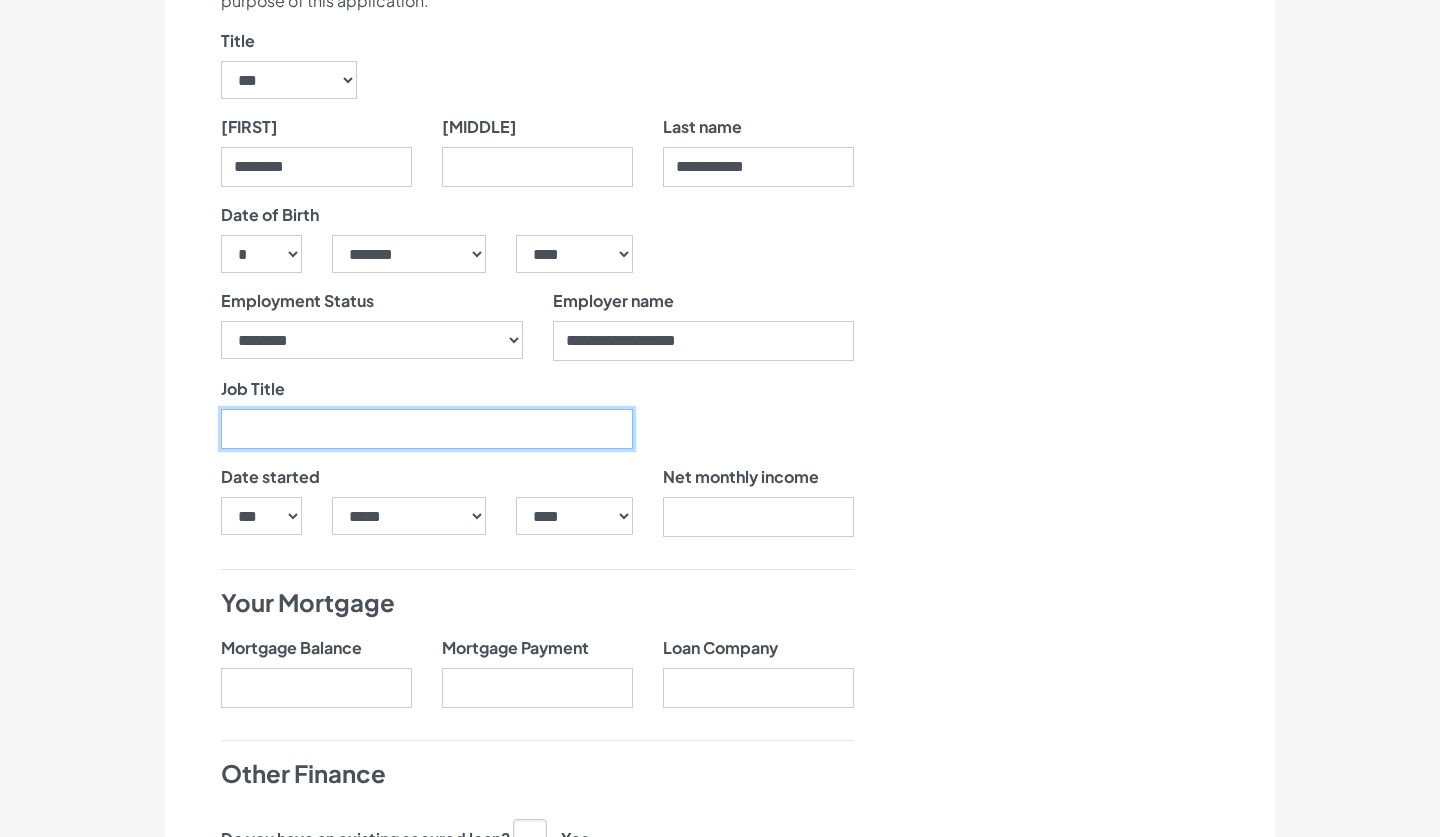 click on "Job Title" at bounding box center [427, 429] 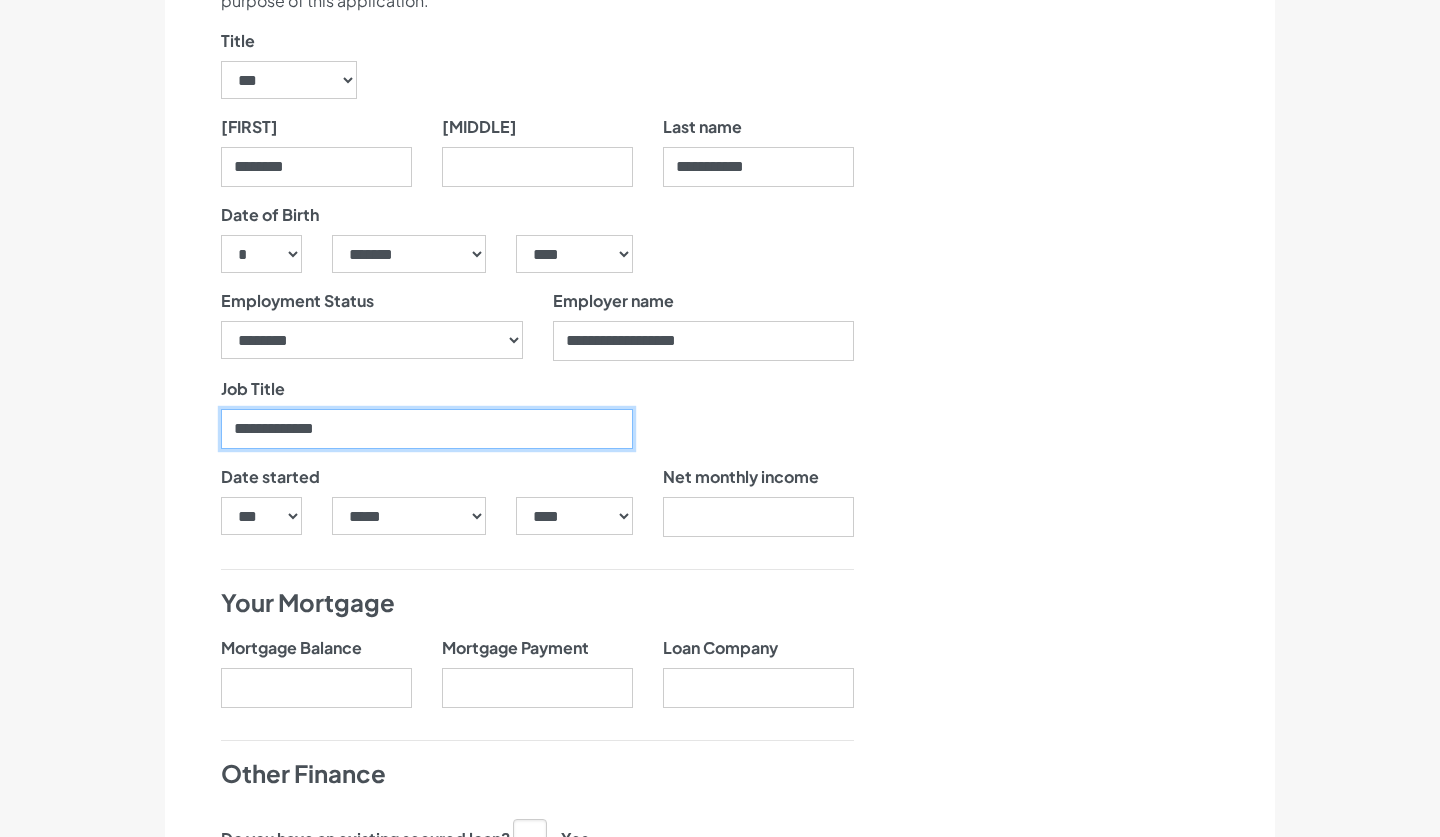 click on "**********" at bounding box center (427, 429) 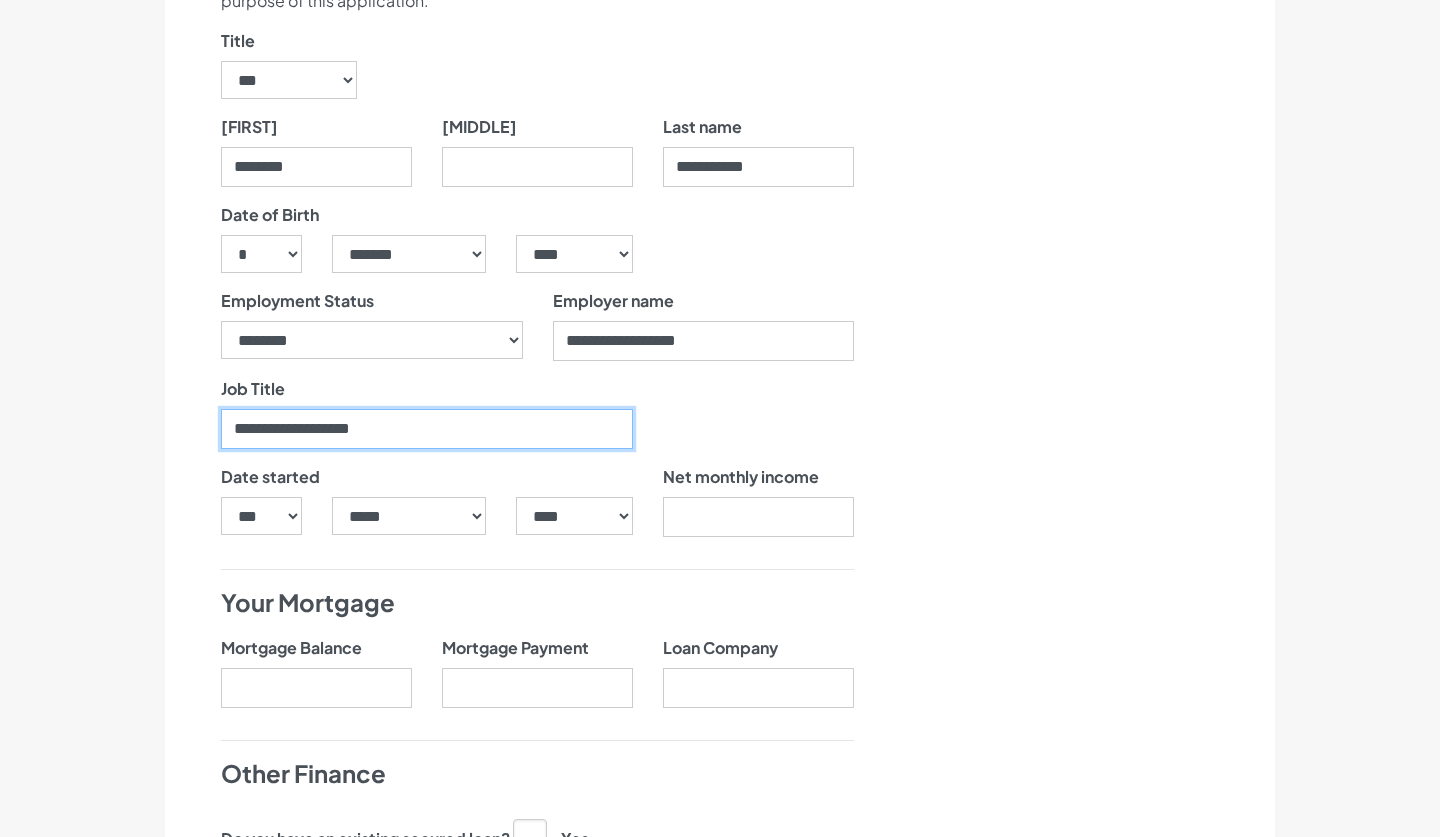 type on "**********" 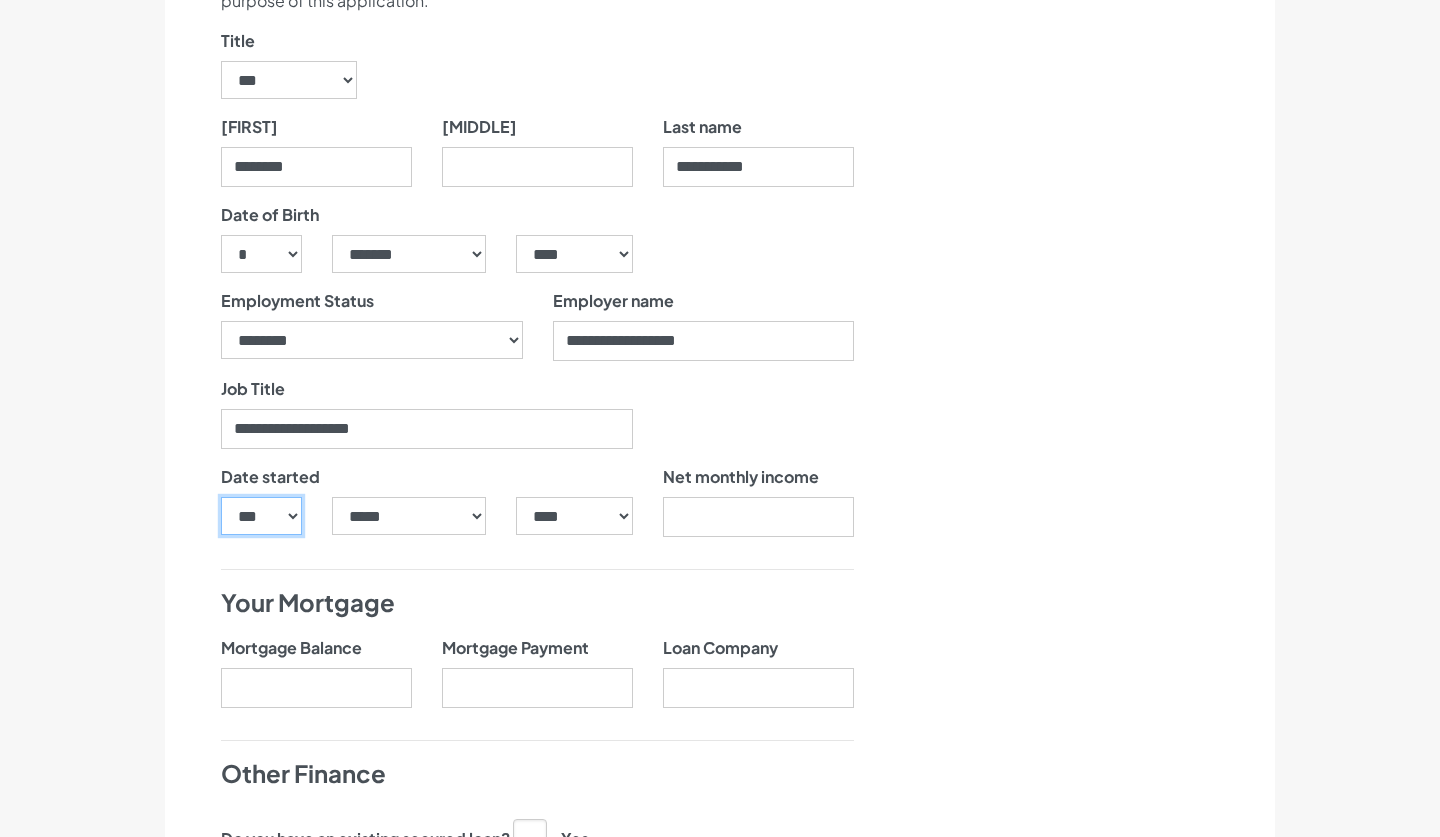 select on "**" 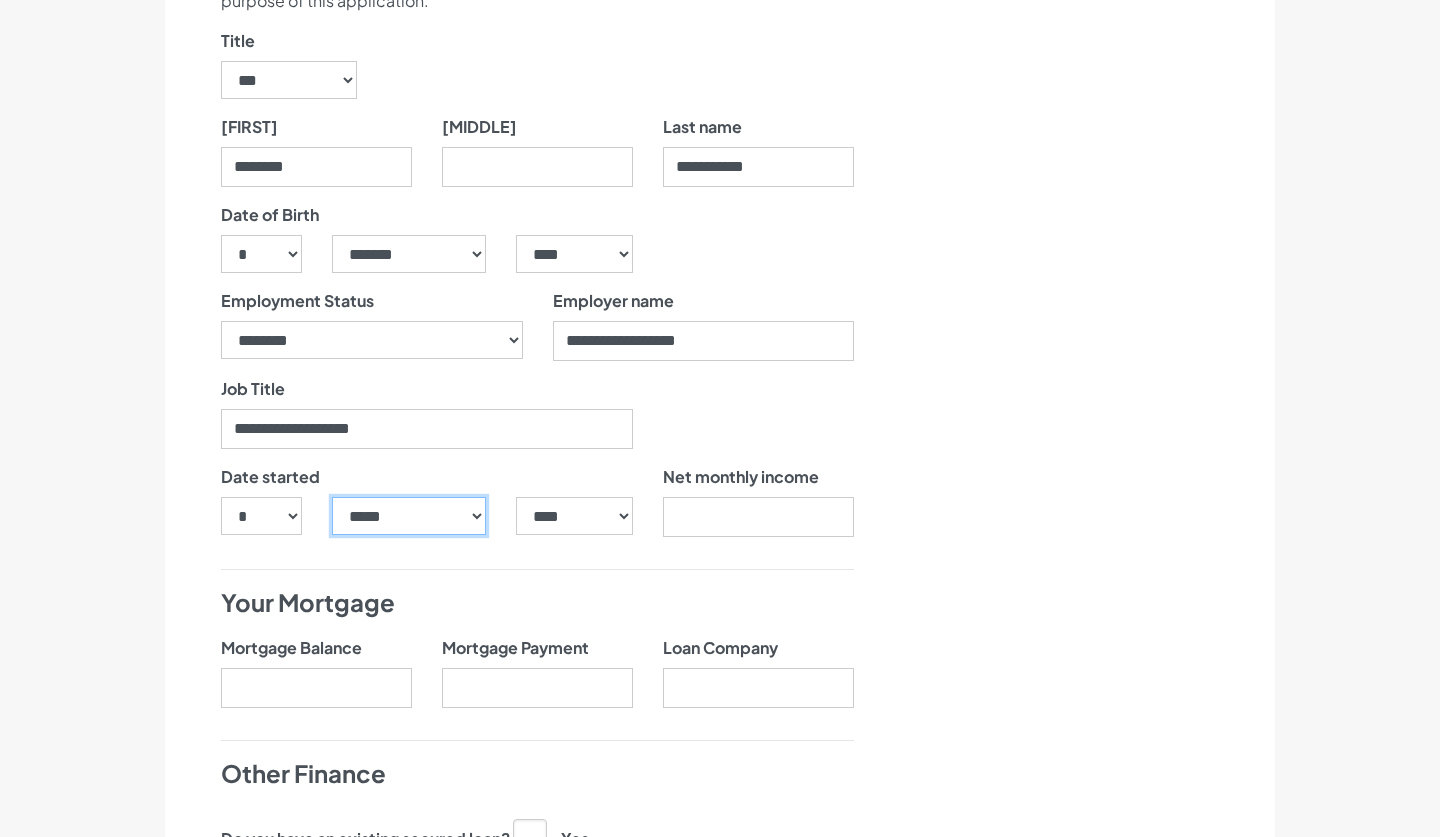 select on "**" 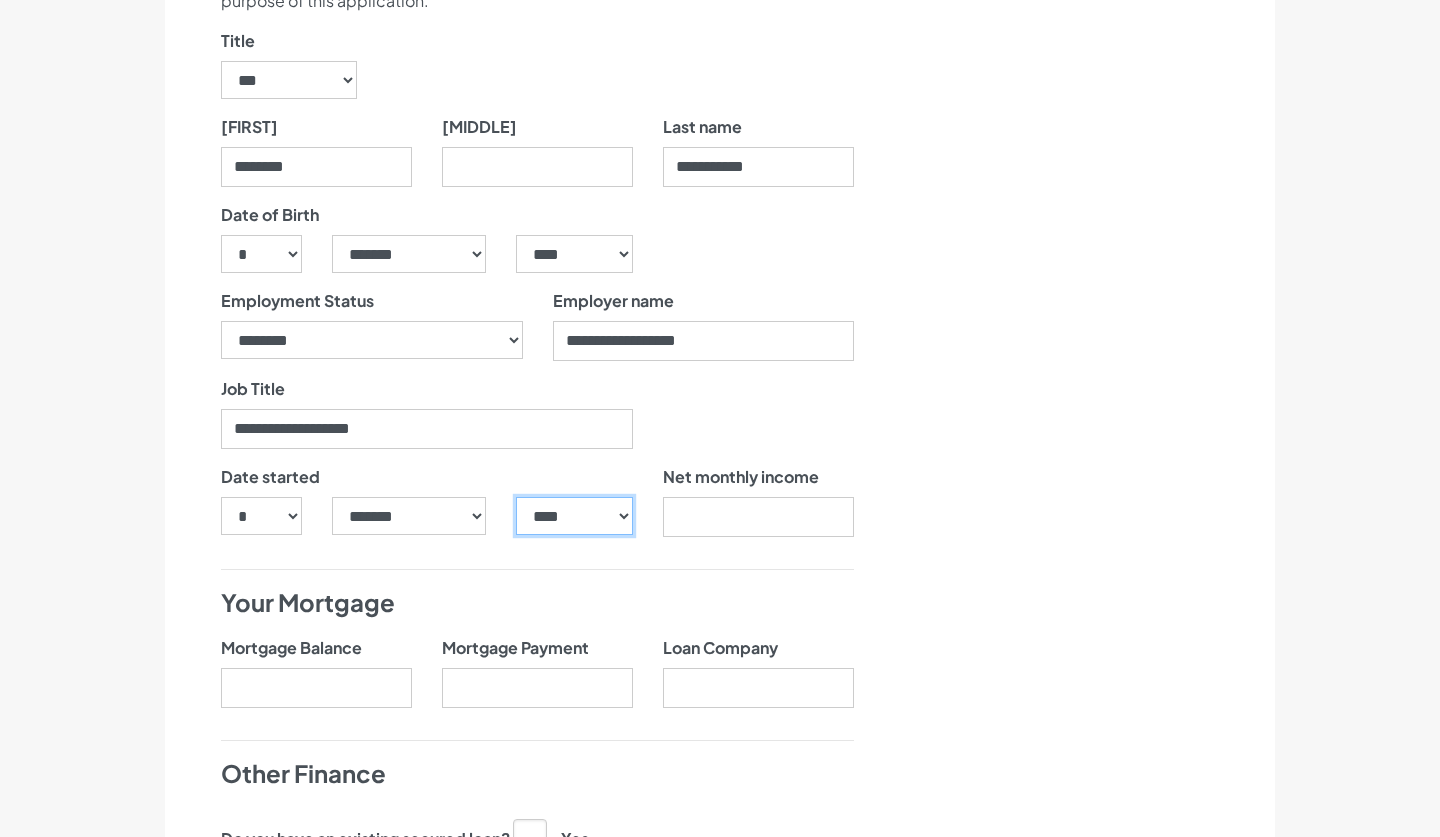 select on "****" 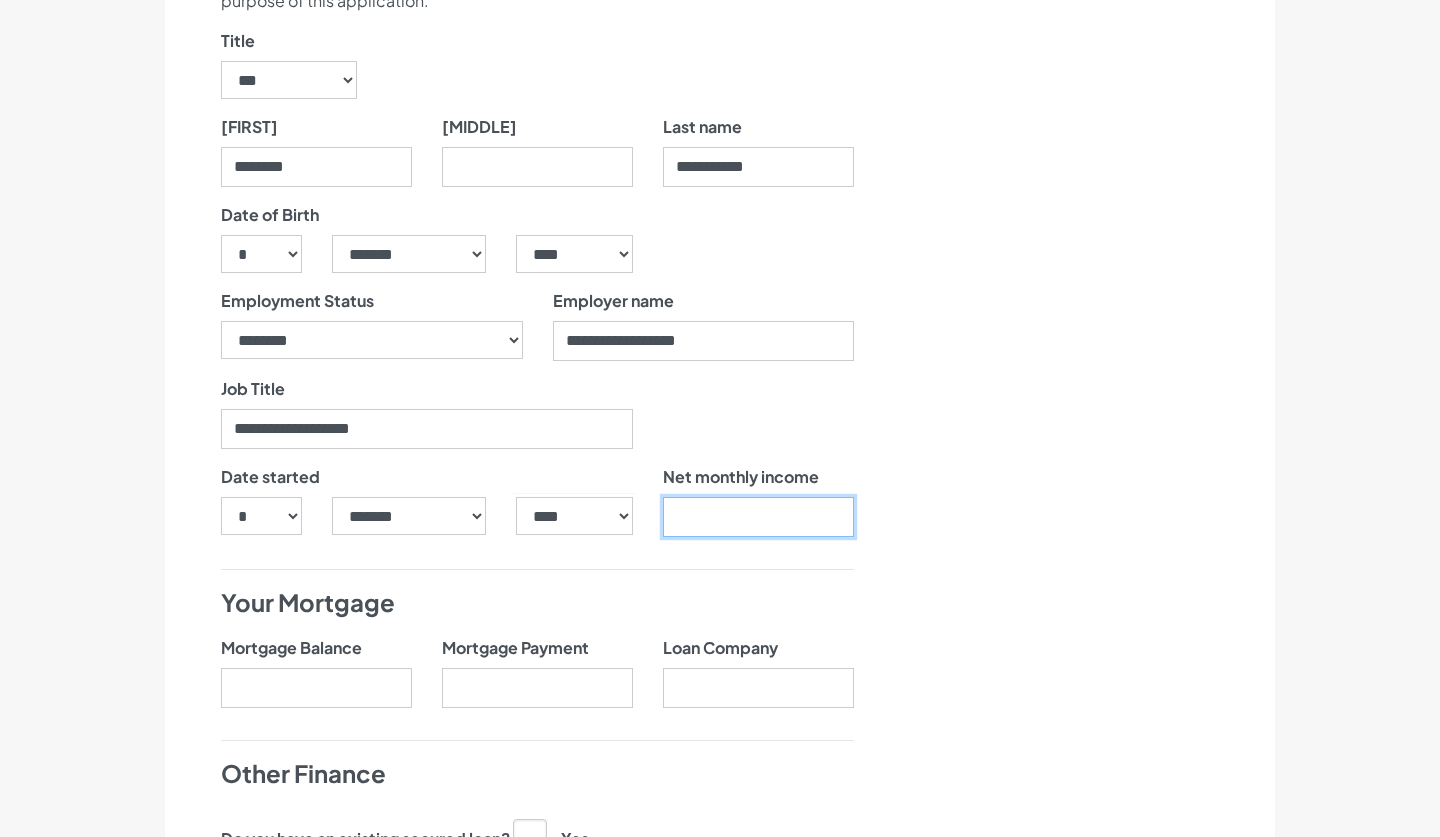 click at bounding box center [758, 517] 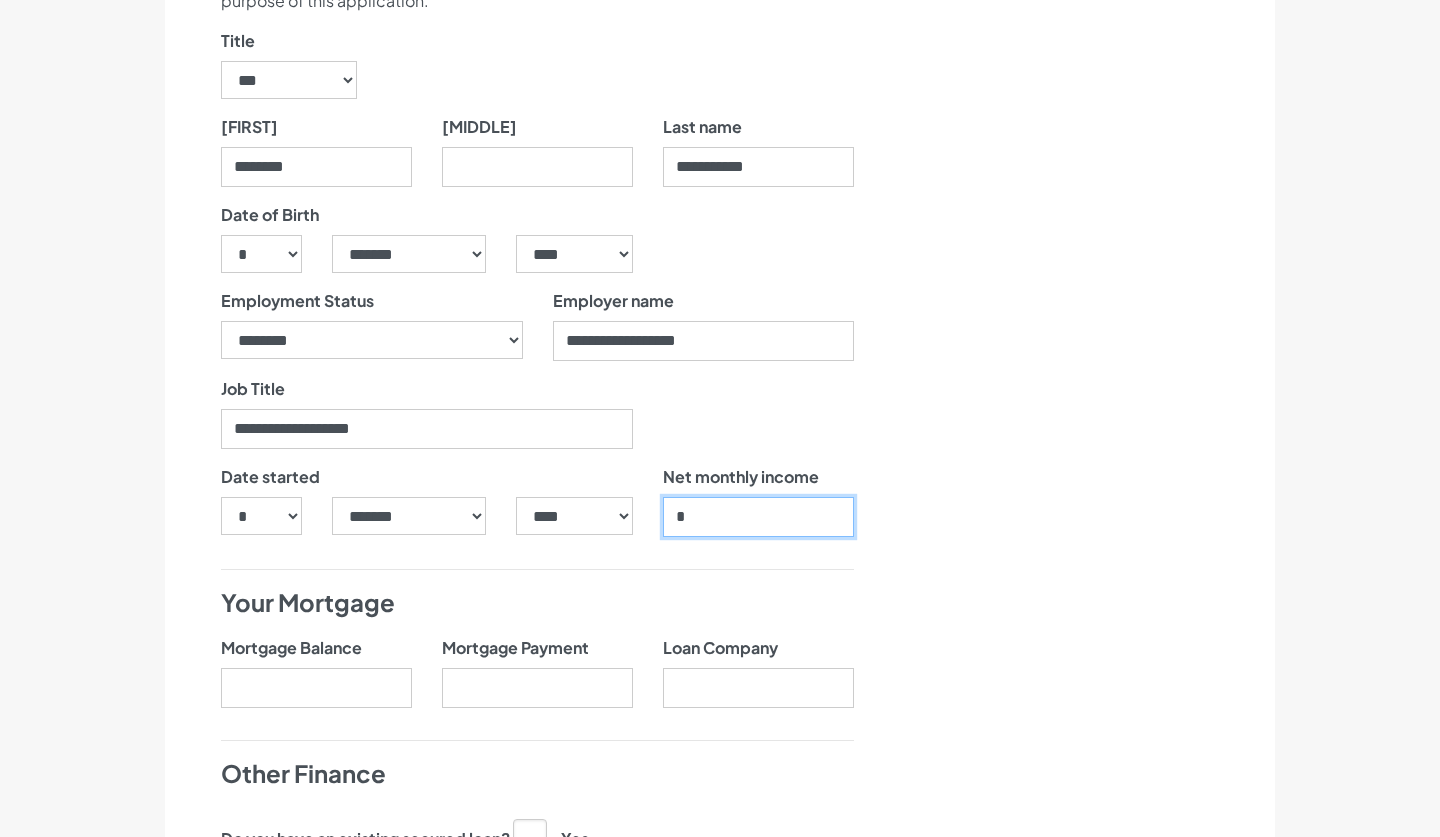 click on "*" at bounding box center [758, 517] 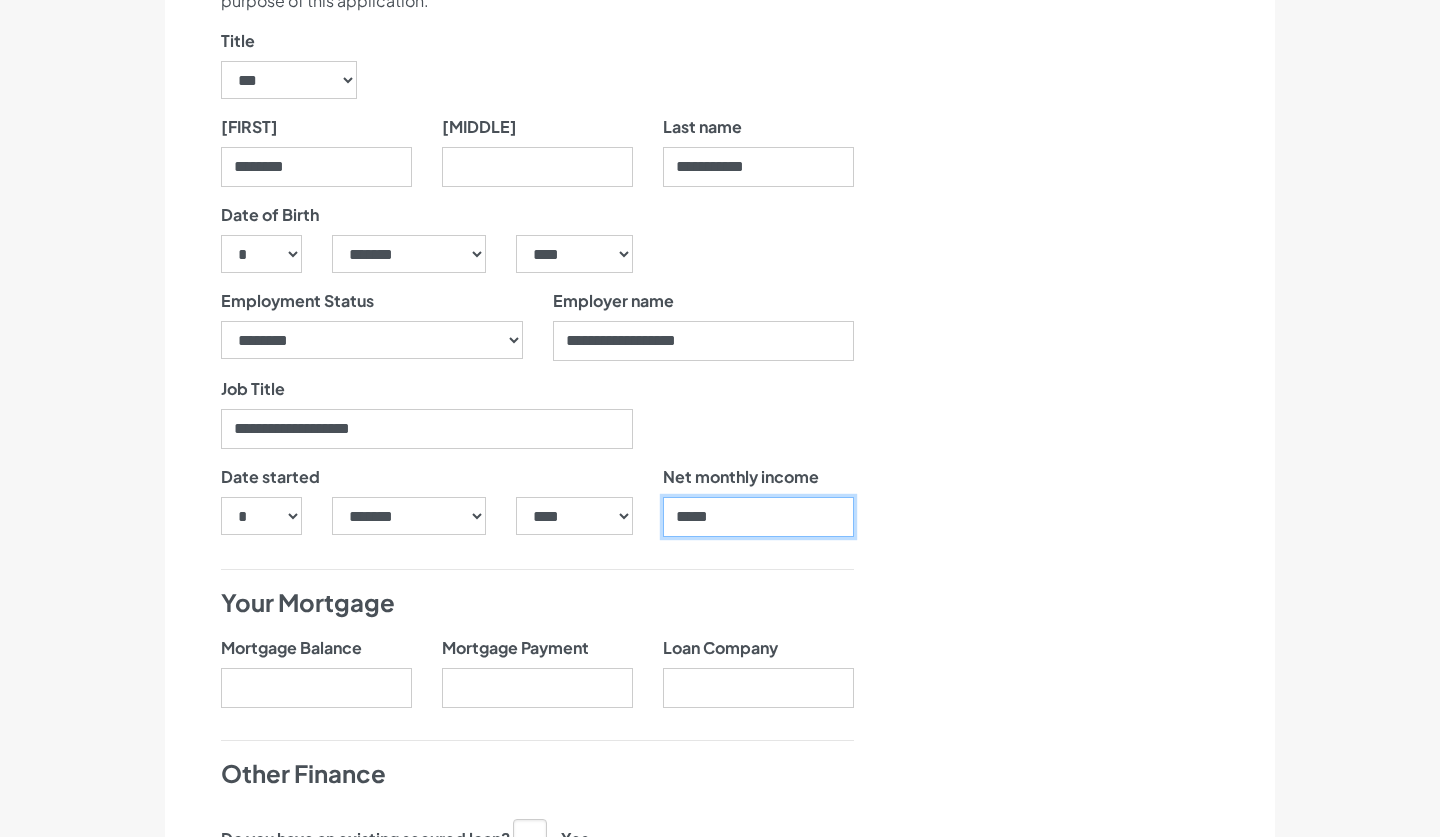 type on "******" 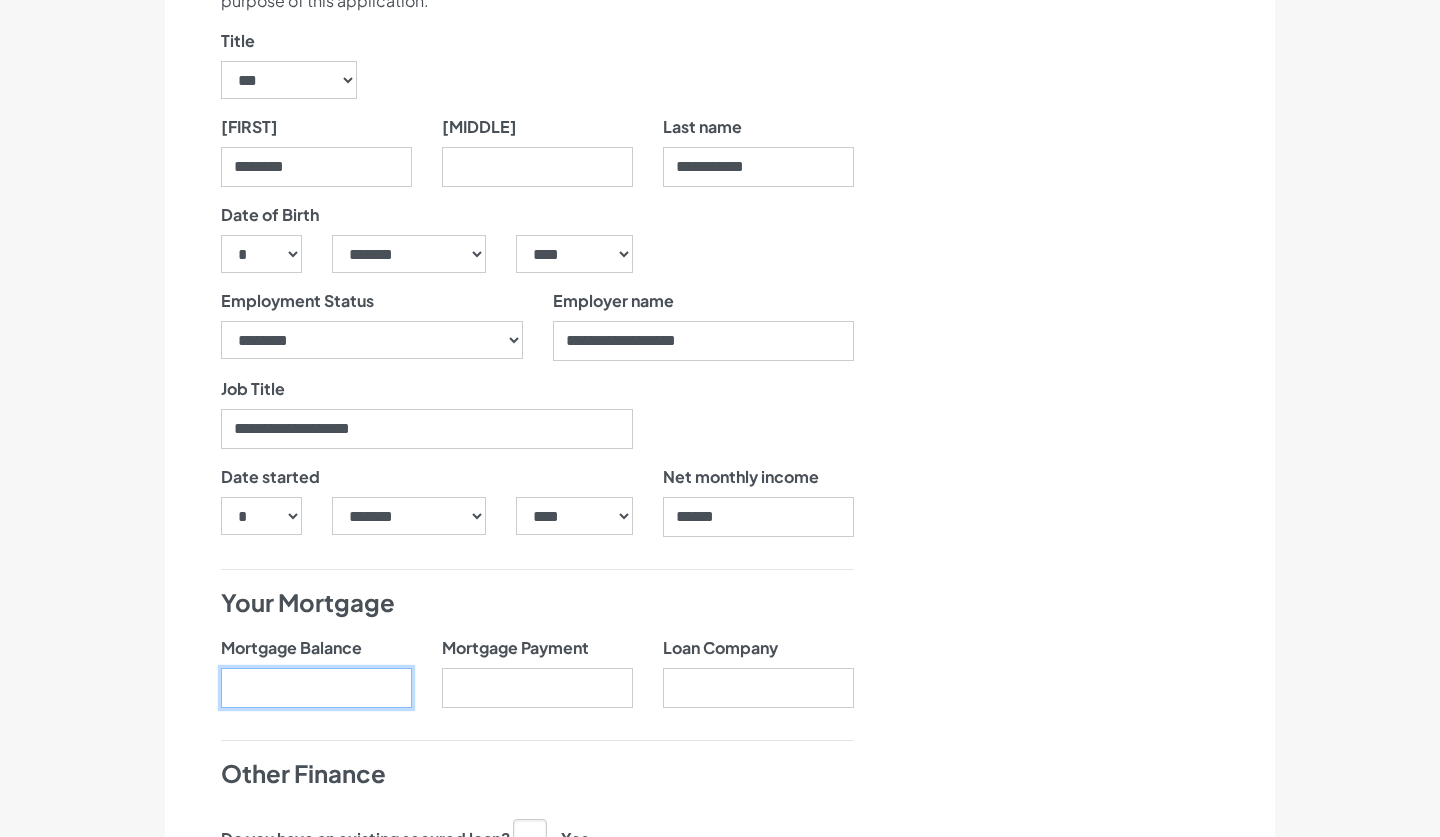click on "Mortgage Balance" at bounding box center (316, 688) 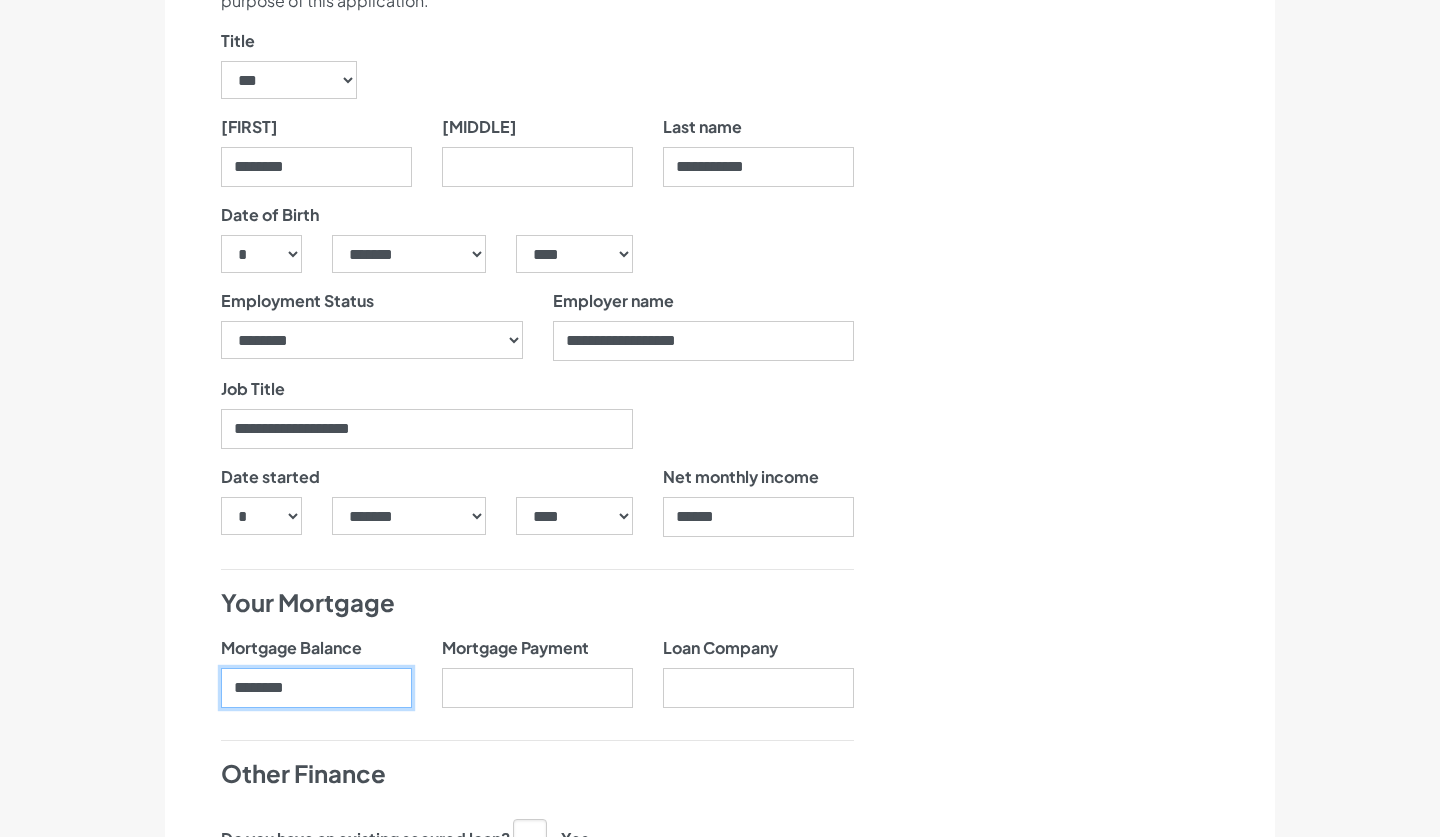 type on "********" 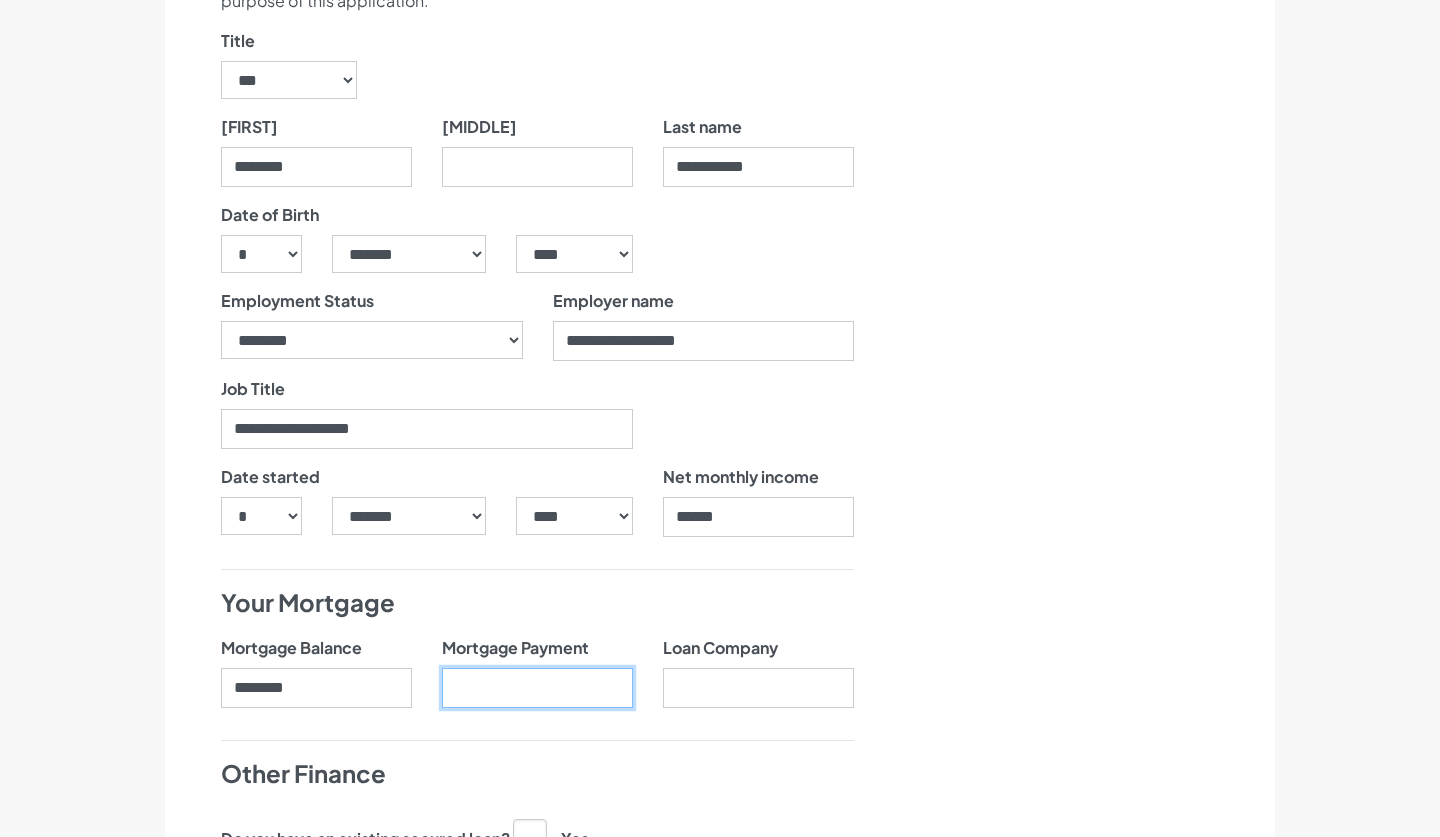 click on "Mortgage Payment" at bounding box center (537, 688) 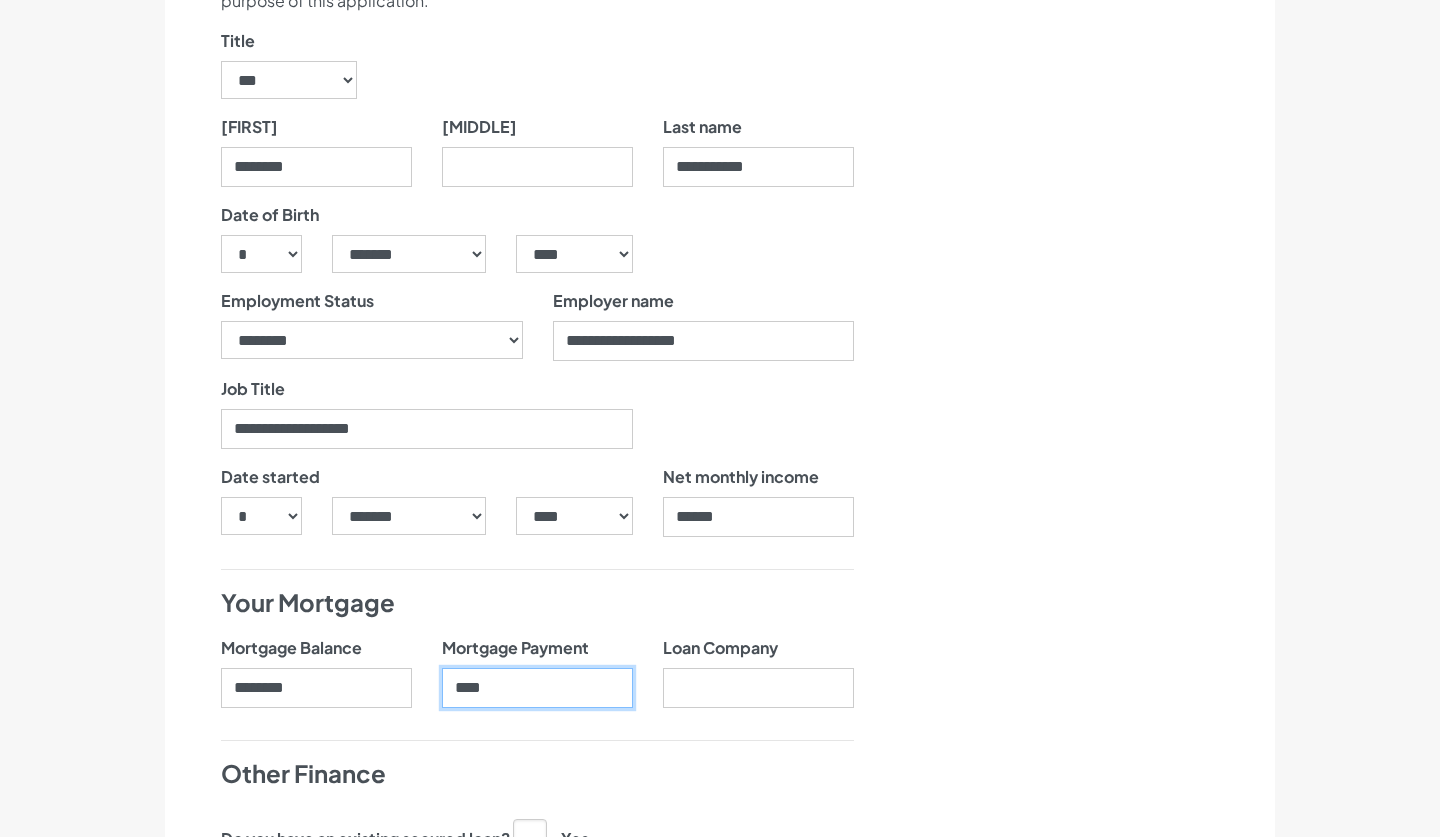 type on "****" 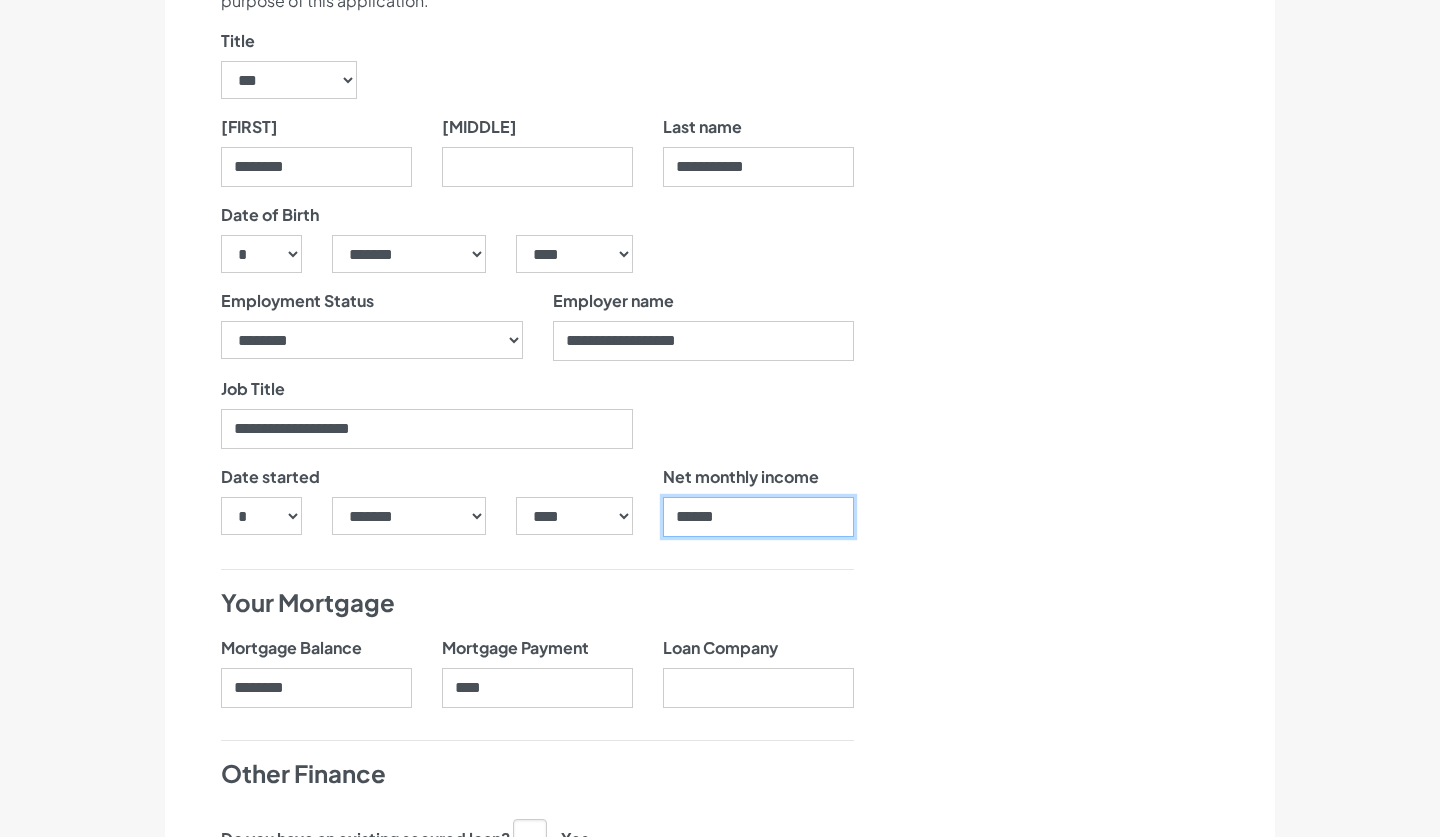 click on "******" at bounding box center (758, 517) 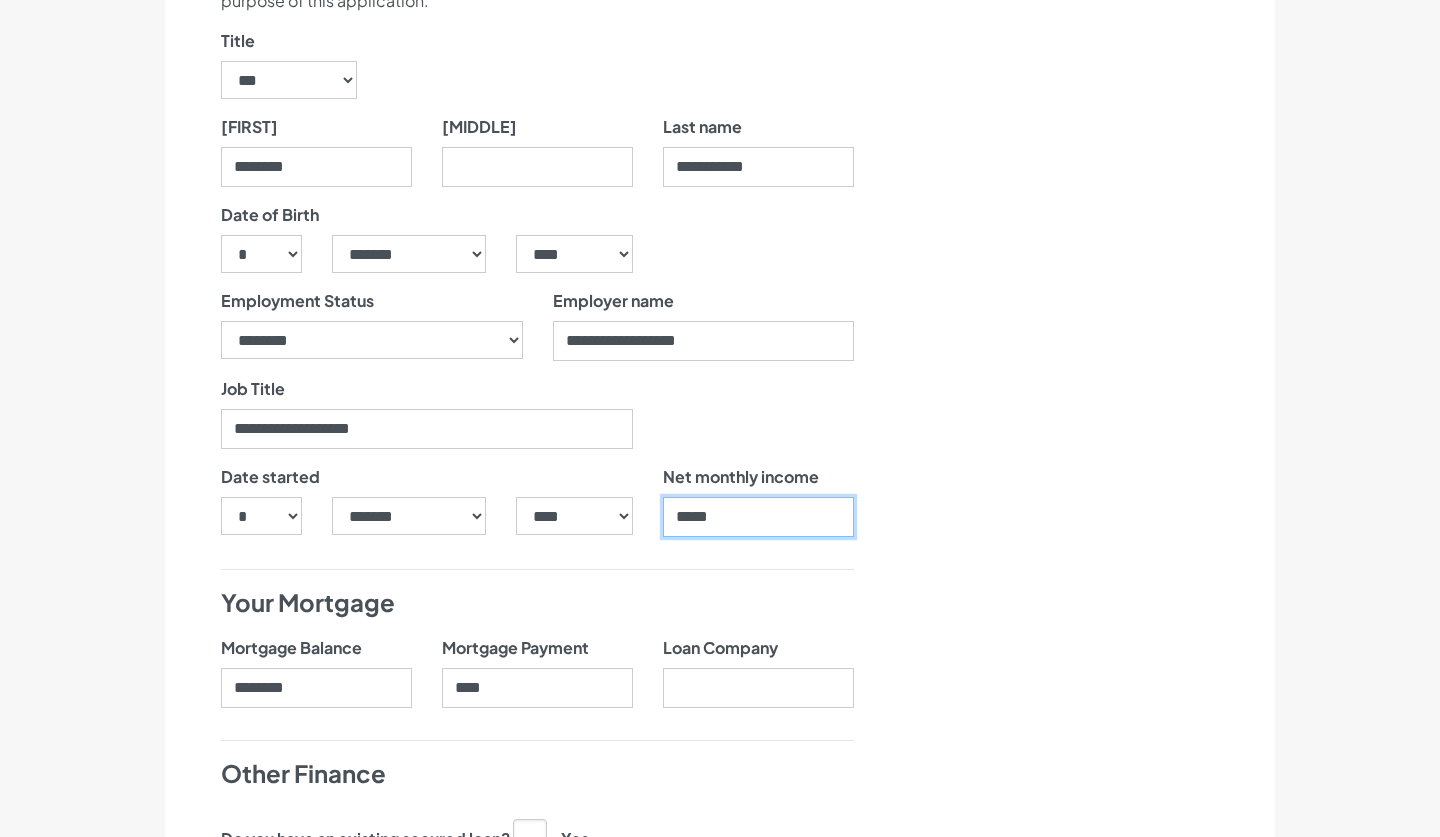 type on "******" 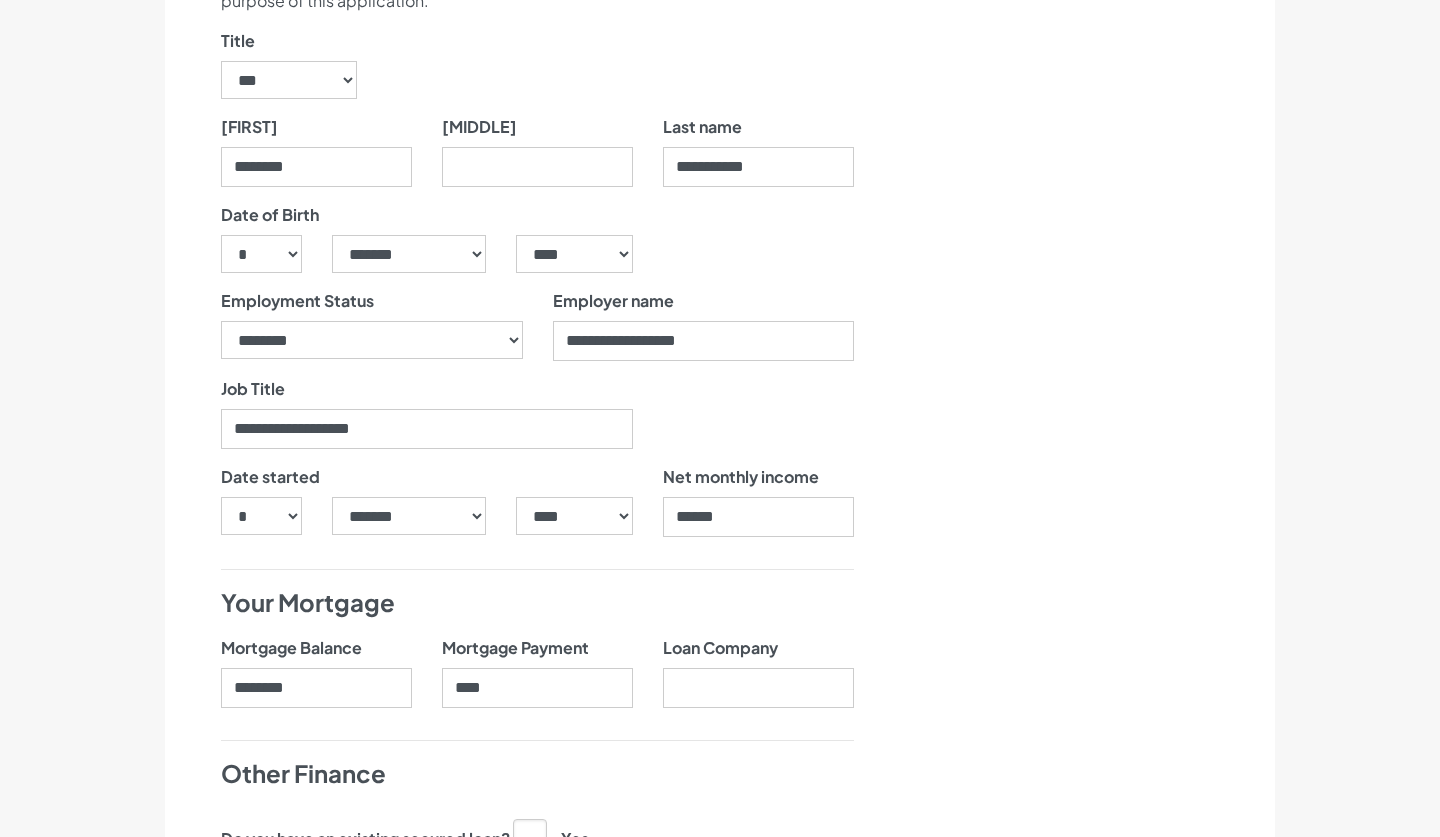 click on "Date of Birth
***
* * * * * * * * * ** ** ** ** ** ** ** ** ** ** ** ** ** ** ** ** ** ** ** ** ** **
*****
*******
********
*****
*****
***
****
****
******
********* *" at bounding box center (537, 471) 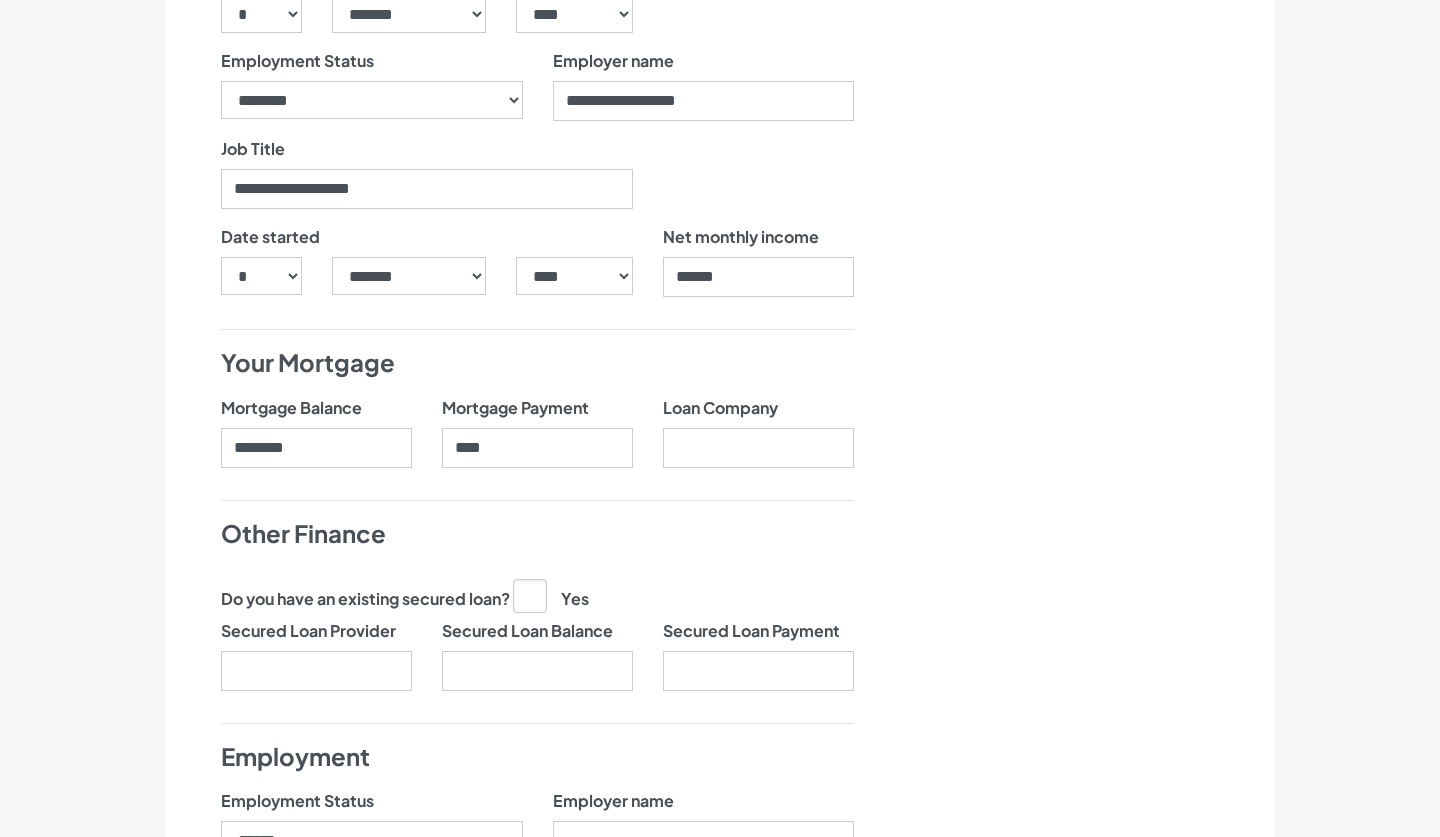 scroll, scrollTop: 1472, scrollLeft: 0, axis: vertical 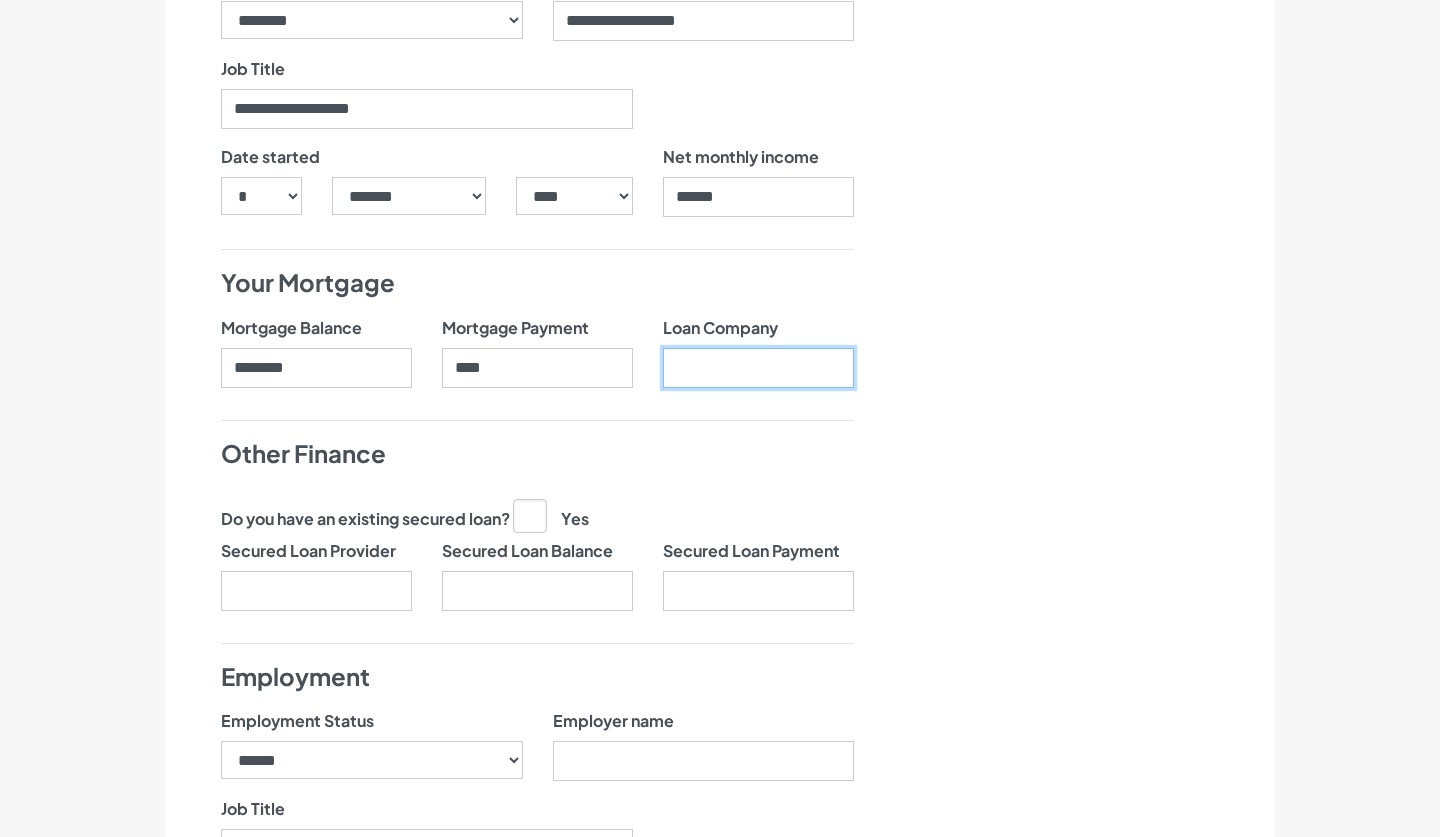 click on "Loan Company" at bounding box center [758, 368] 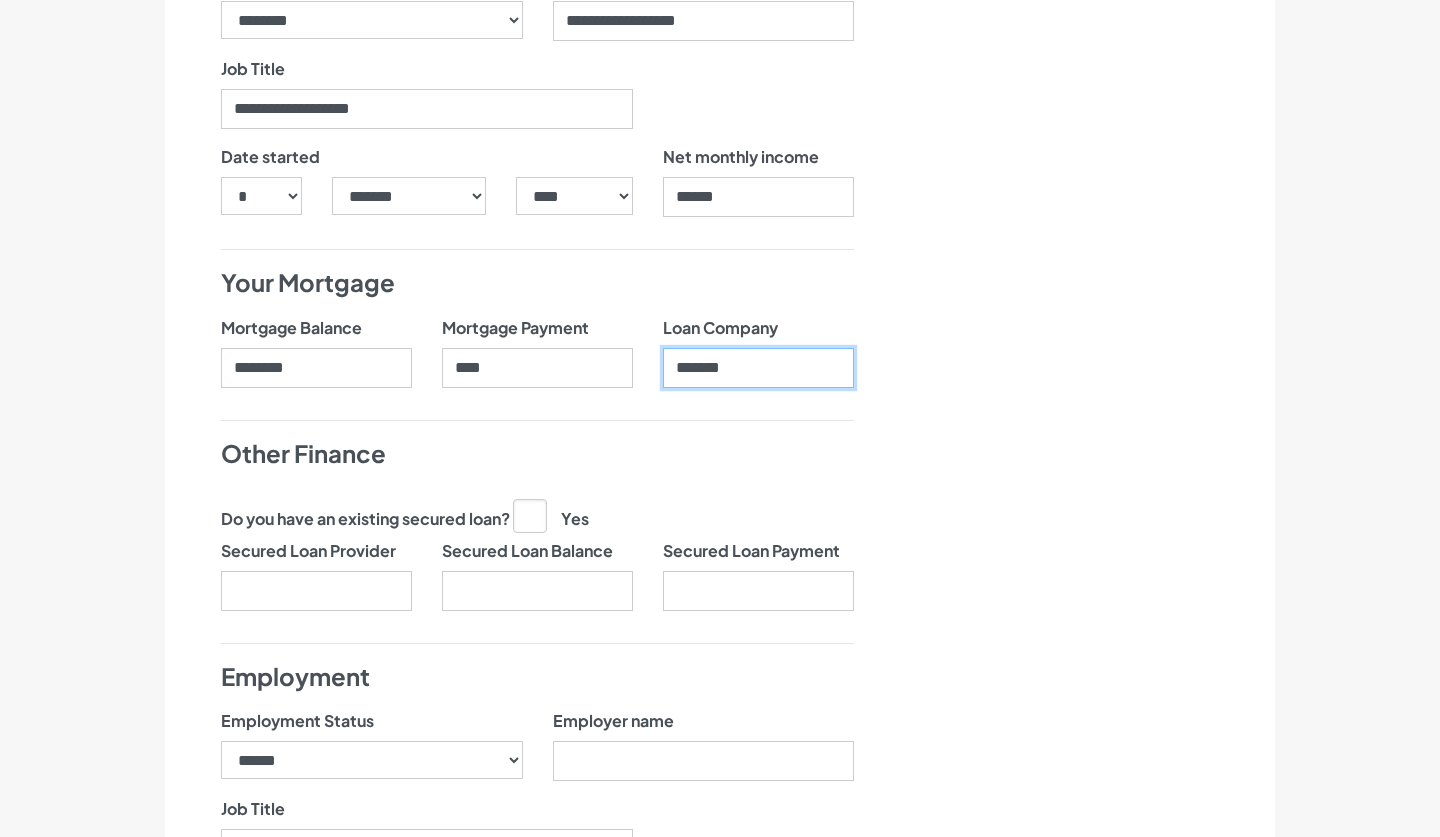 type on "*******" 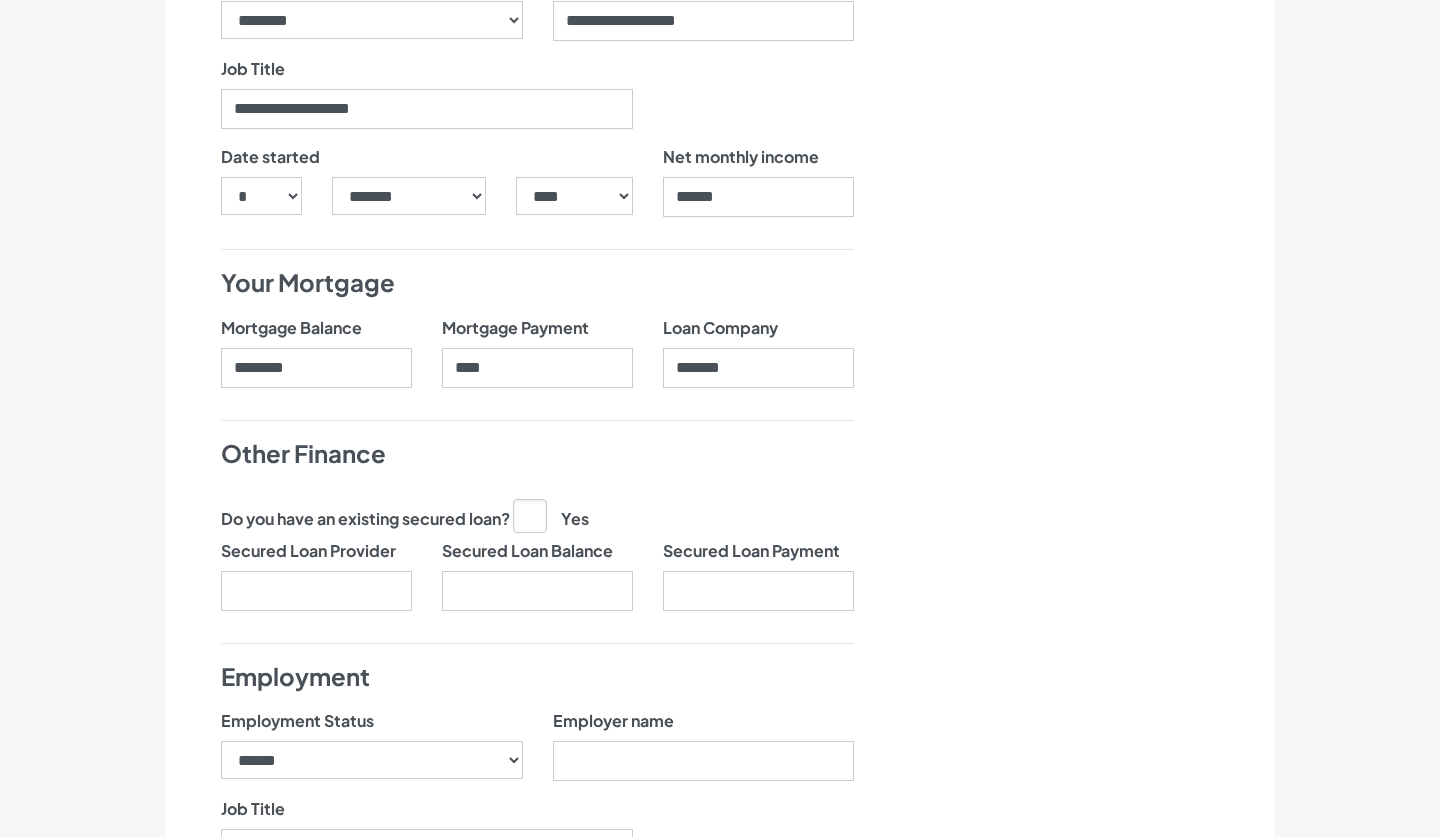click on "Date of Birth
***
* * * * * * * * * ** ** ** ** ** ** ** ** ** ** ** ** ** ** ** ** ** ** ** ** ** **
*****
*******
********
*****
*****
***
****
****
******
********* *" at bounding box center (537, 151) 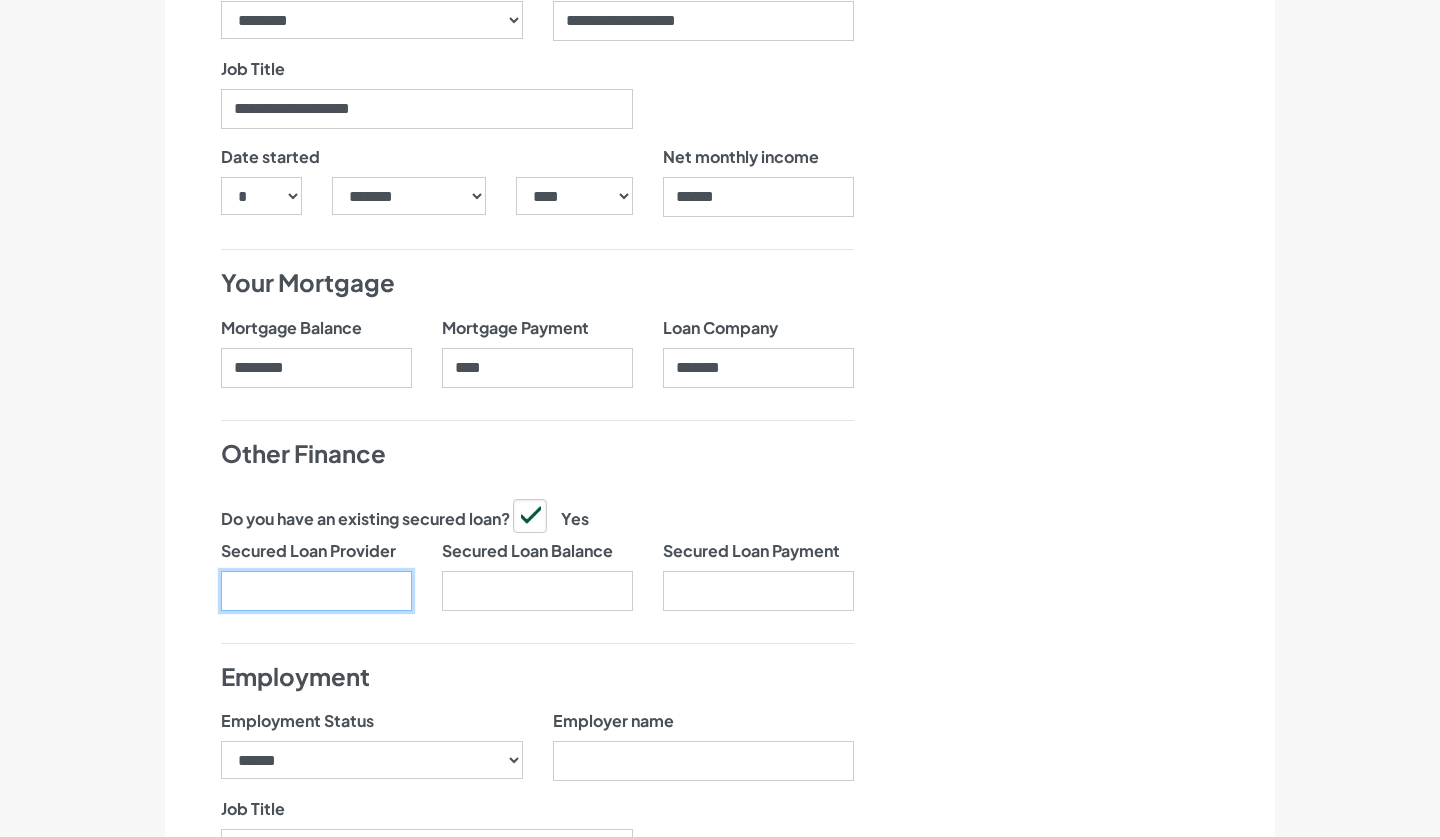 click on "Secured Loan Provider" at bounding box center [316, 591] 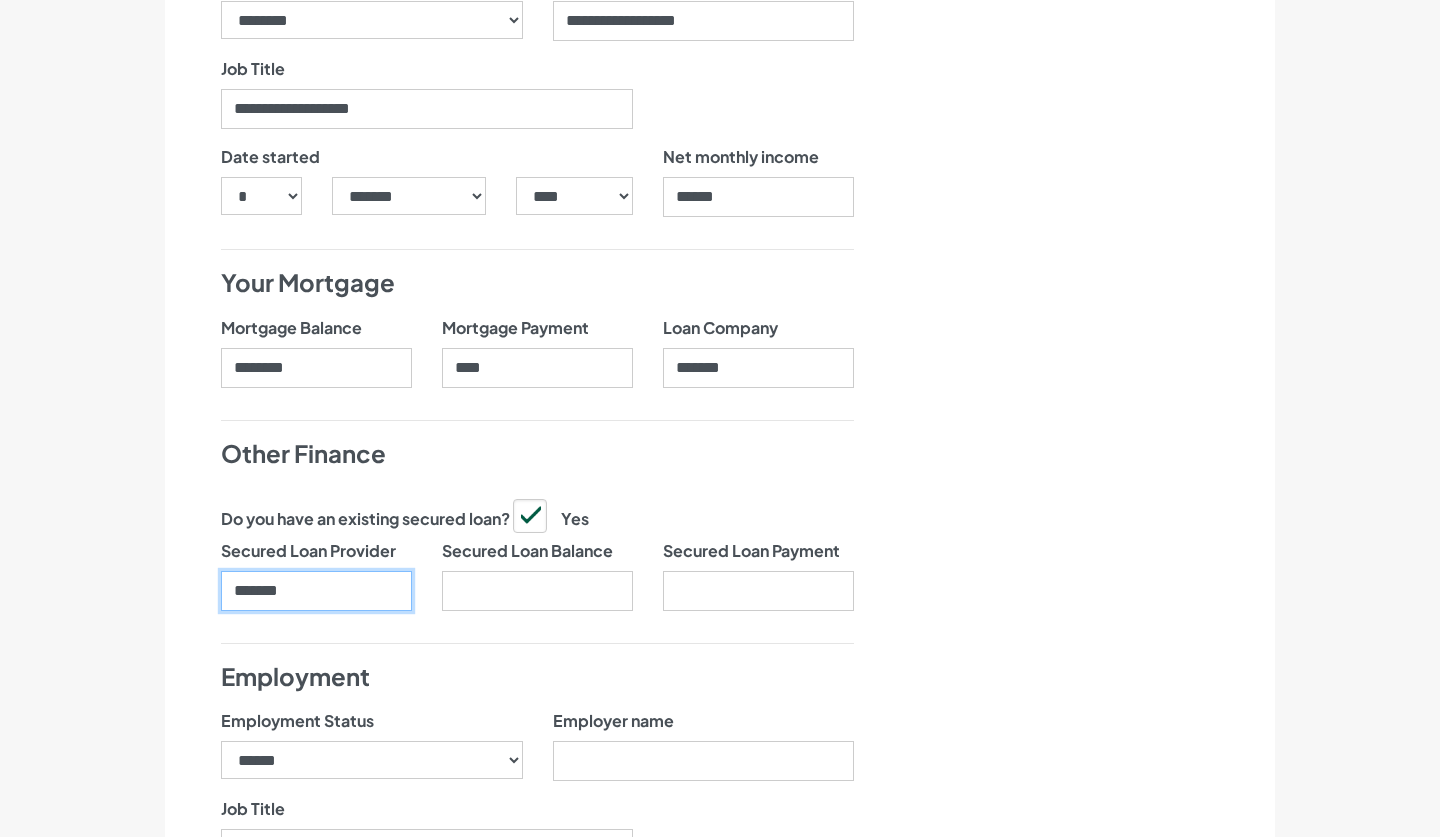 type on "******" 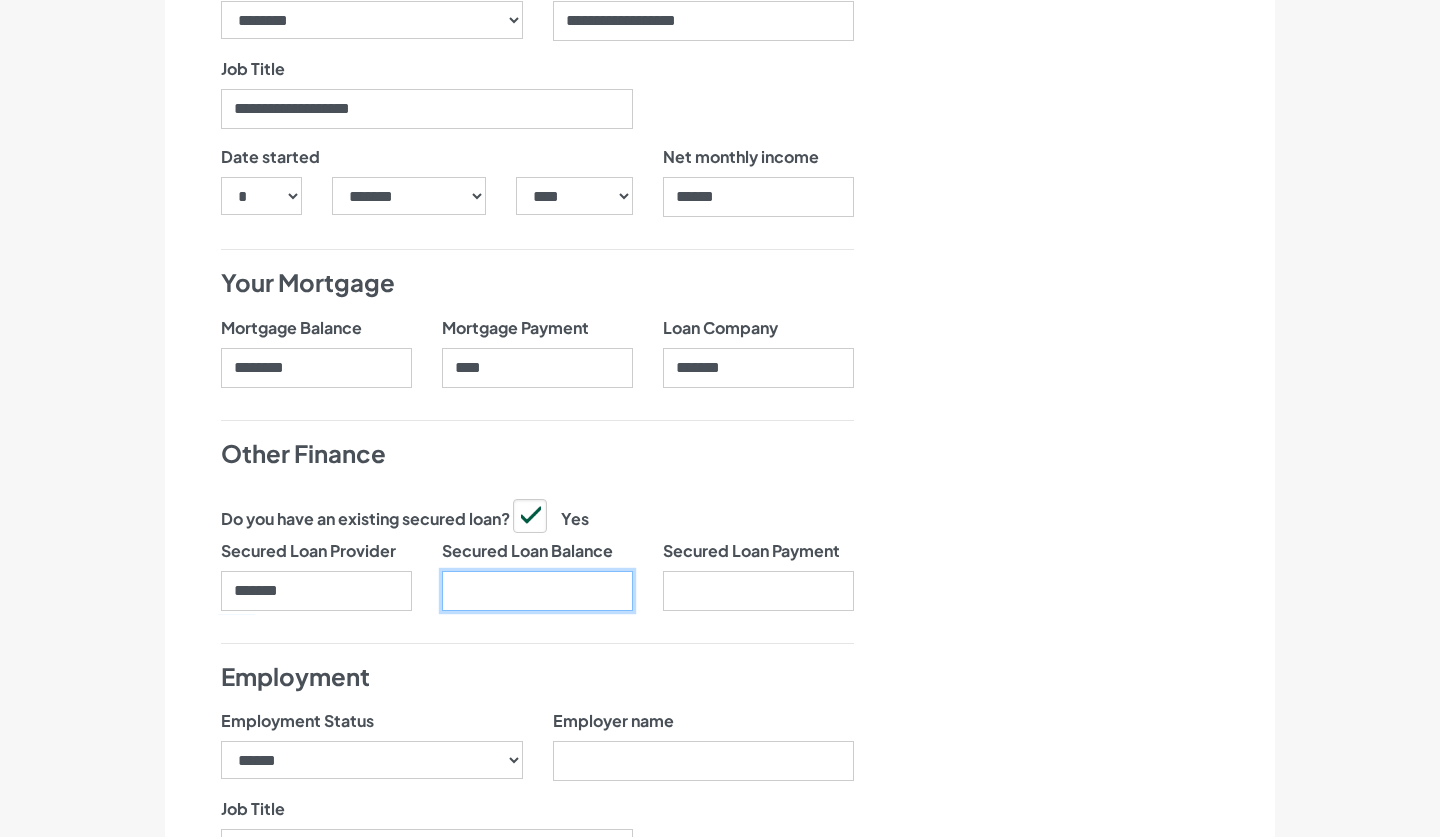 click on "Secured Loan Balance" at bounding box center [537, 591] 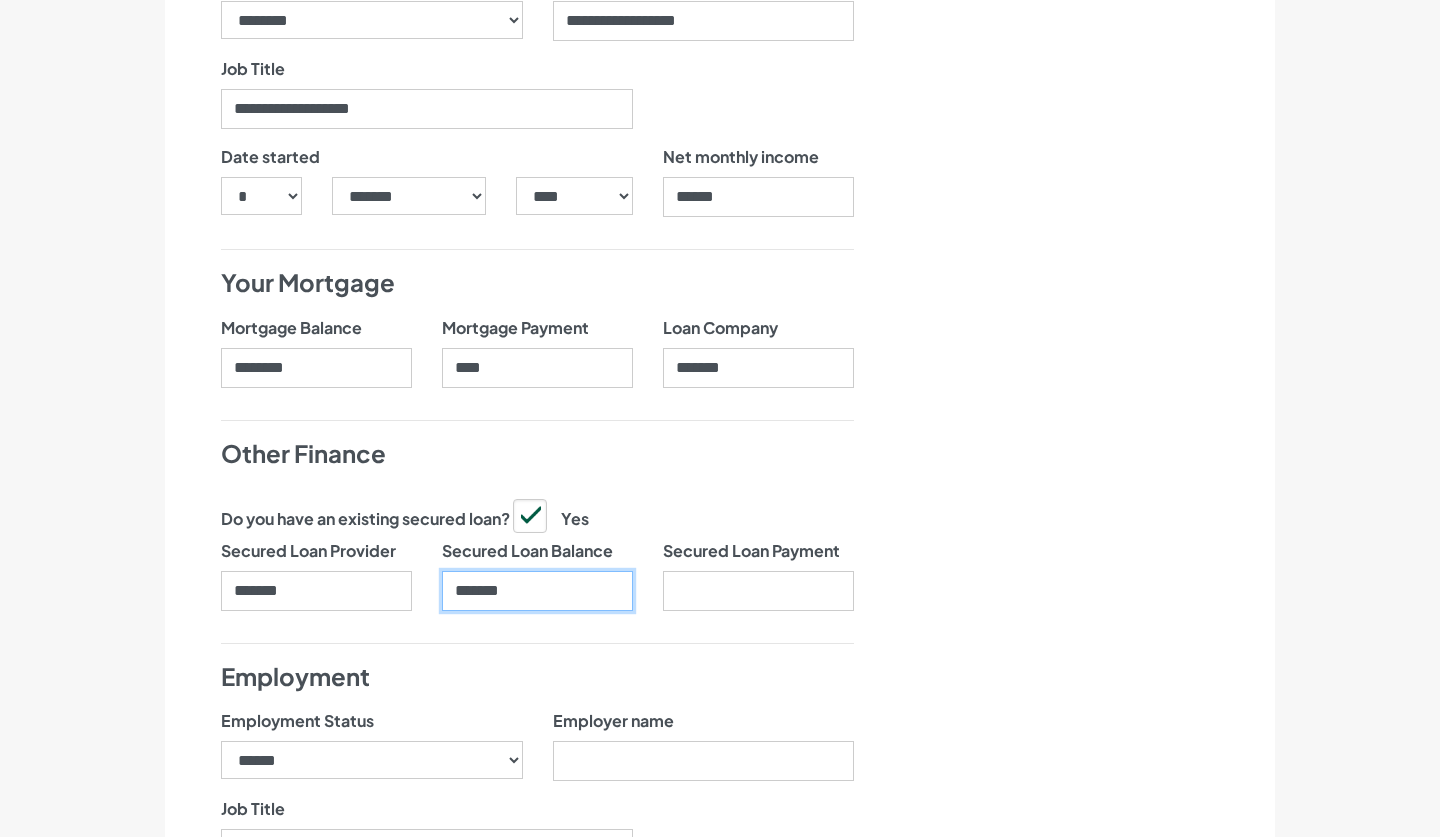 type on "*******" 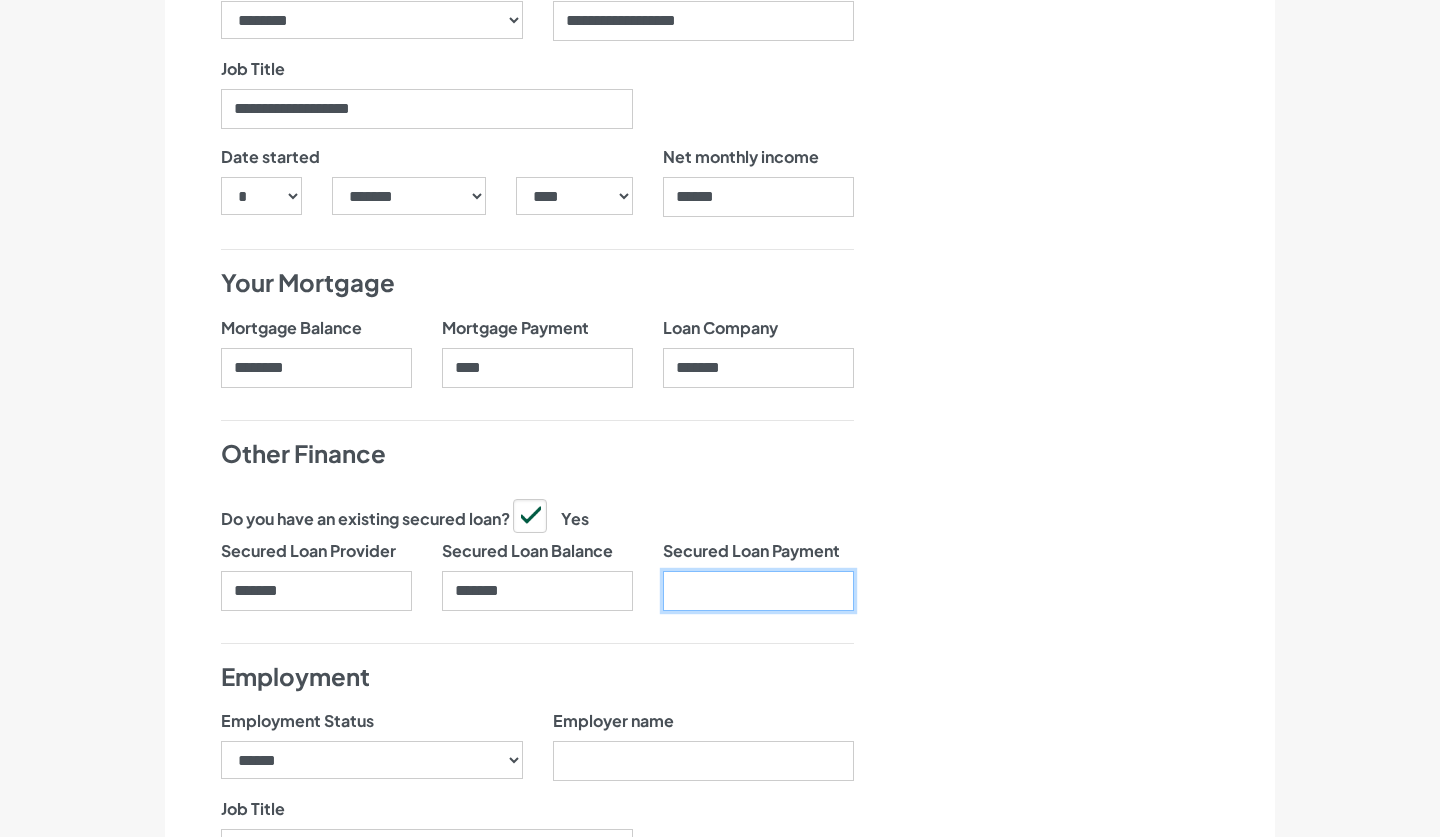 click on "Secured Loan Payment" at bounding box center (758, 591) 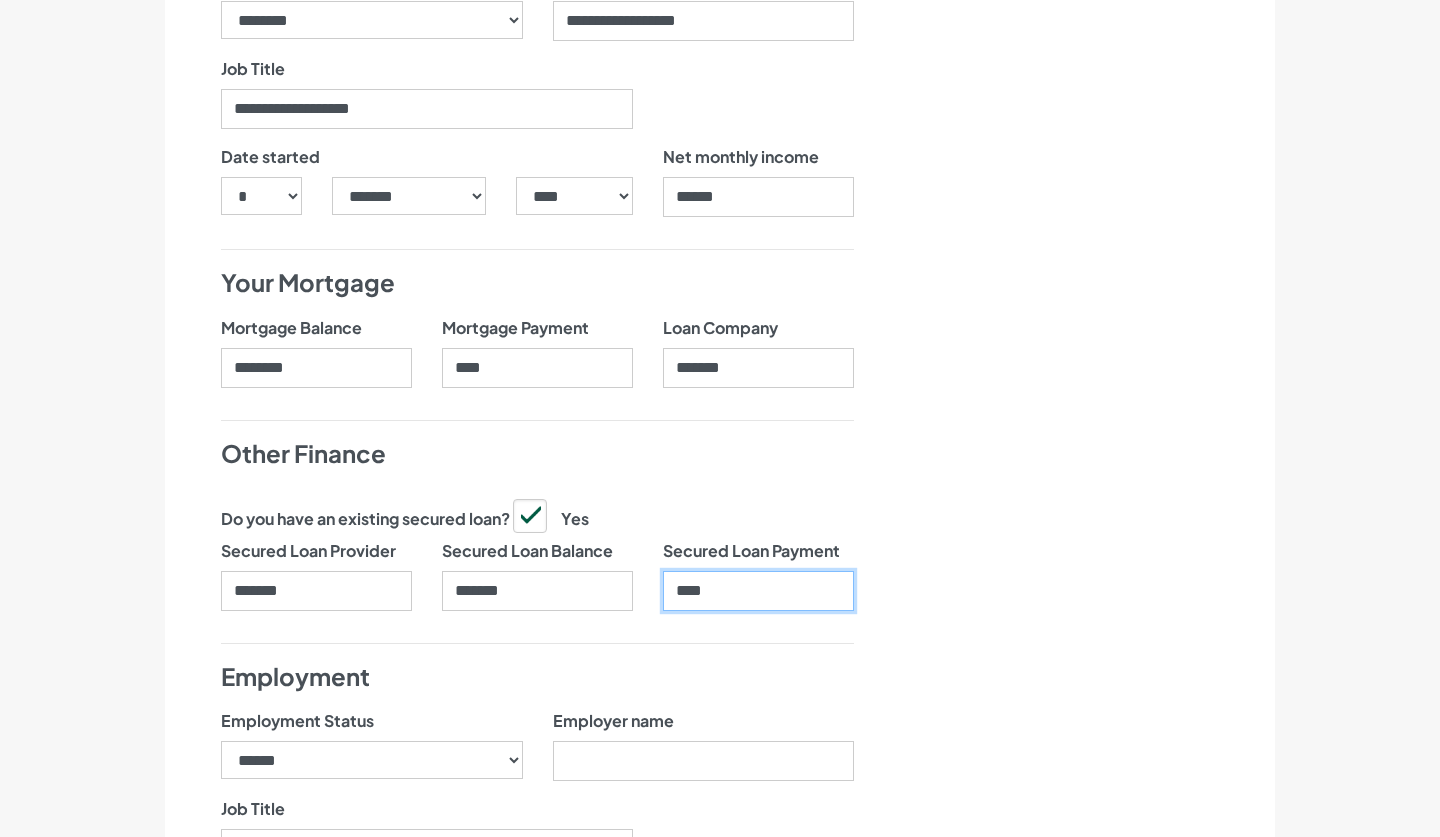 type on "****" 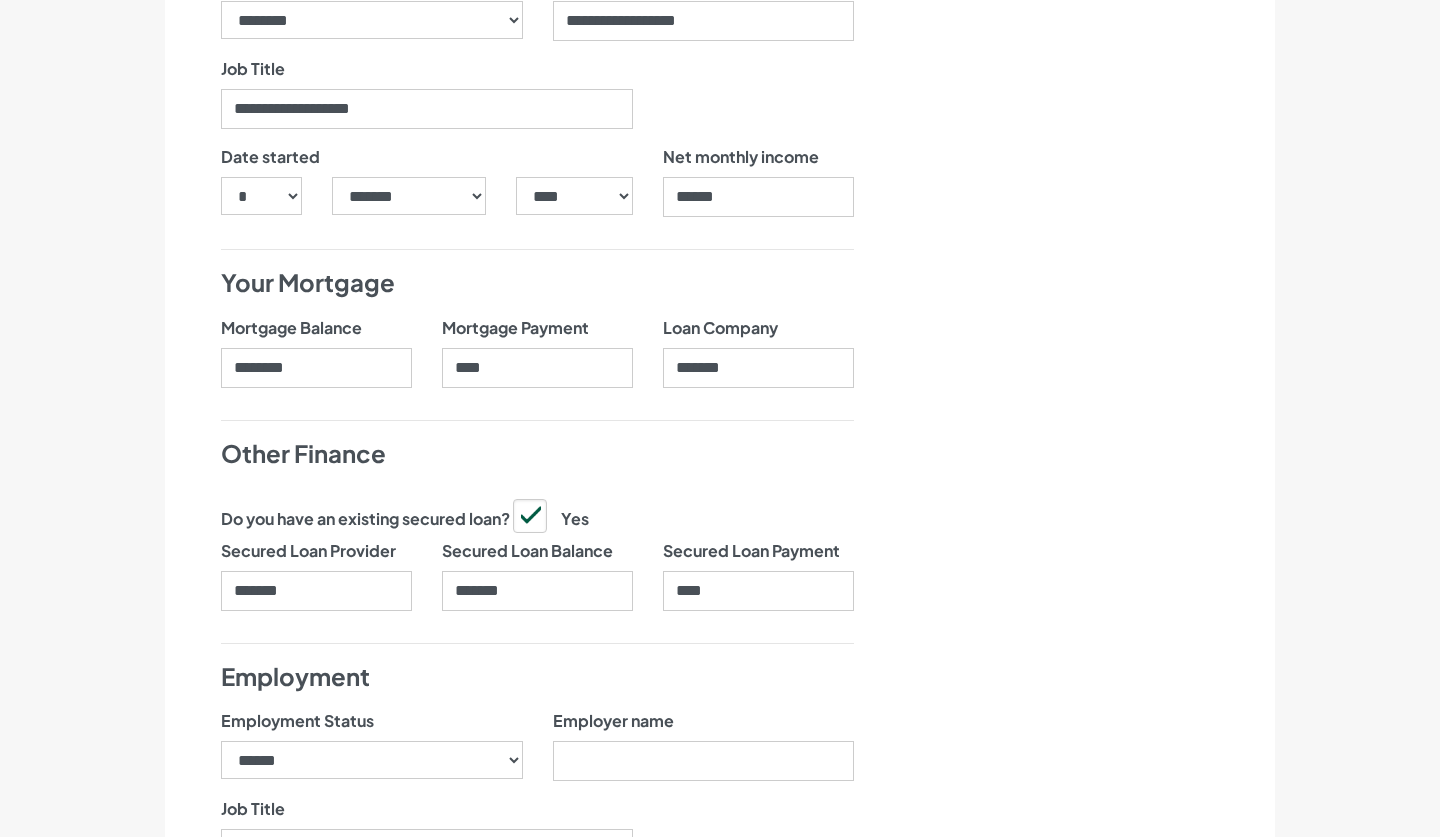 click on "Nearly there, we just need to know your address and employment details" at bounding box center [1088, 151] 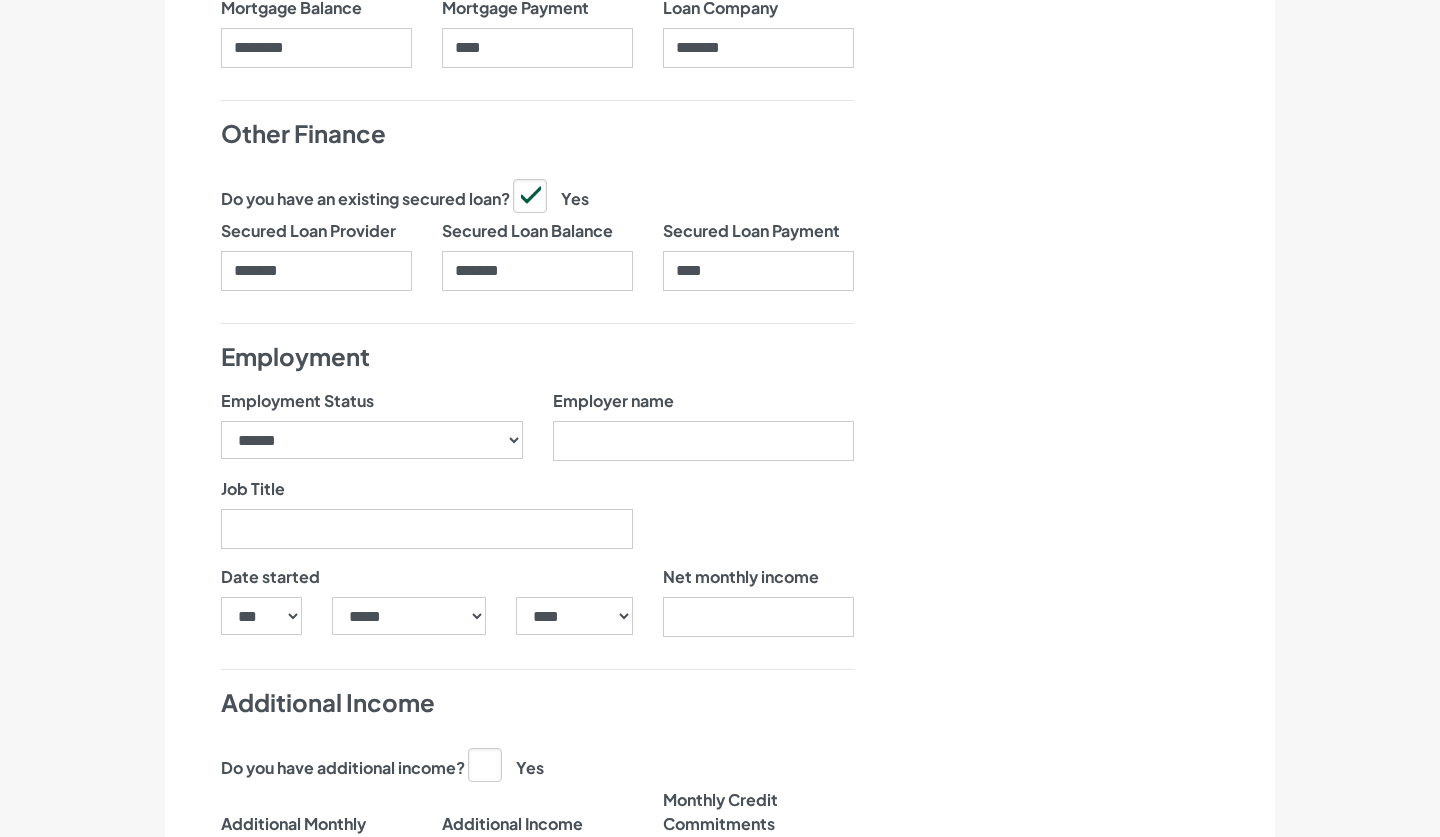 scroll, scrollTop: 1832, scrollLeft: 0, axis: vertical 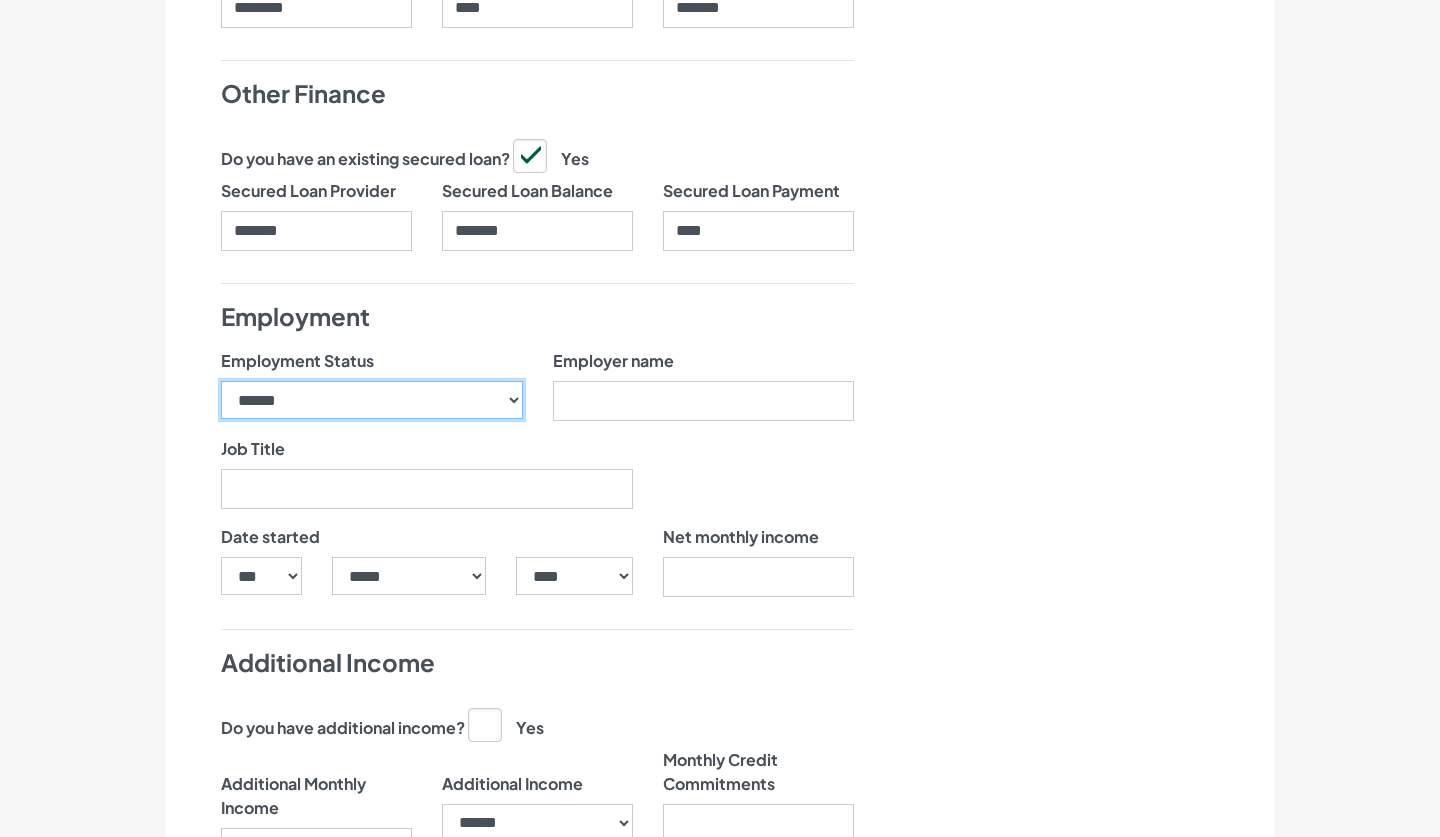 select on "********" 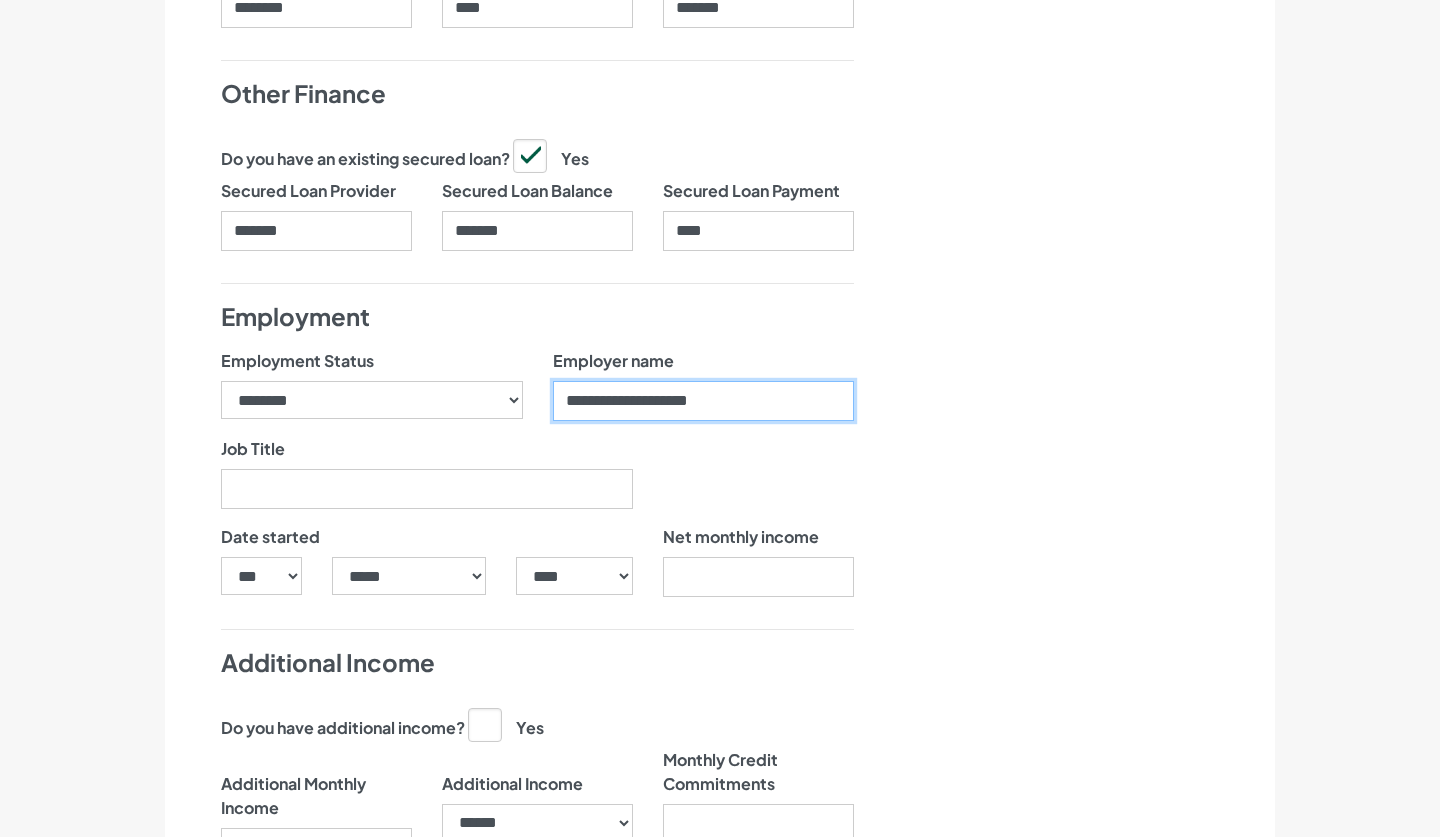 type on "**********" 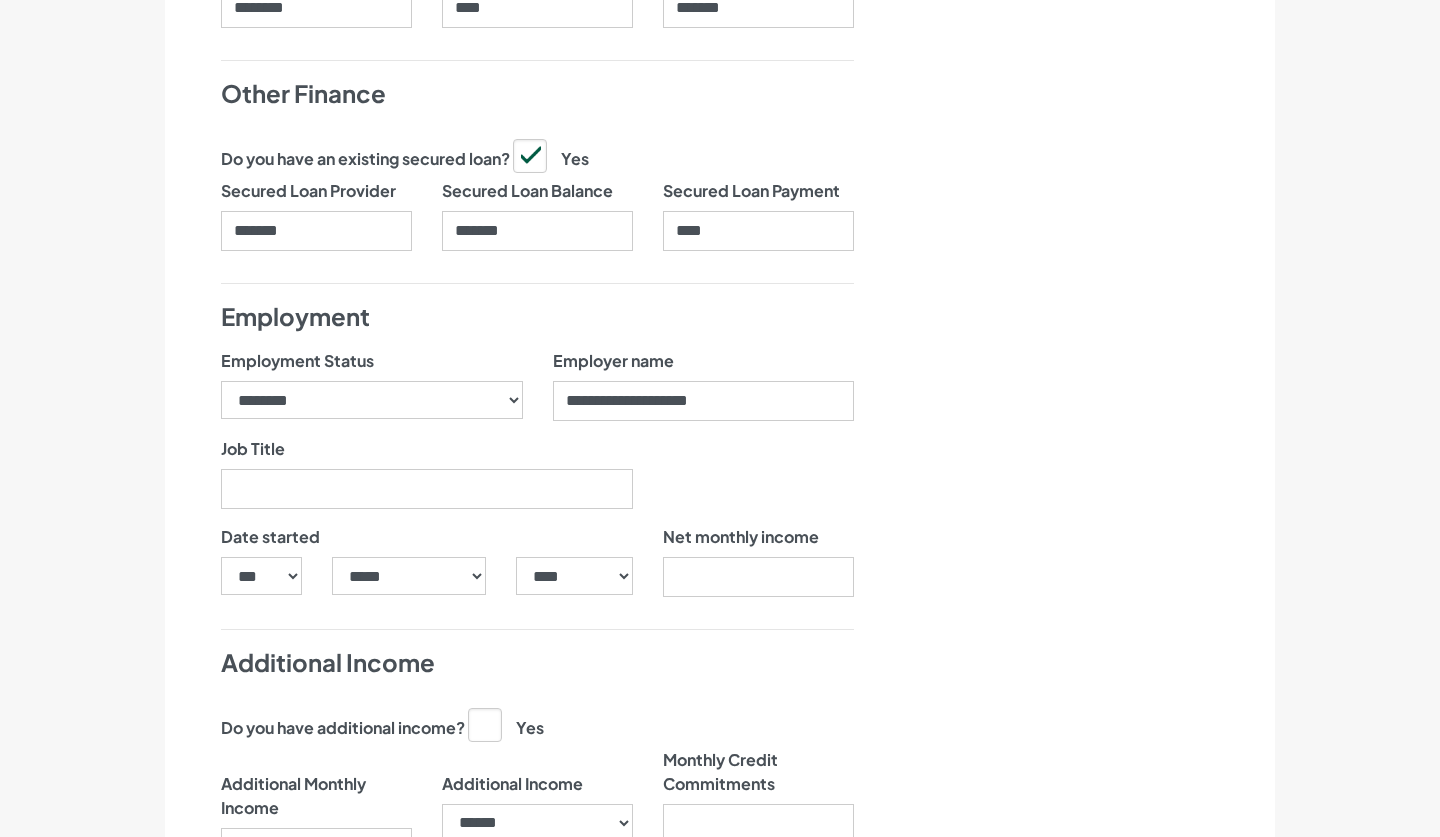 click on "Job Title" at bounding box center (427, 473) 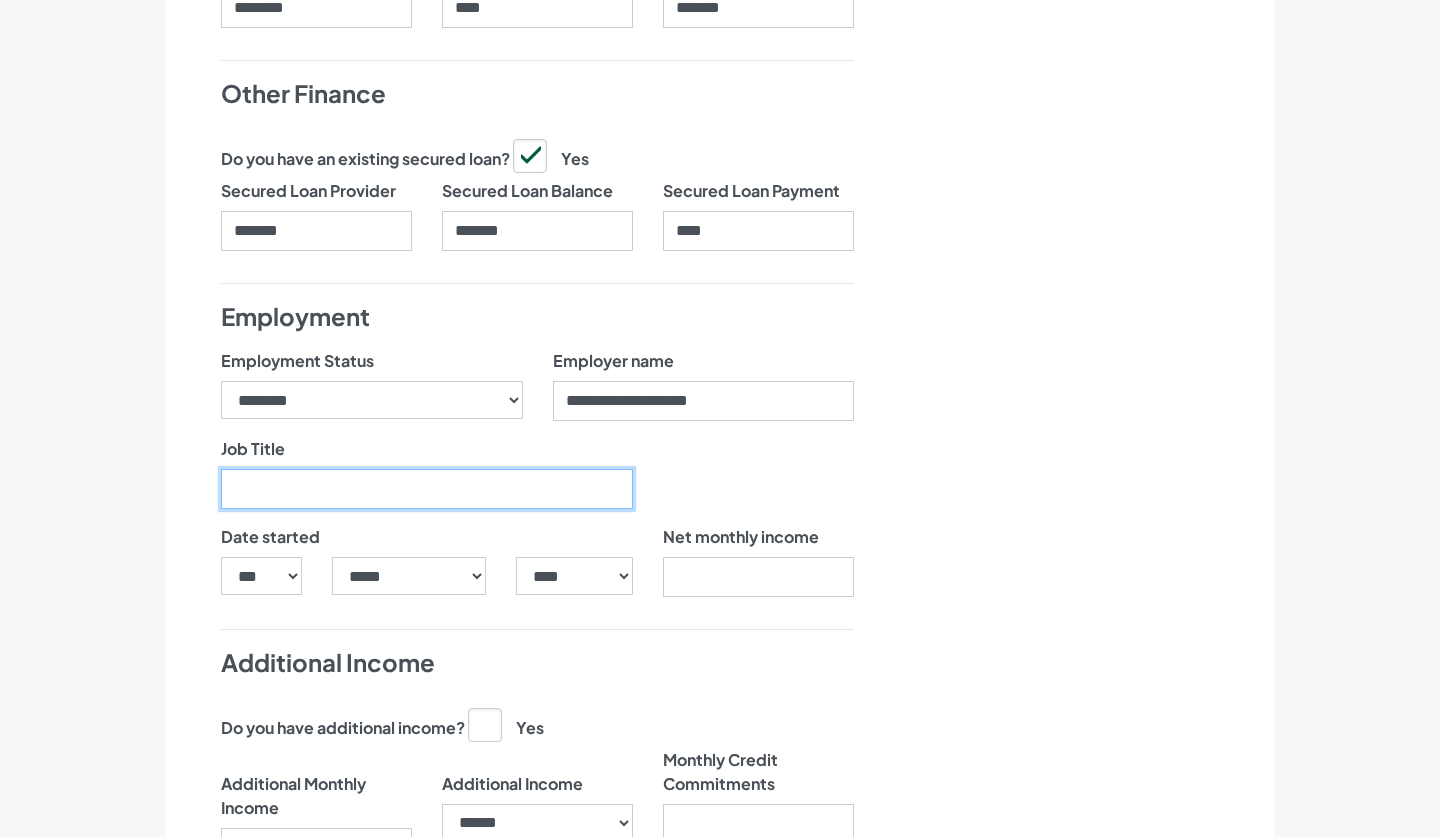 click on "Job Title" at bounding box center (427, 489) 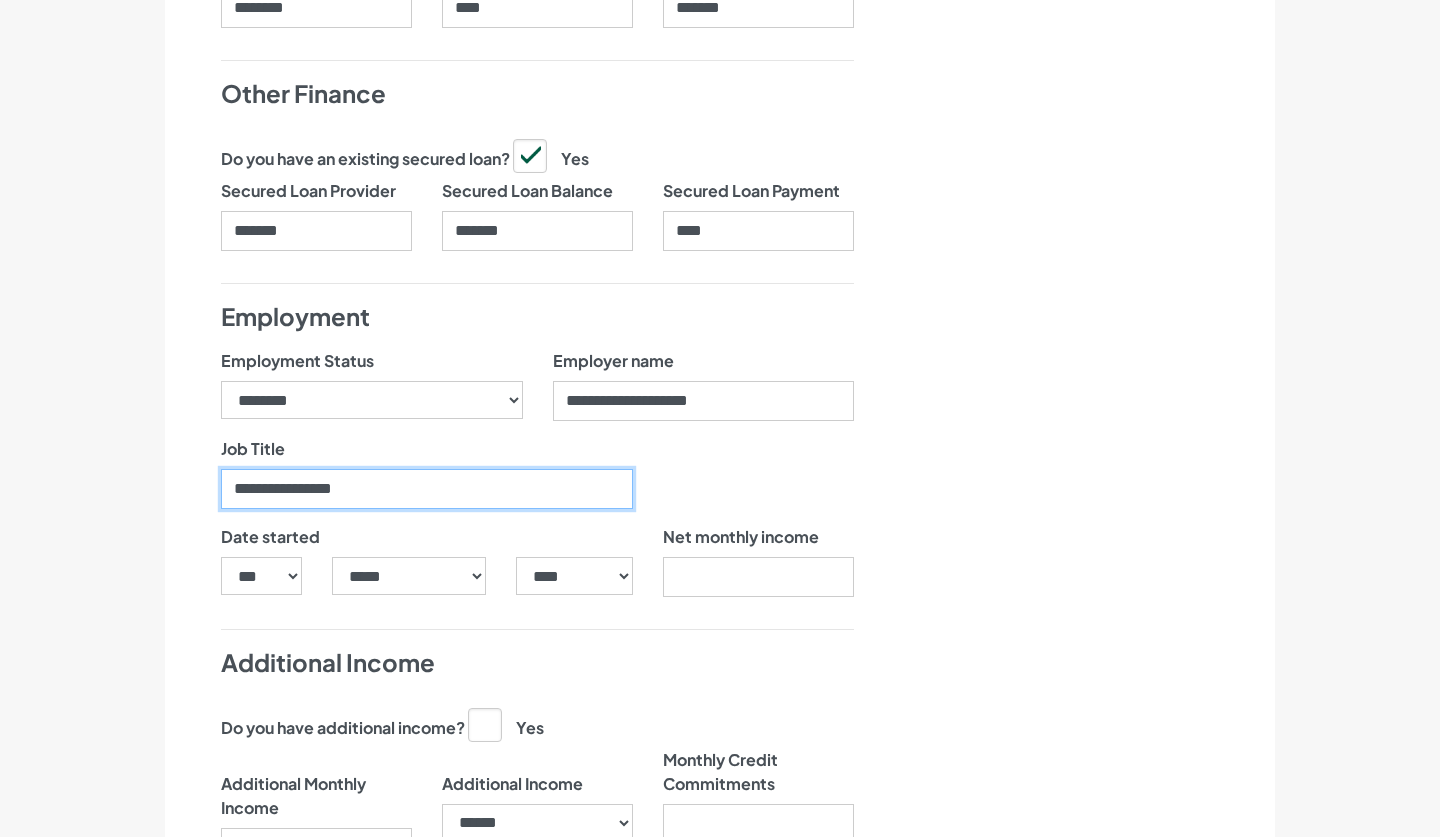 type on "**********" 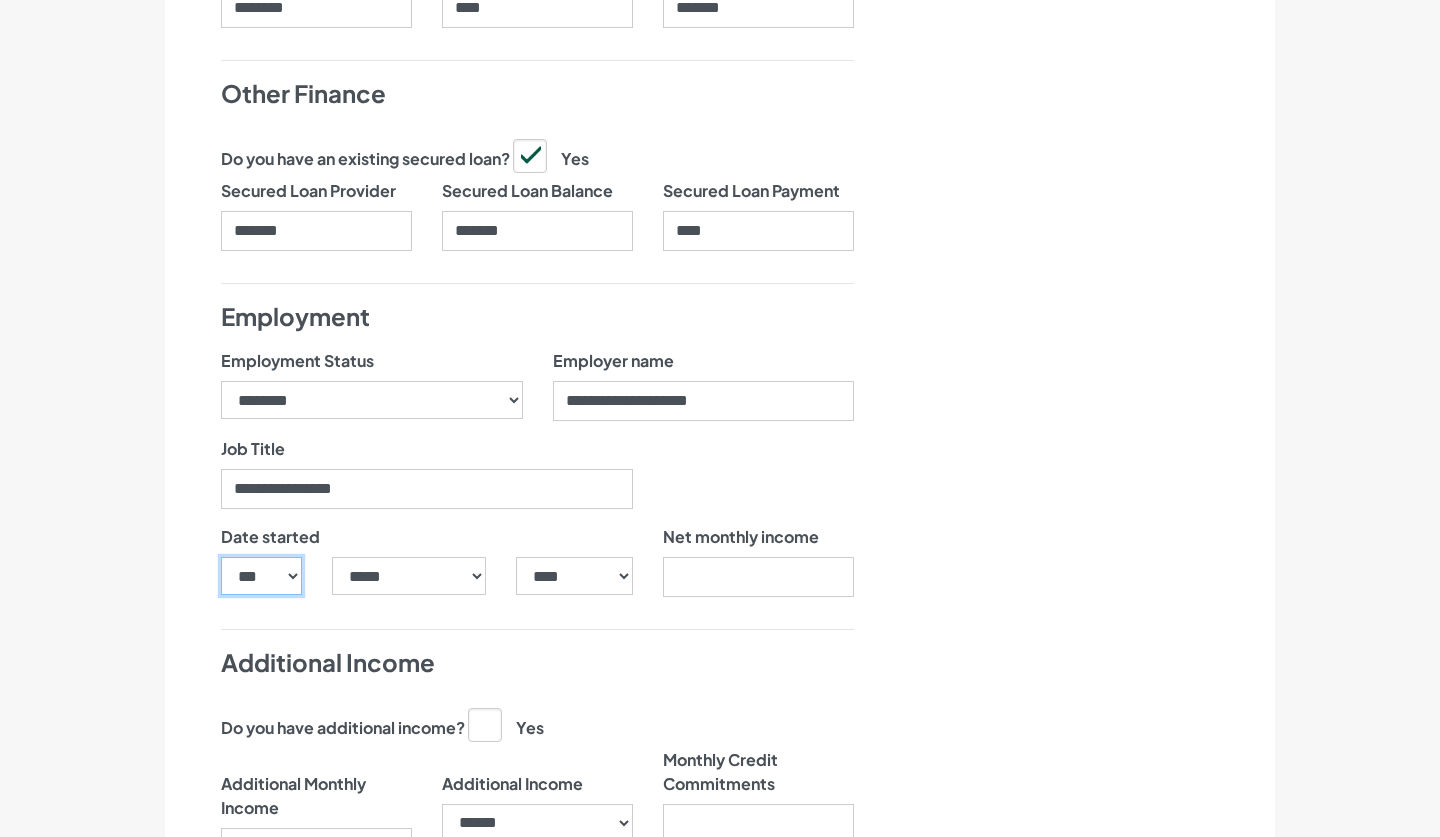 select on "**" 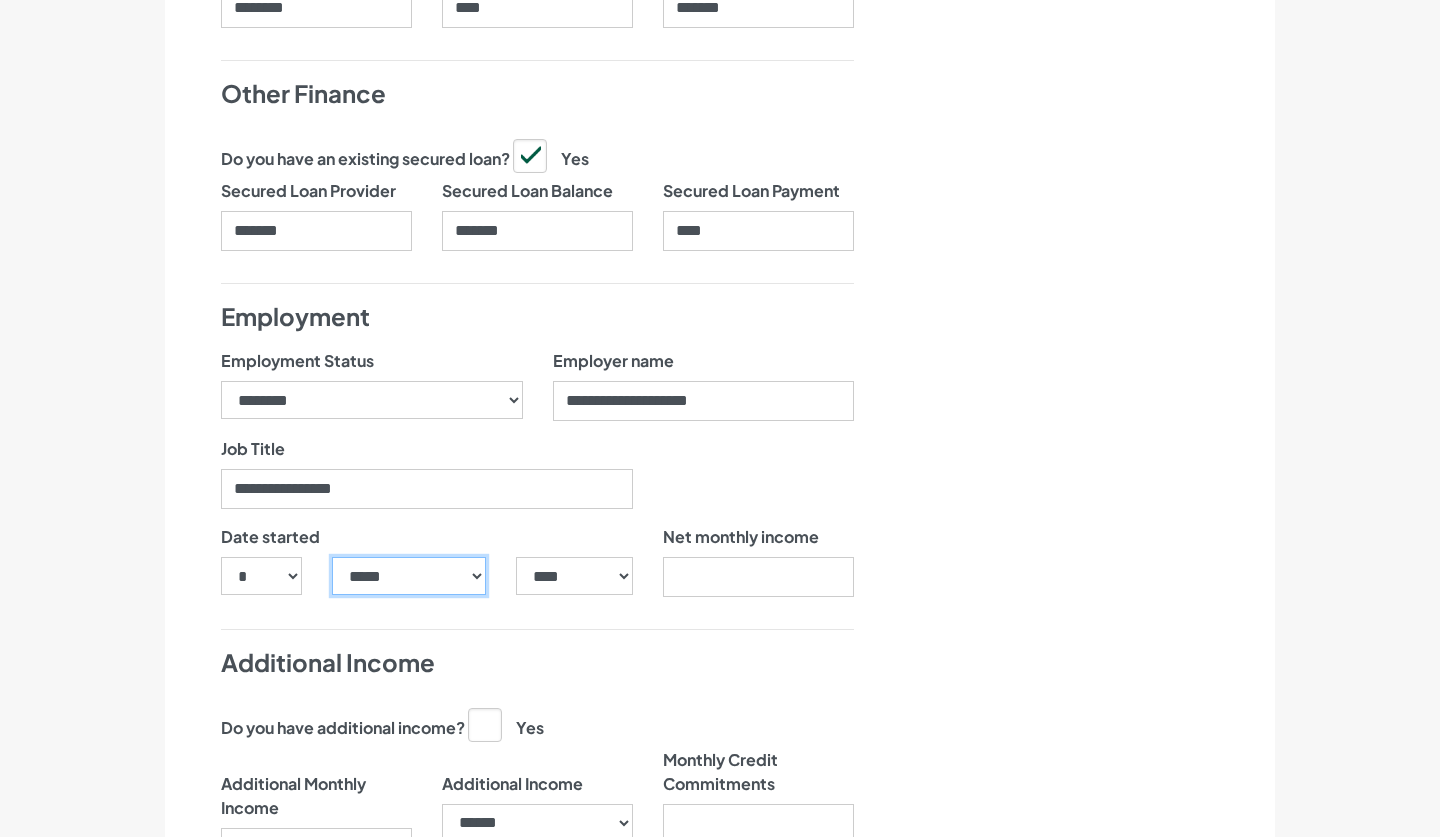 click on "*****
*******
********
*****
*****
***
****
****
******
*********
*******
********
********" at bounding box center (409, 576) 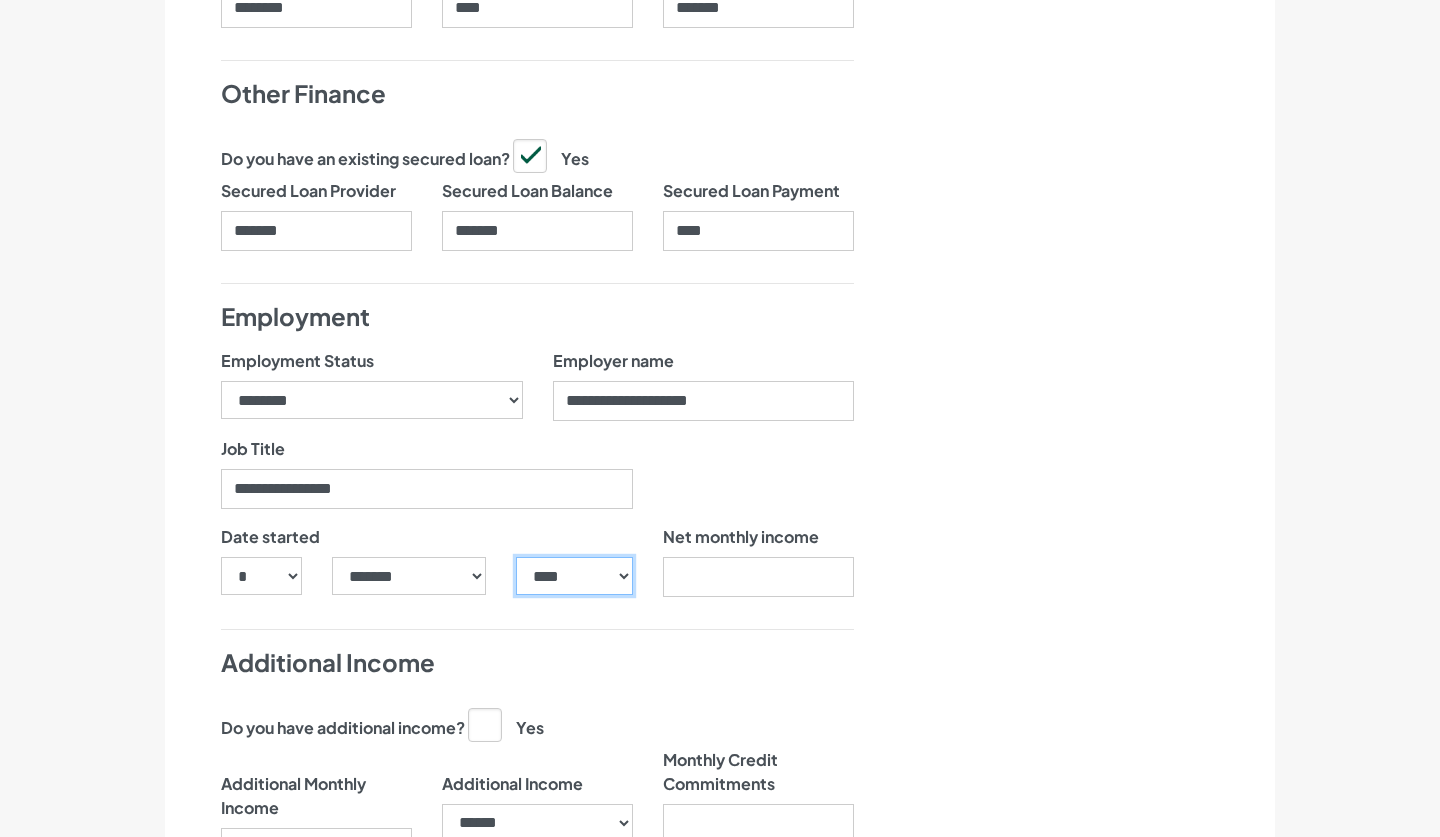 select on "****" 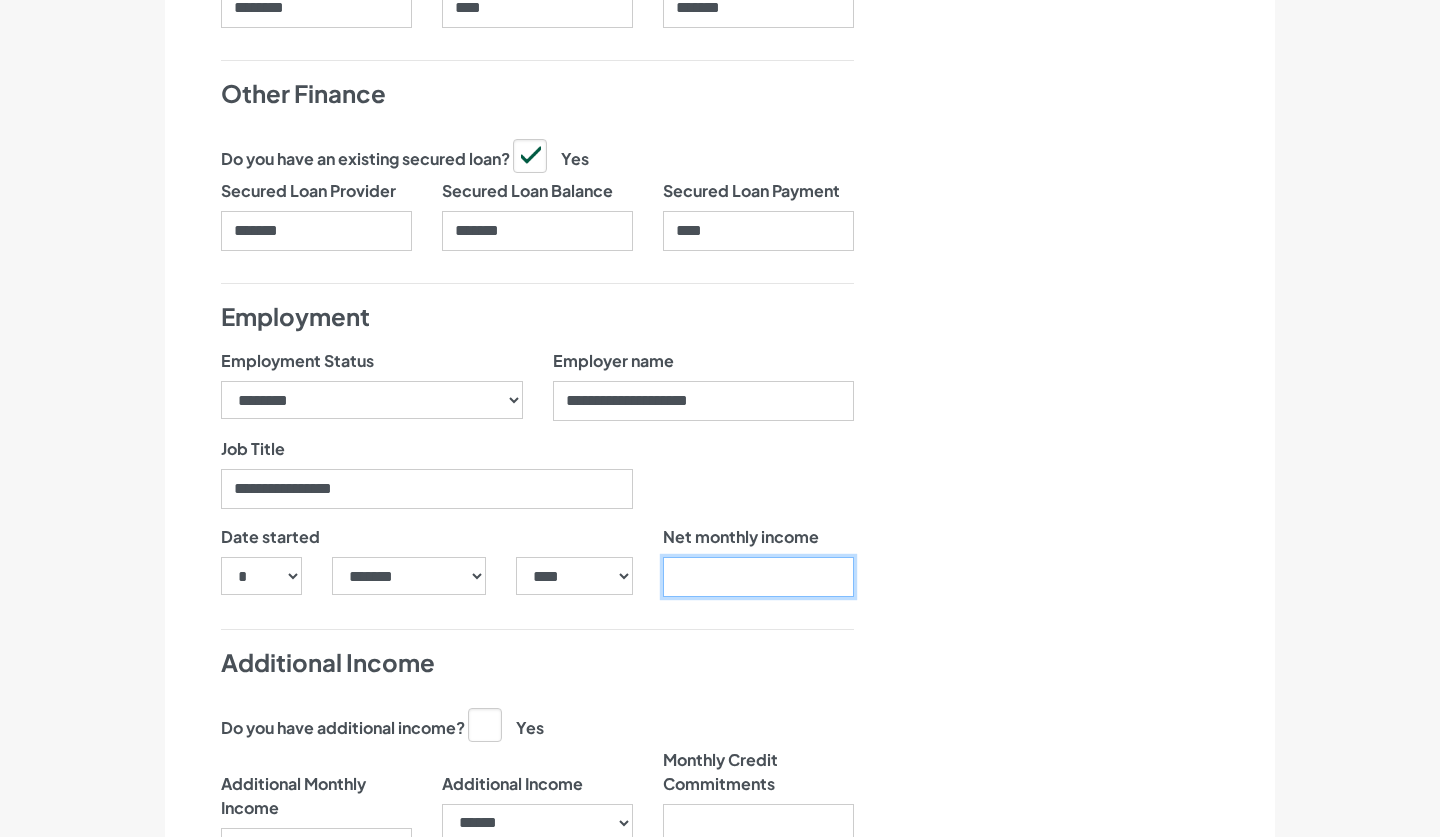 click on "Net monthly income" at bounding box center [758, 577] 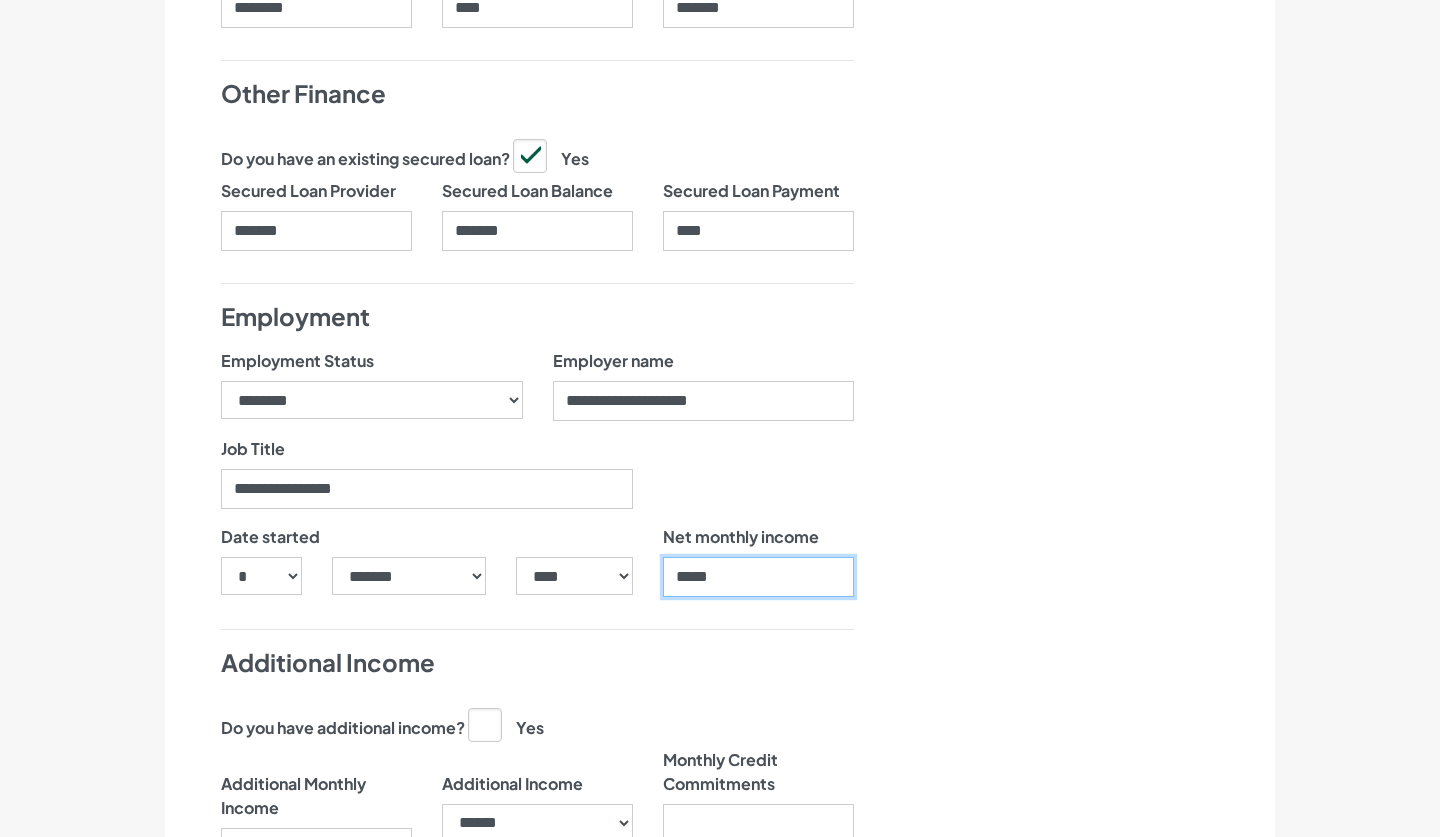 type on "******" 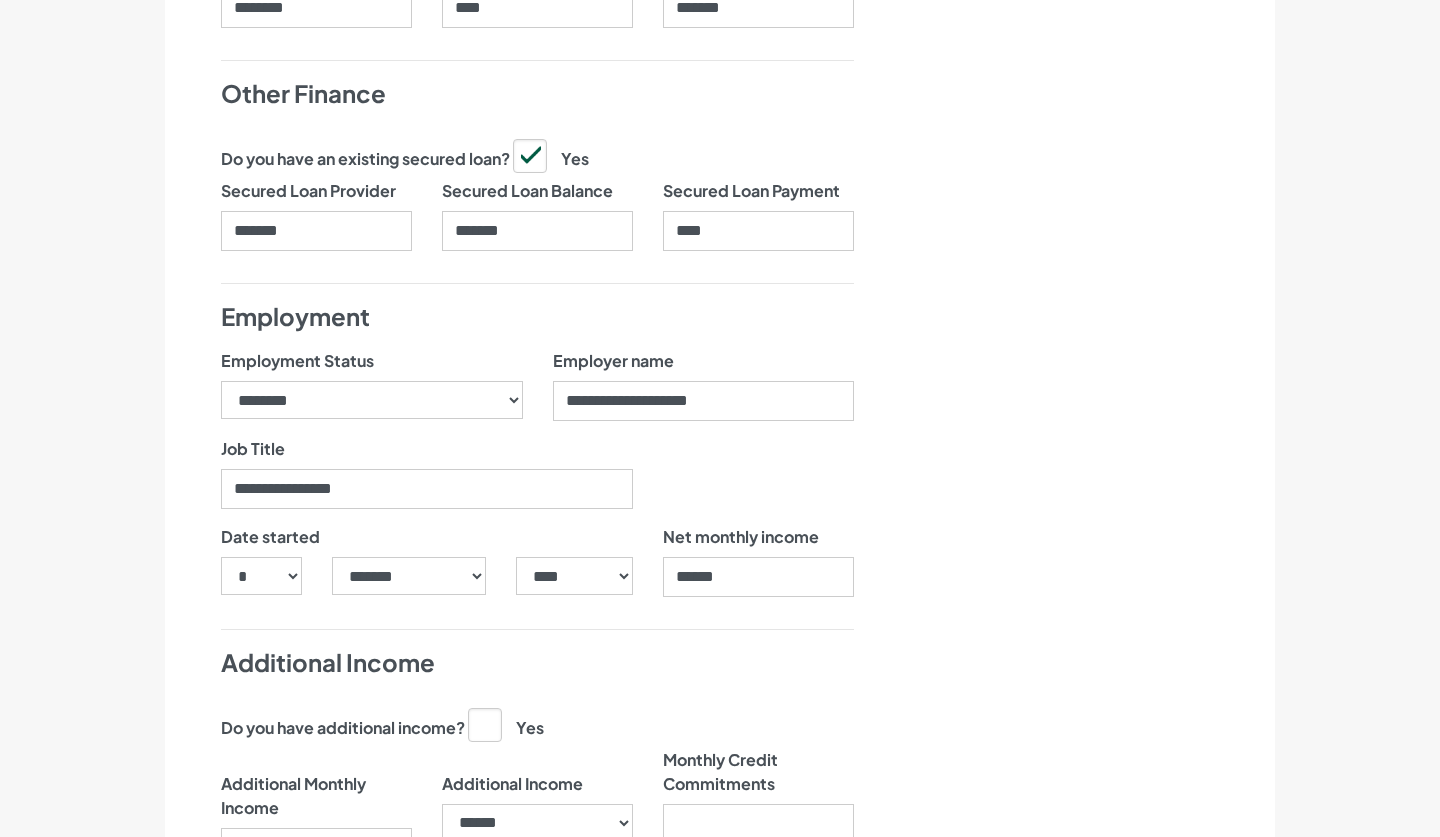 click on "Net monthly income
*****" at bounding box center (758, 569) 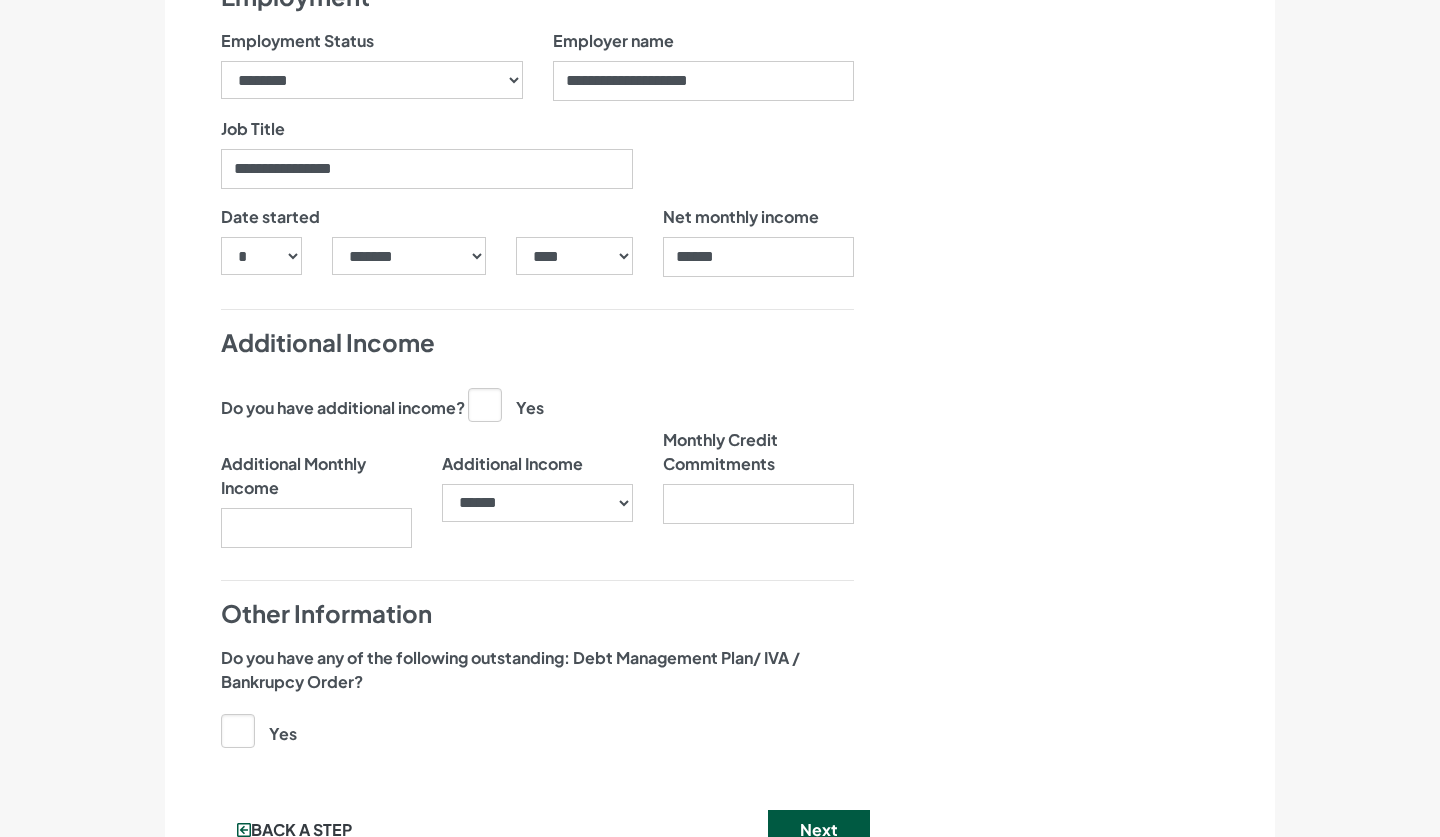 scroll, scrollTop: 2192, scrollLeft: 0, axis: vertical 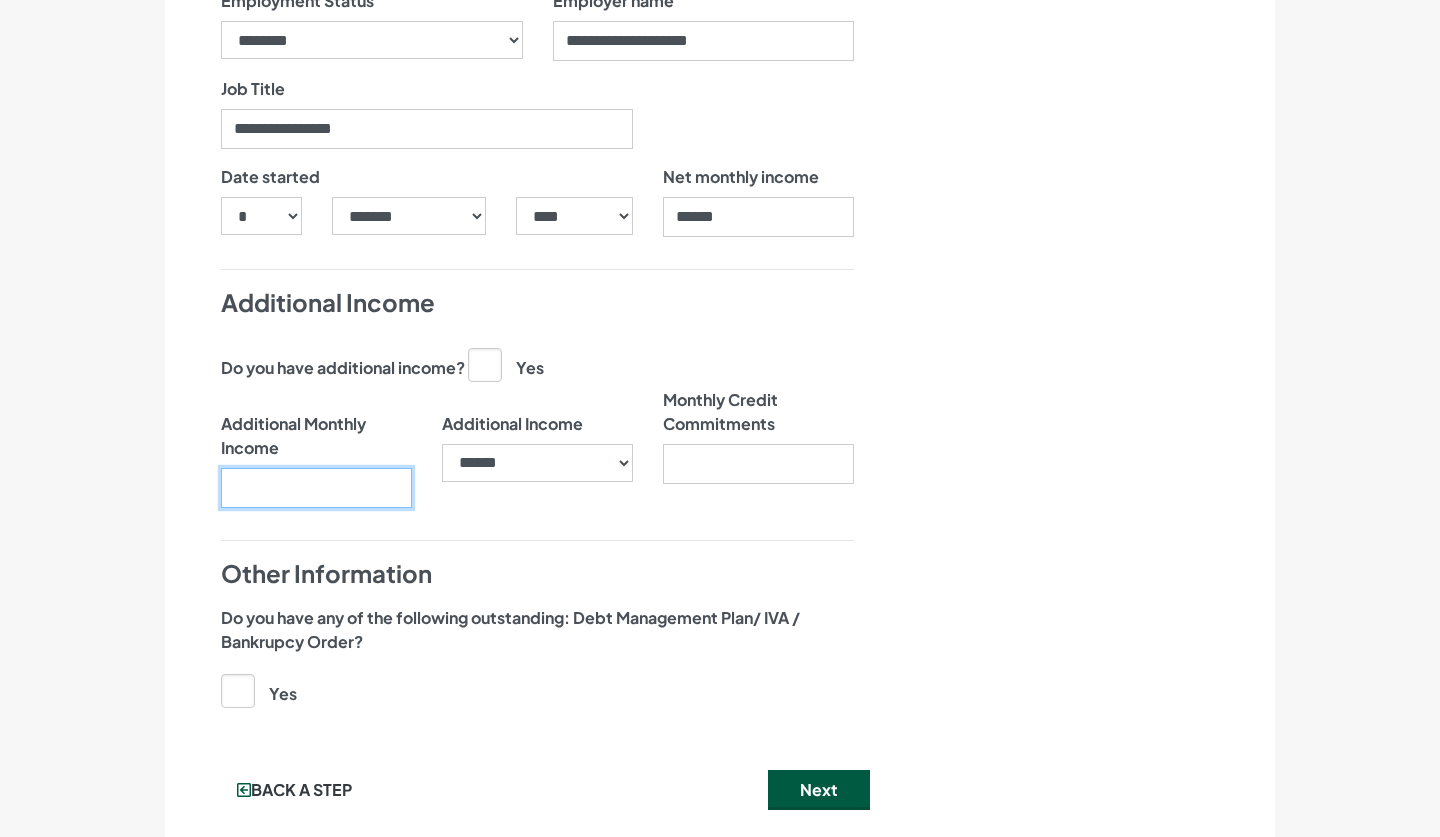 click on "Additional Monthly Income" at bounding box center [316, 488] 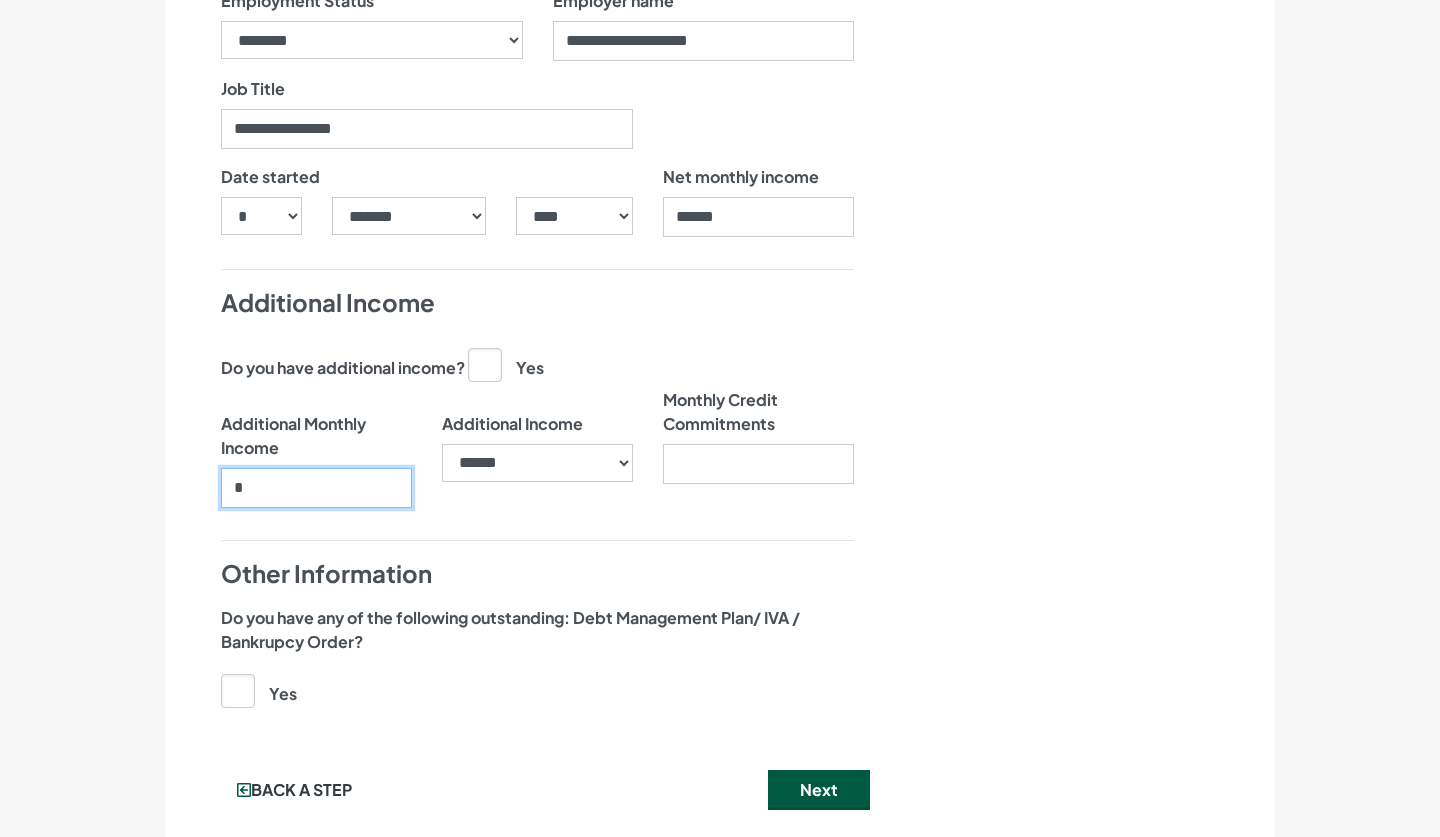 type on "**" 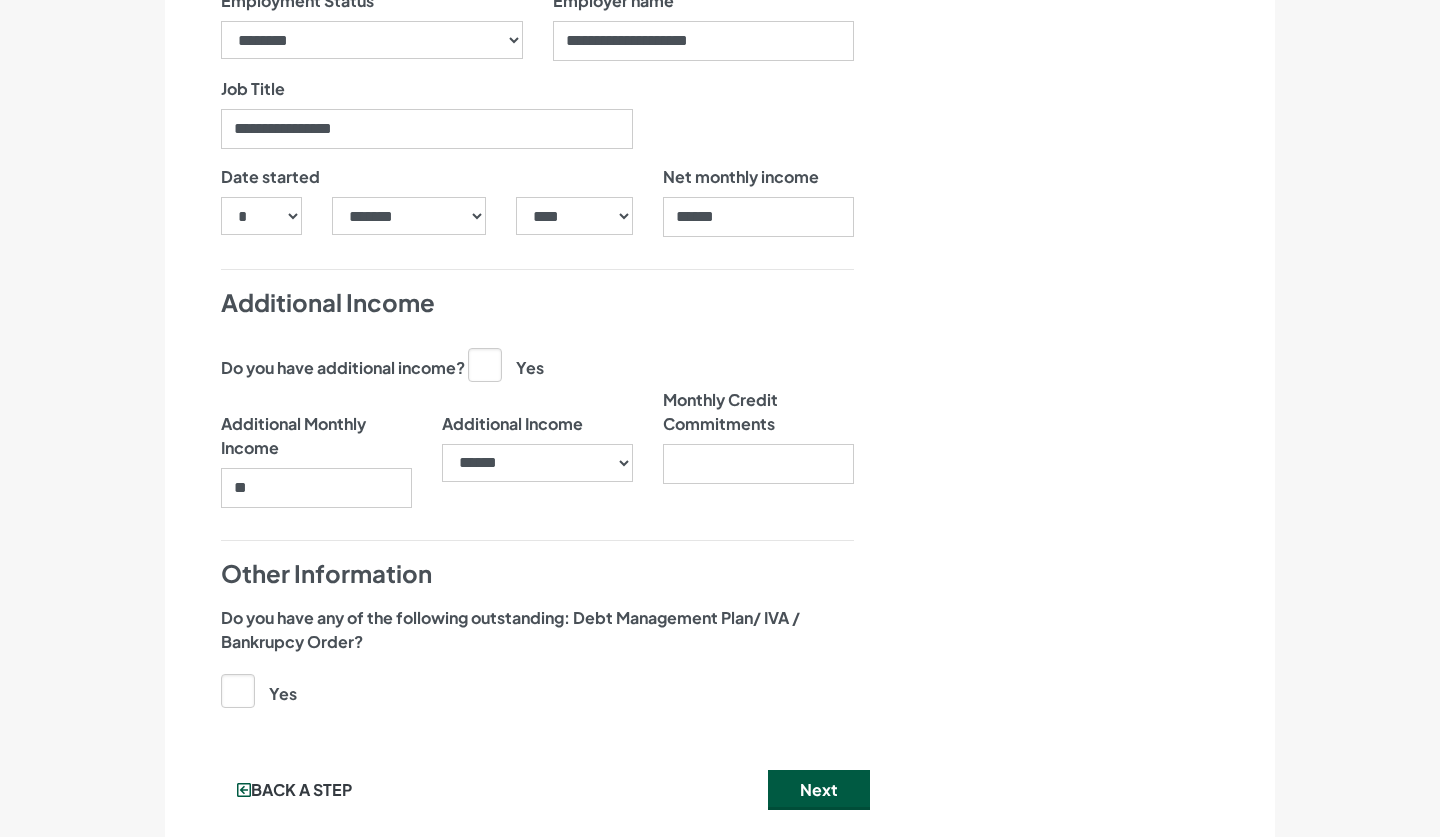 click on "Monthly Credit Commitments" at bounding box center [758, 412] 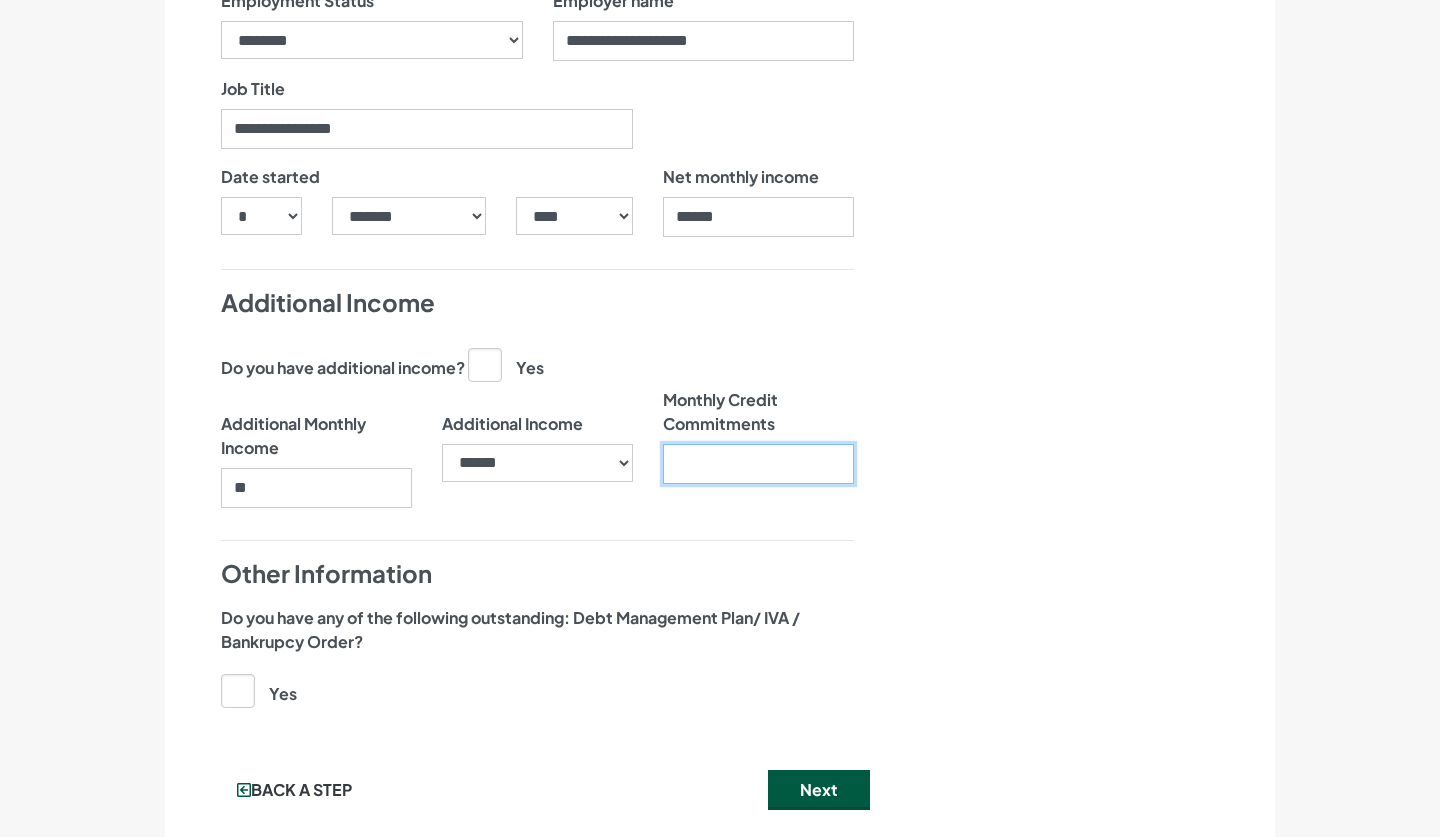click on "Monthly Credit Commitments" at bounding box center [758, 464] 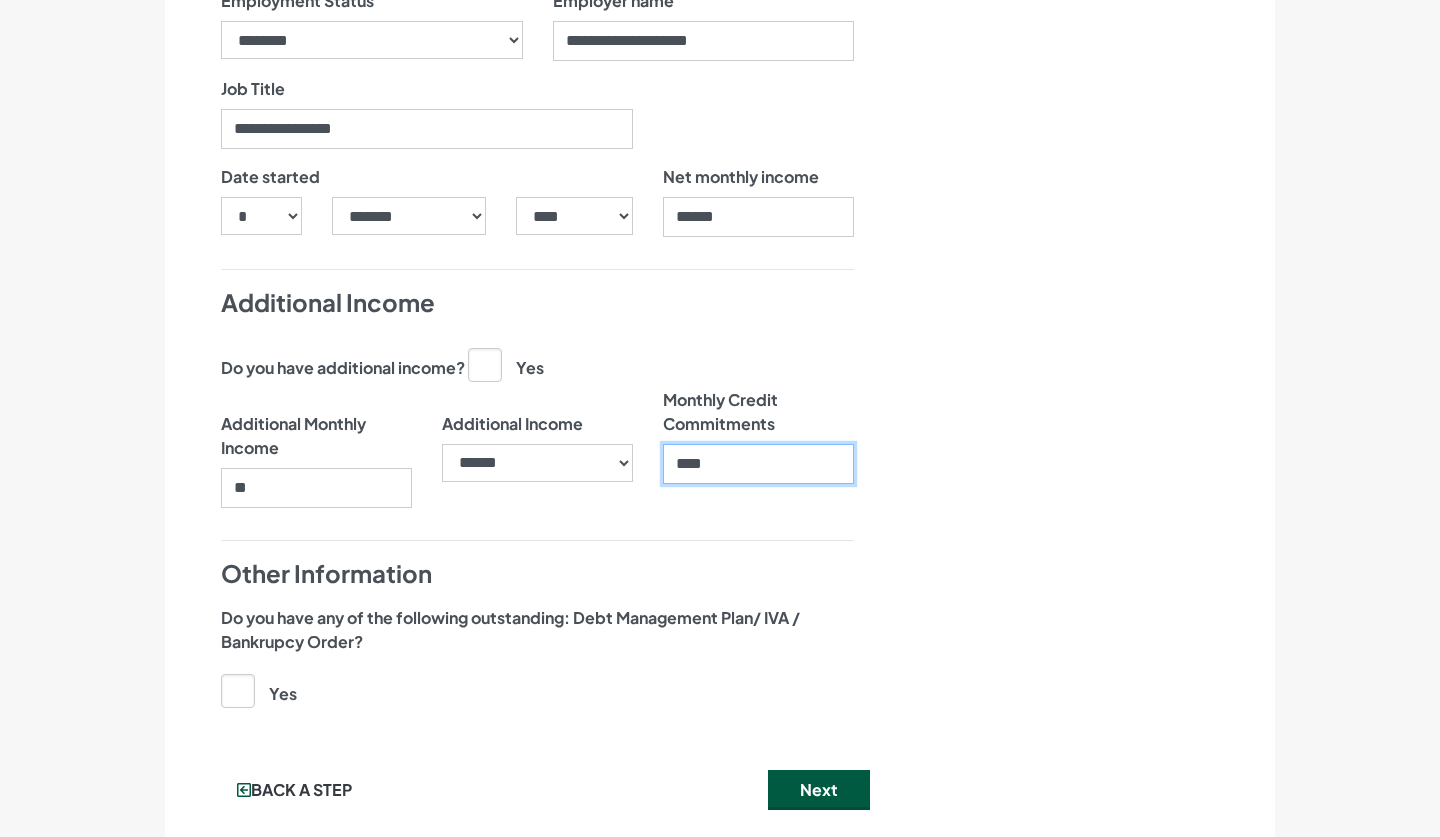 type on "****" 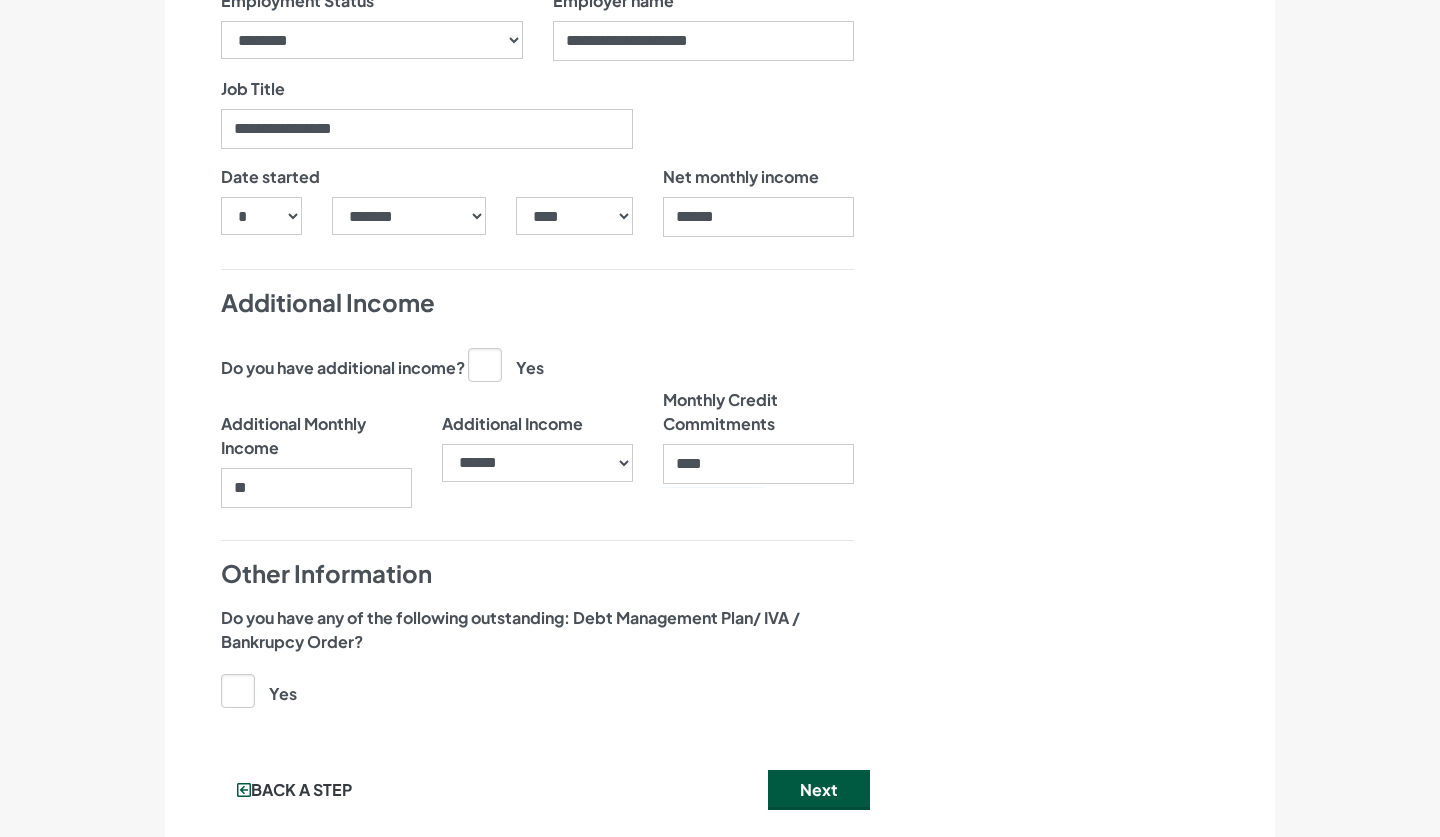 click on "Monthly Credit Commitments
****" at bounding box center (758, 456) 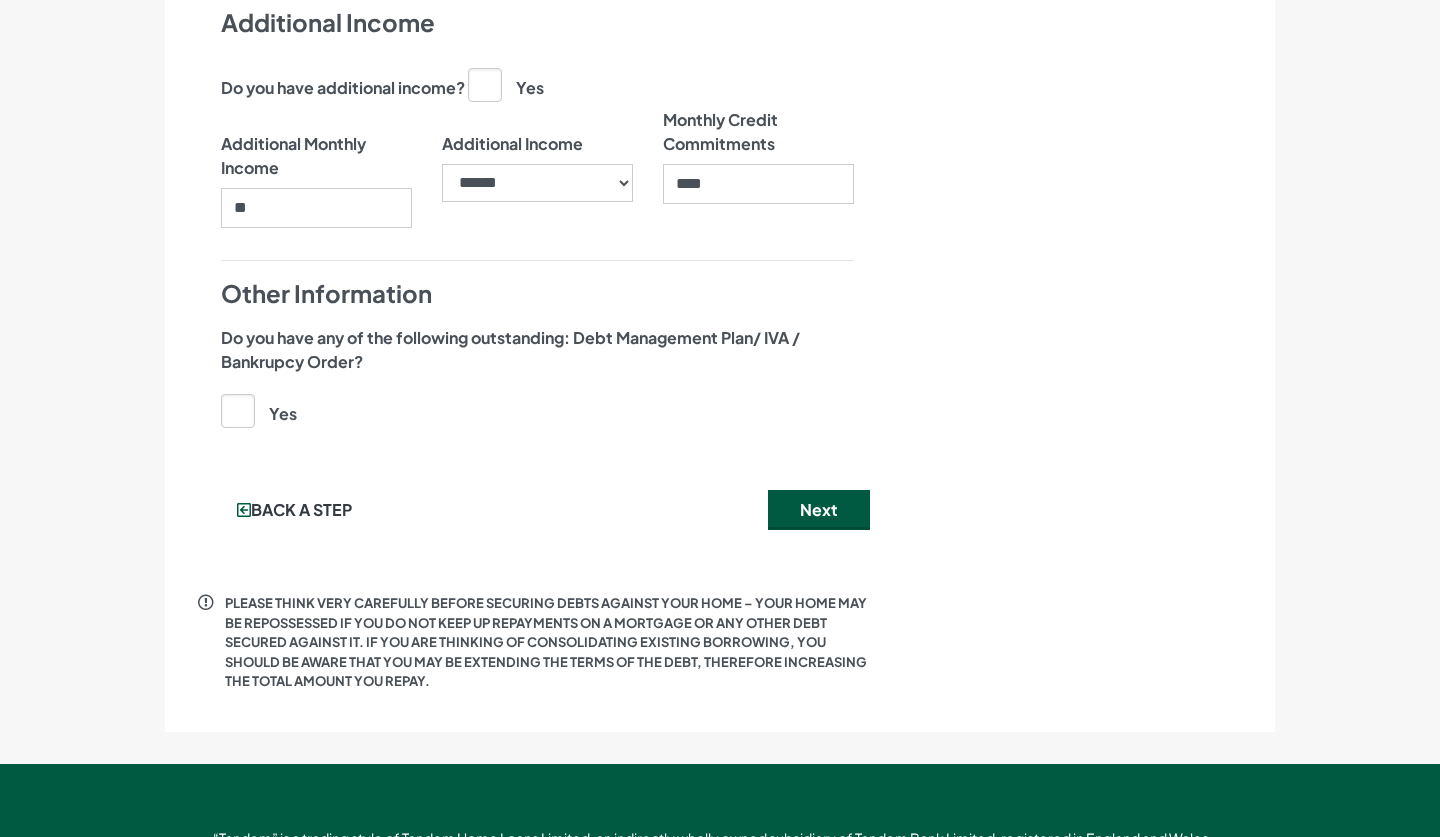 scroll, scrollTop: 2512, scrollLeft: 0, axis: vertical 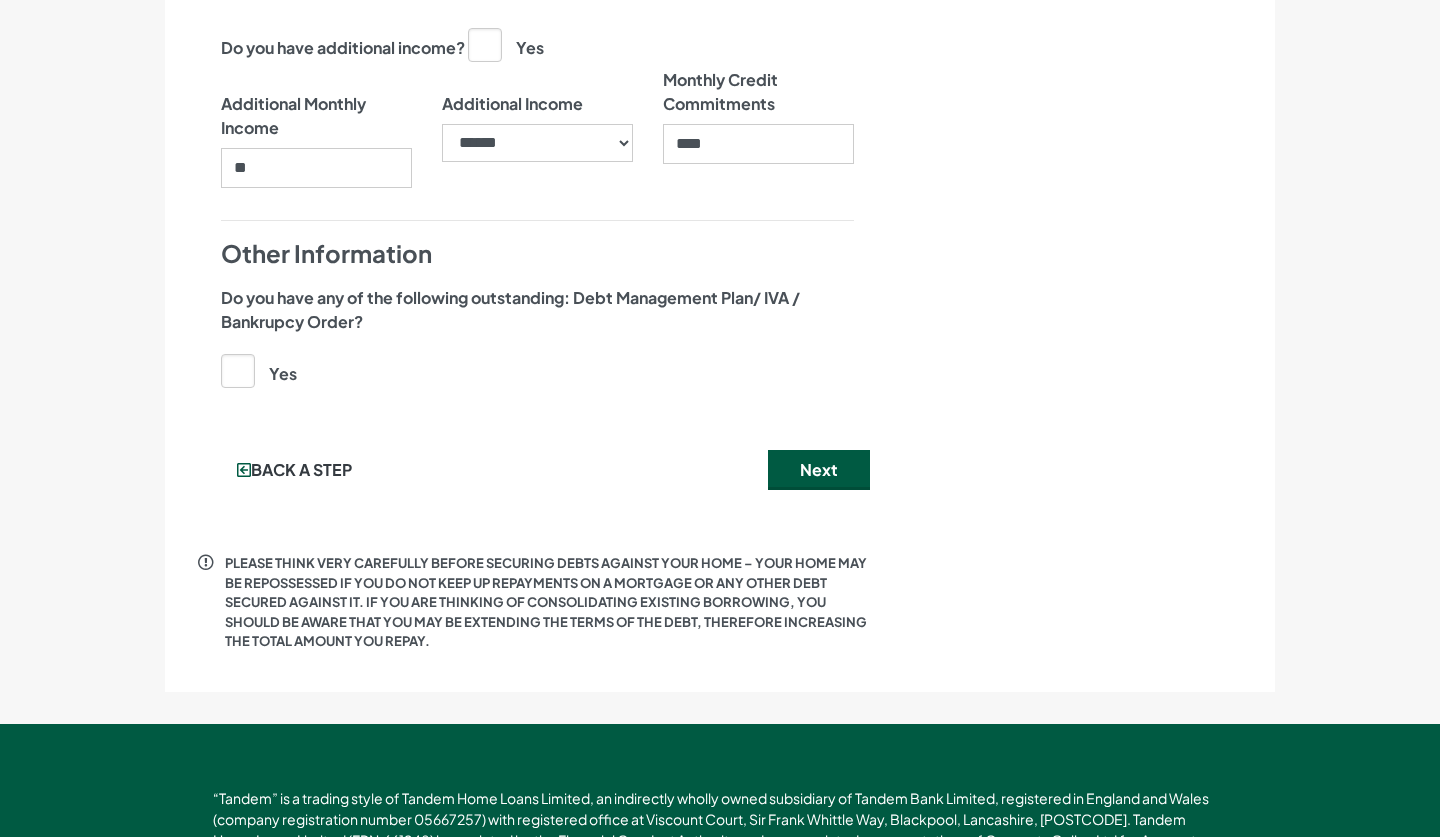 click on "Next" at bounding box center [819, 470] 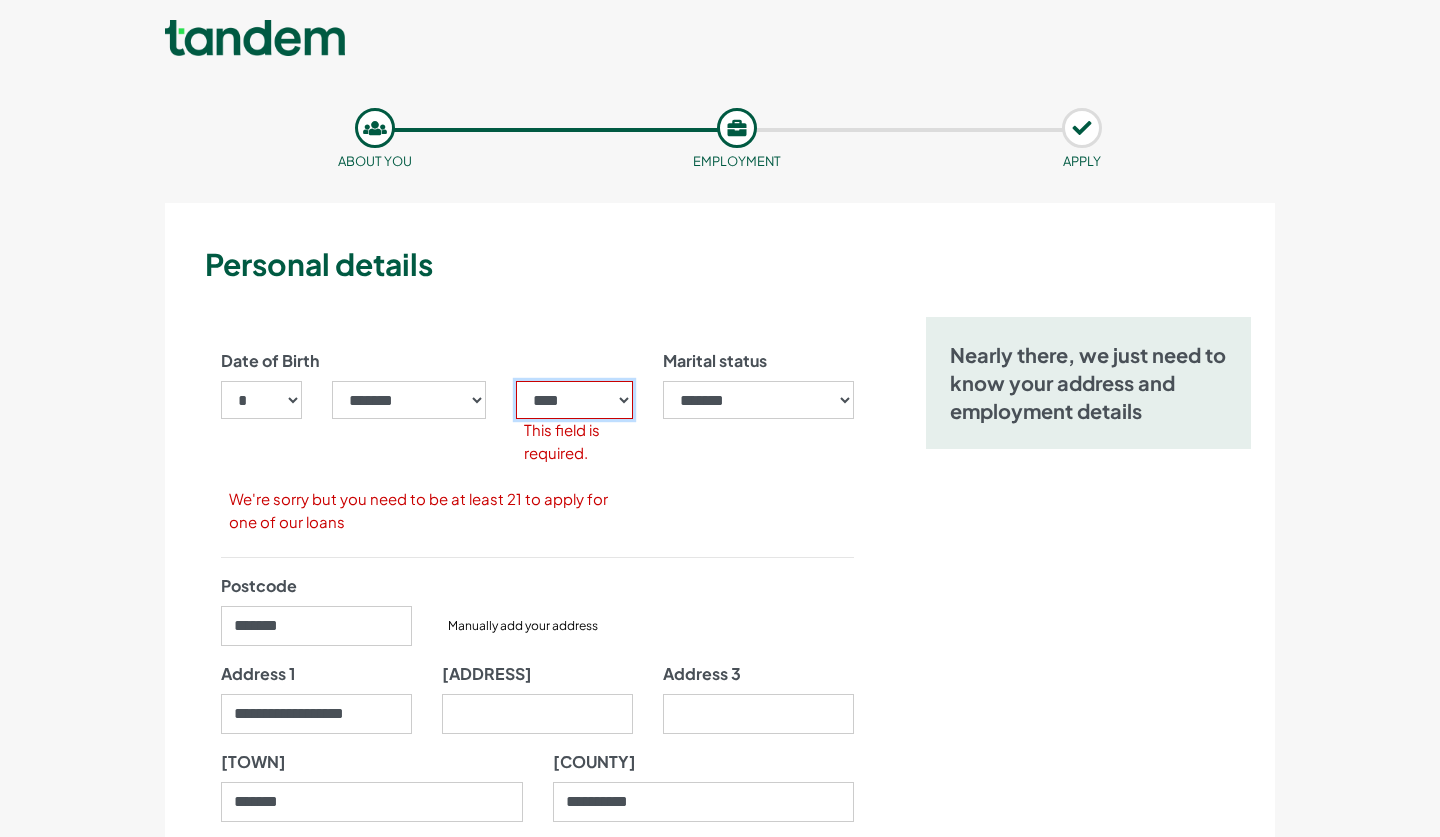 select on "****" 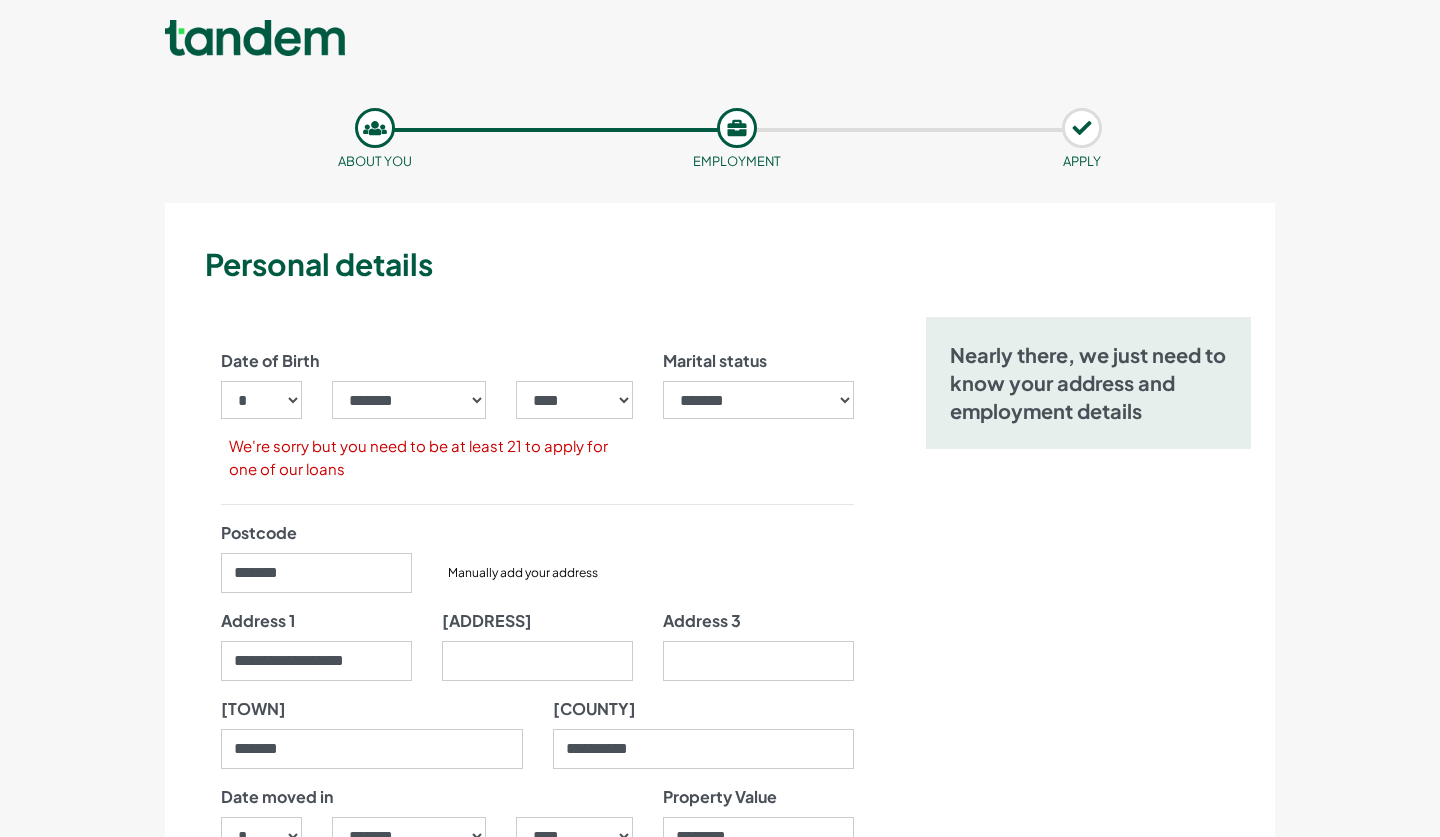click on "**********" at bounding box center [758, 418] 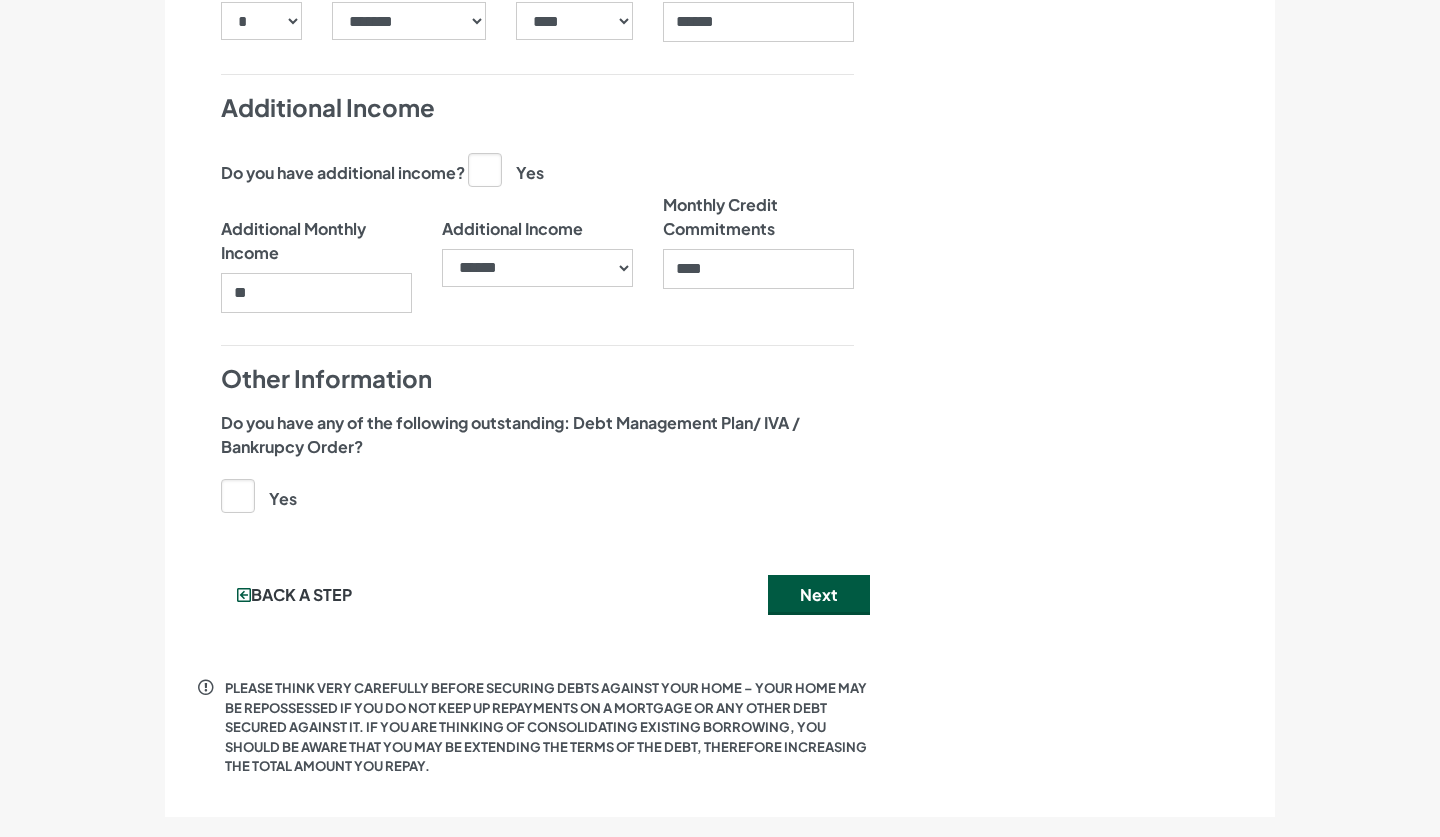 scroll, scrollTop: 2480, scrollLeft: 0, axis: vertical 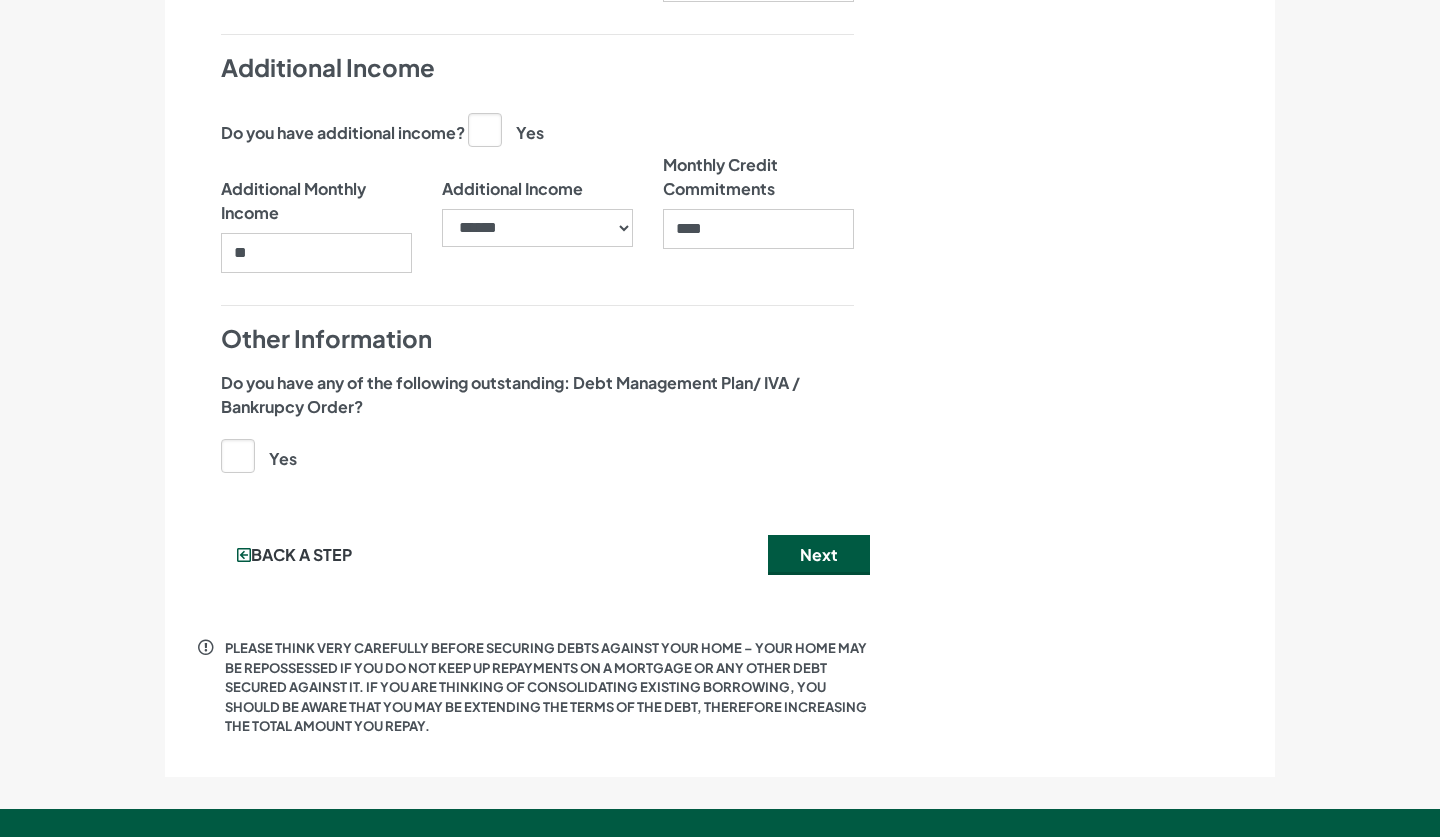 drag, startPoint x: 509, startPoint y: 395, endPoint x: 511, endPoint y: 587, distance: 192.01042 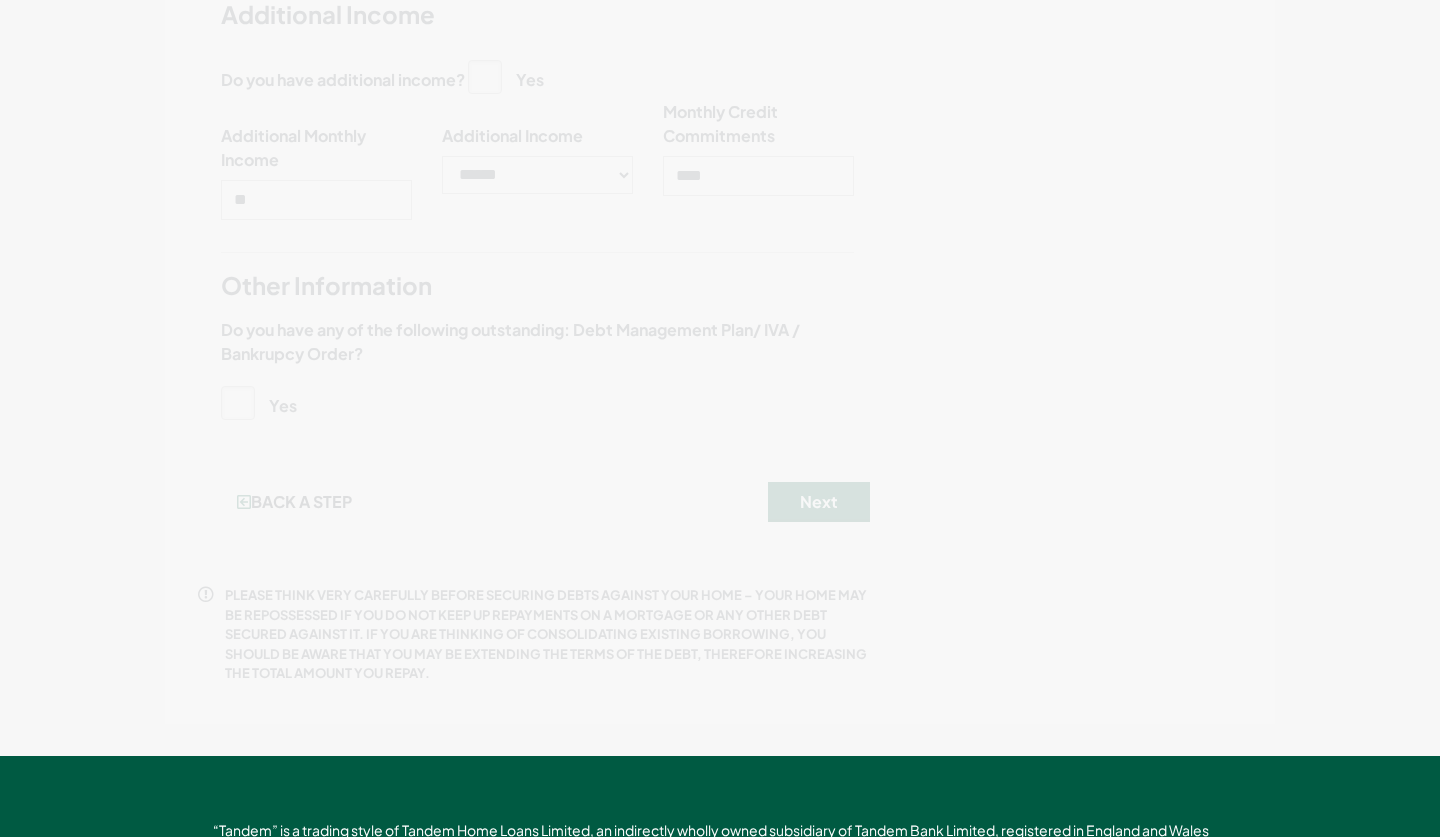 scroll, scrollTop: 0, scrollLeft: 0, axis: both 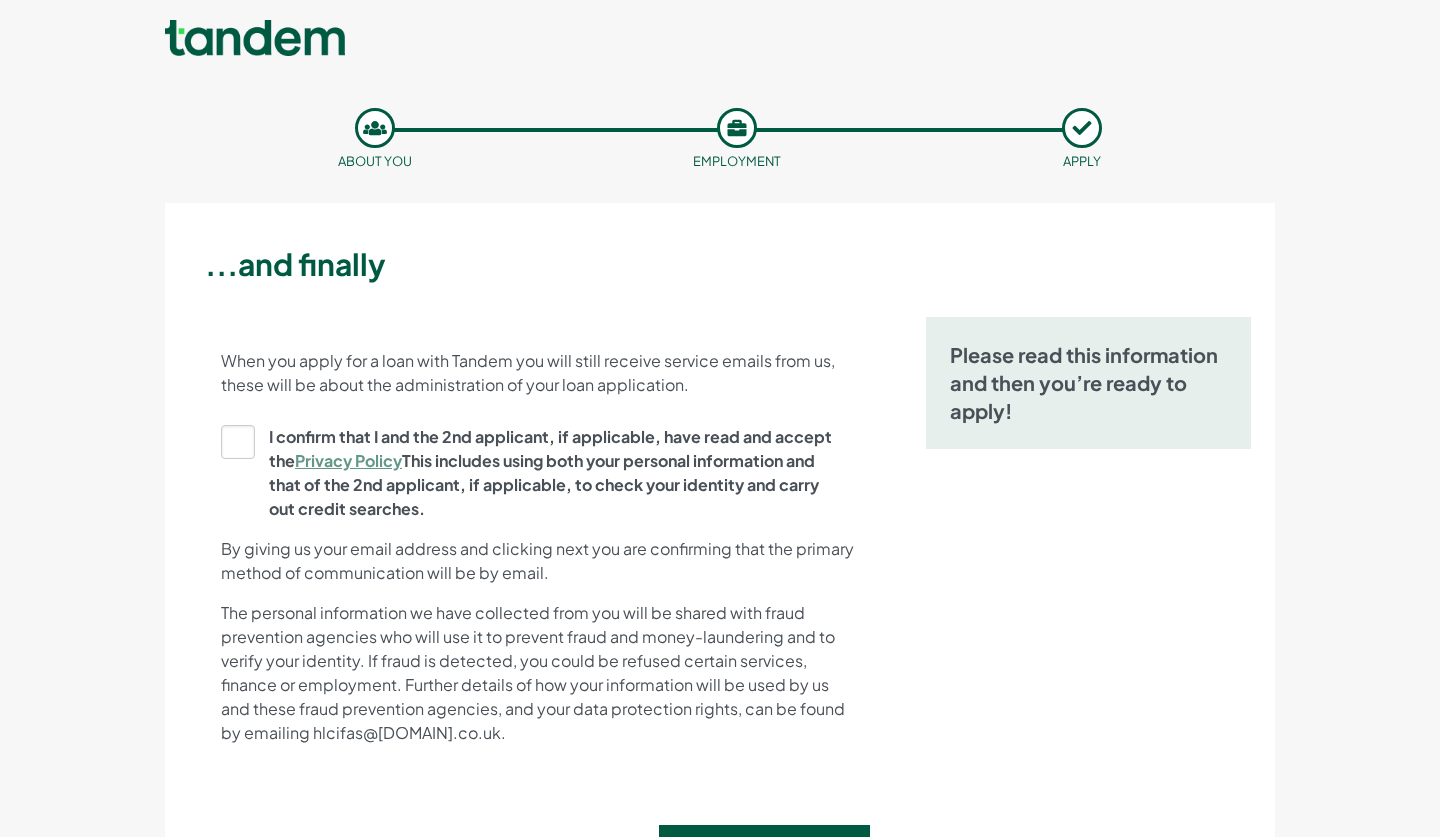 click on "I confirm that I and the 2nd applicant, if applicable, have read and accept the Privacy Policy . This includes using both your personal information and that of the 2nd applicant, if applicable, to check your identity and carry out credit searches." at bounding box center (531, 473) 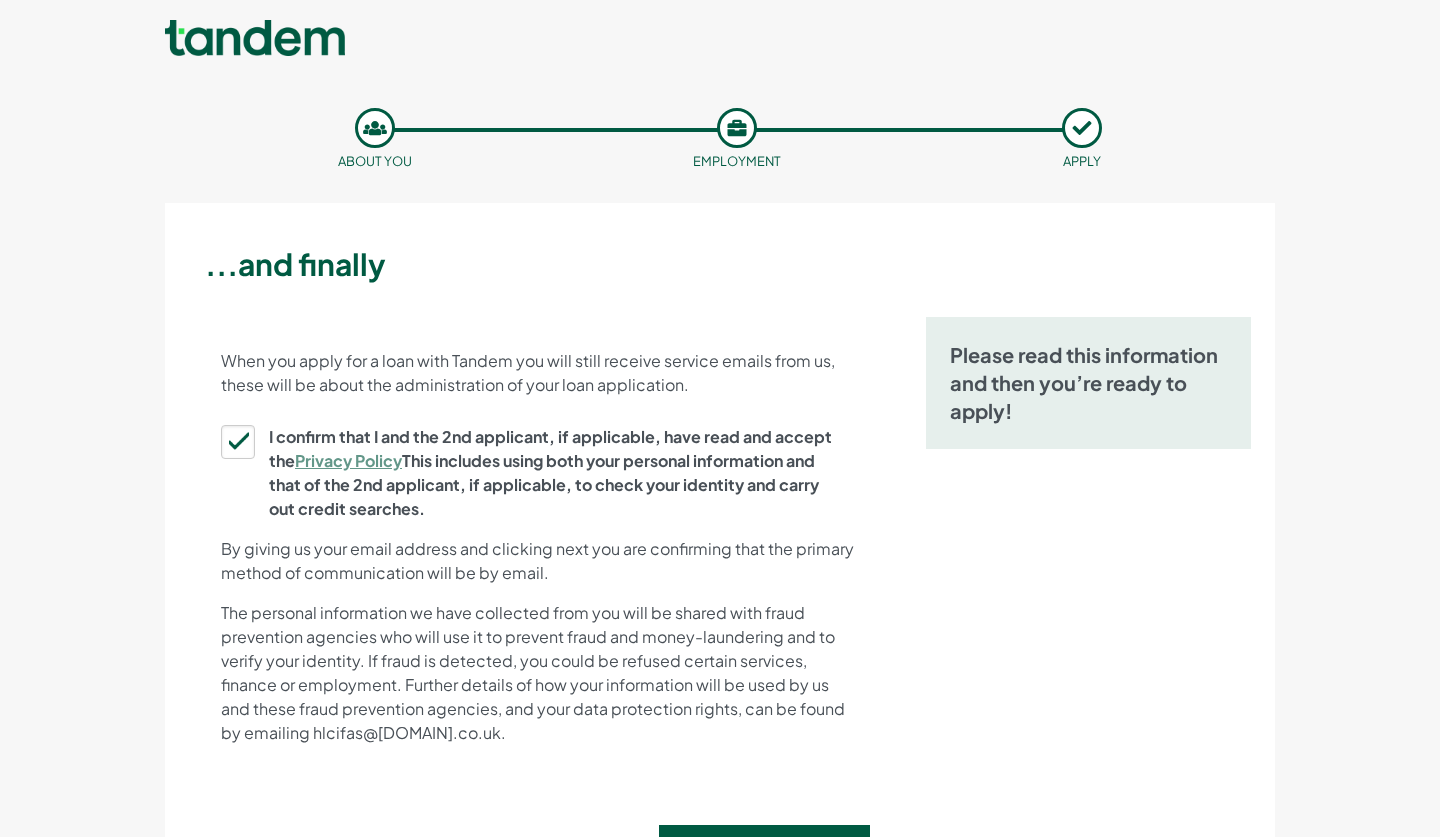 click on "Please read this information and then you’re ready to apply!" at bounding box center [1088, 555] 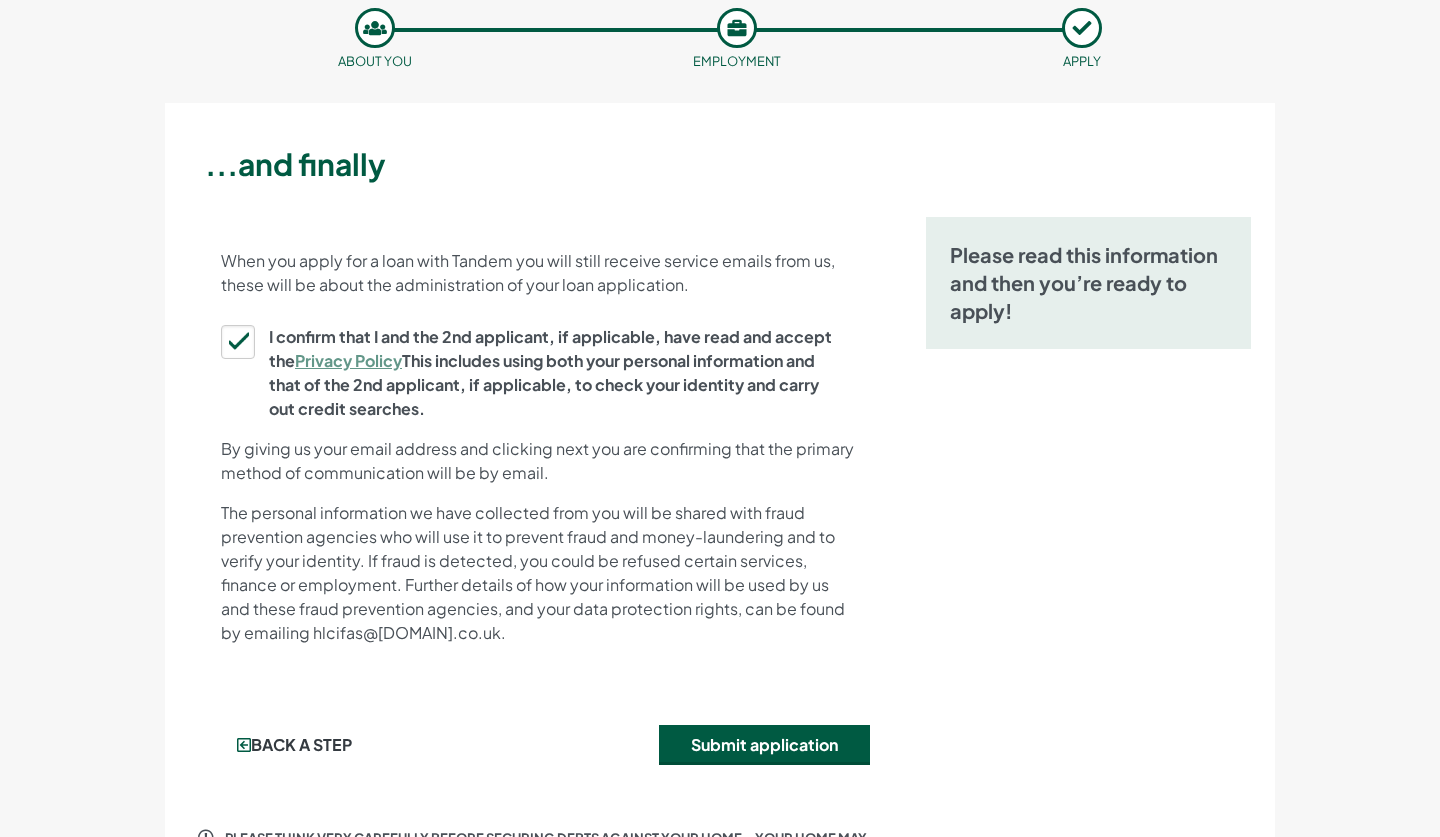 scroll, scrollTop: 160, scrollLeft: 0, axis: vertical 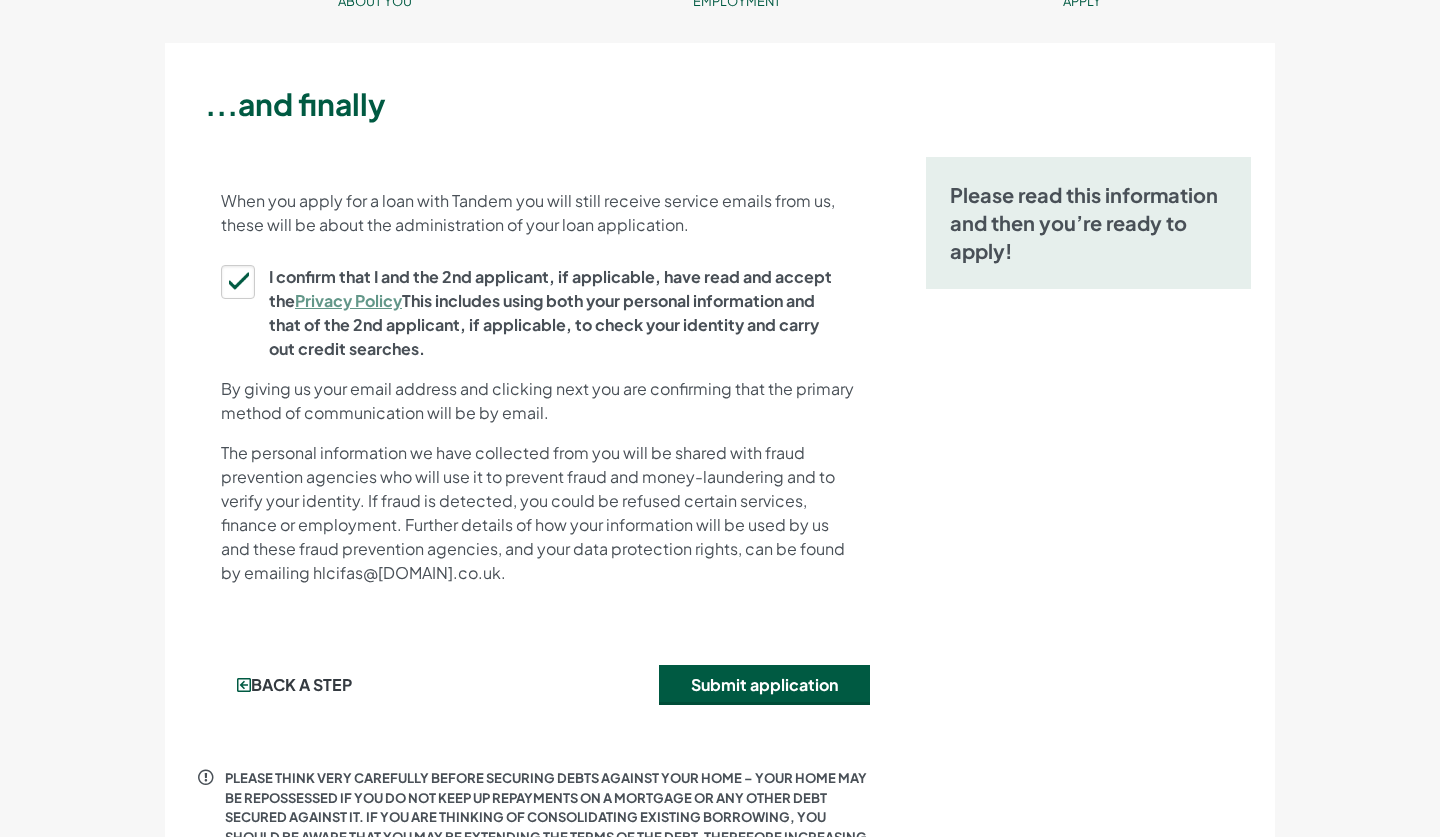 click on "Submit application" at bounding box center (764, 685) 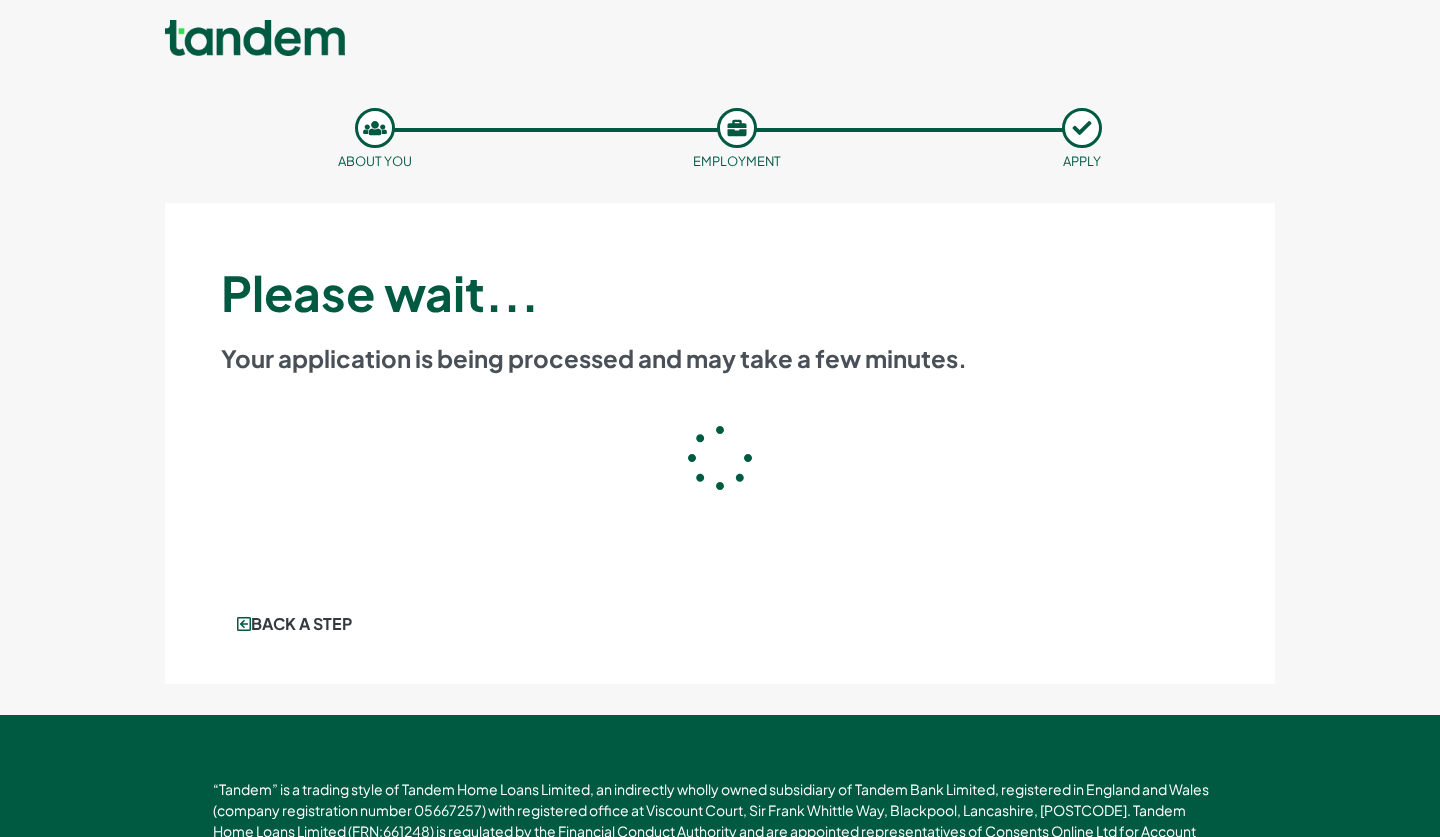 click on "Please wait..." at bounding box center [720, 292] 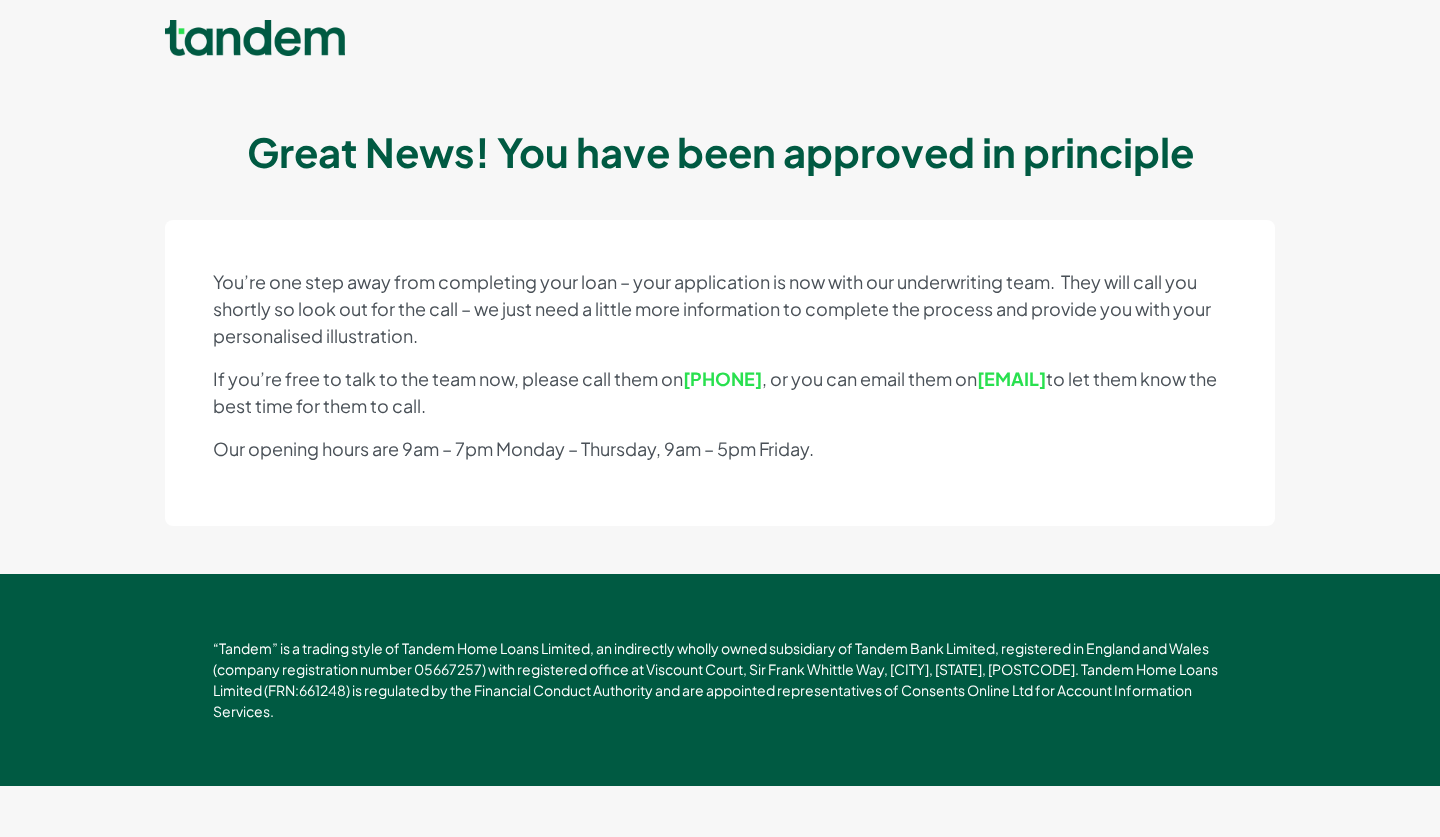 scroll, scrollTop: 0, scrollLeft: 0, axis: both 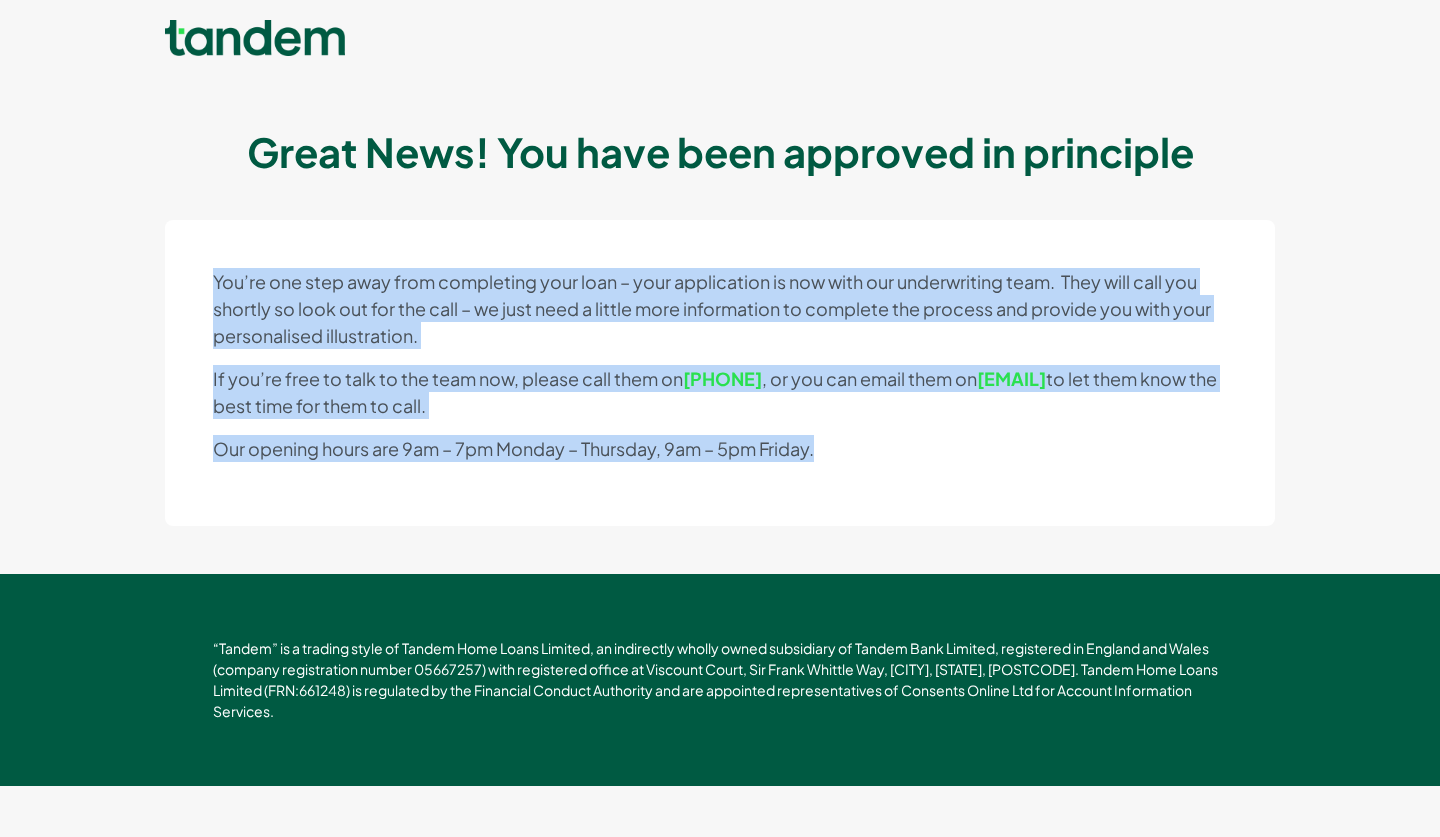 drag, startPoint x: 825, startPoint y: 449, endPoint x: 117, endPoint y: 250, distance: 735.43524 